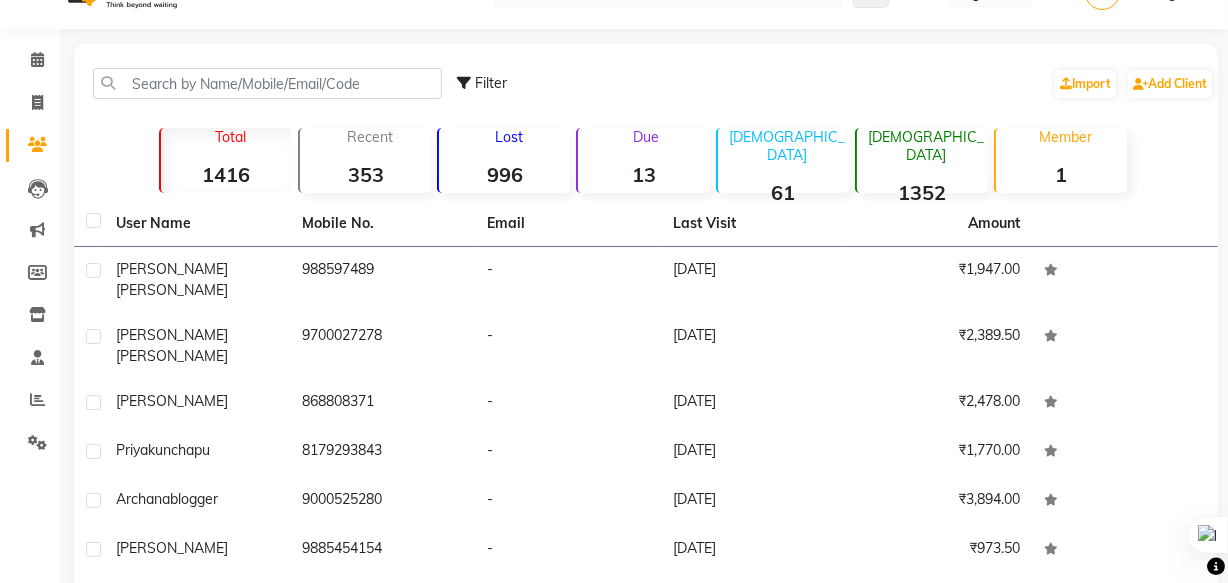scroll, scrollTop: 0, scrollLeft: 0, axis: both 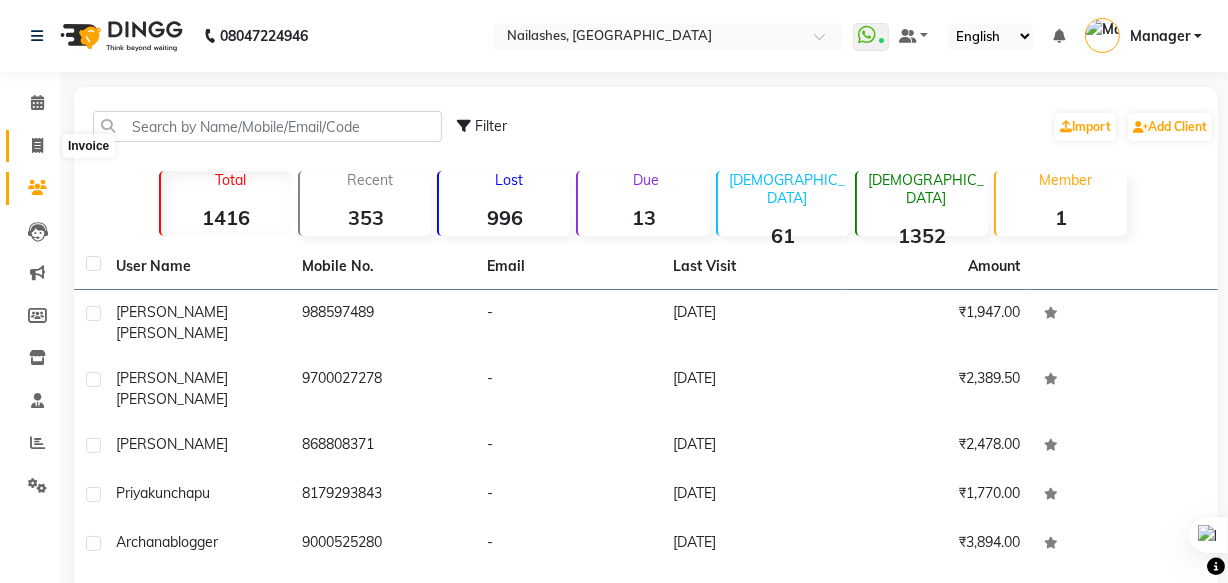 click 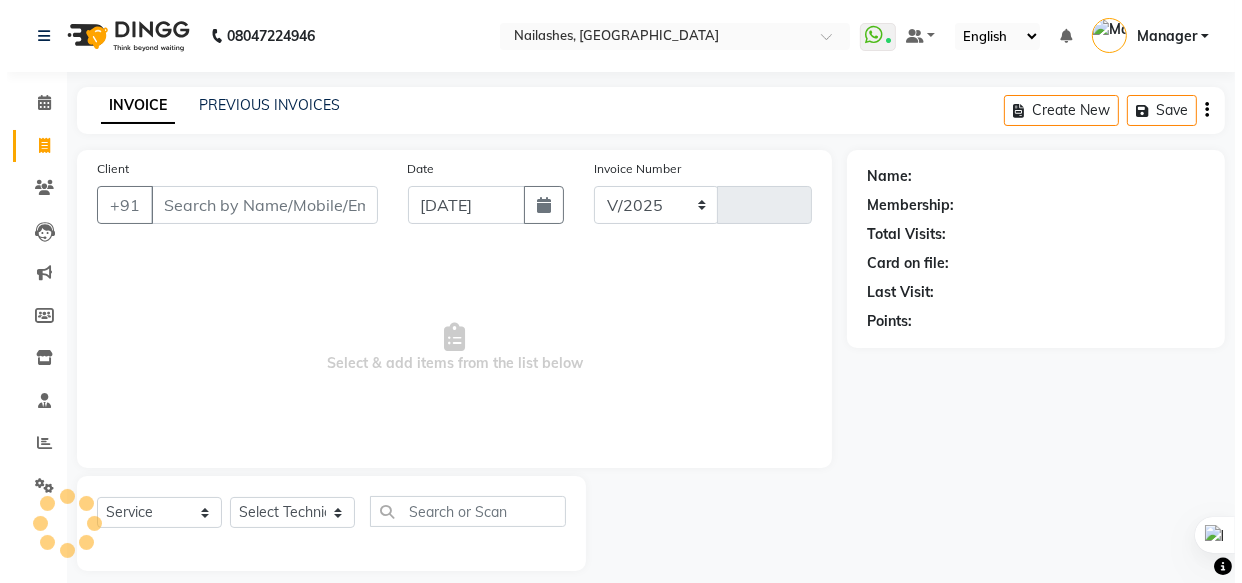 scroll, scrollTop: 19, scrollLeft: 0, axis: vertical 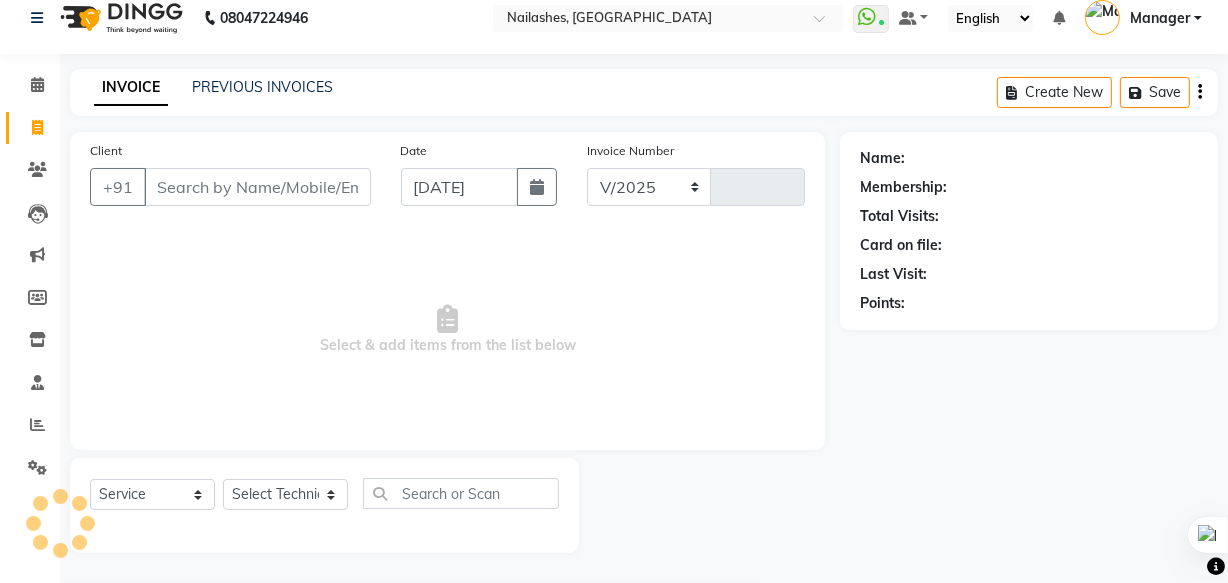 select on "5759" 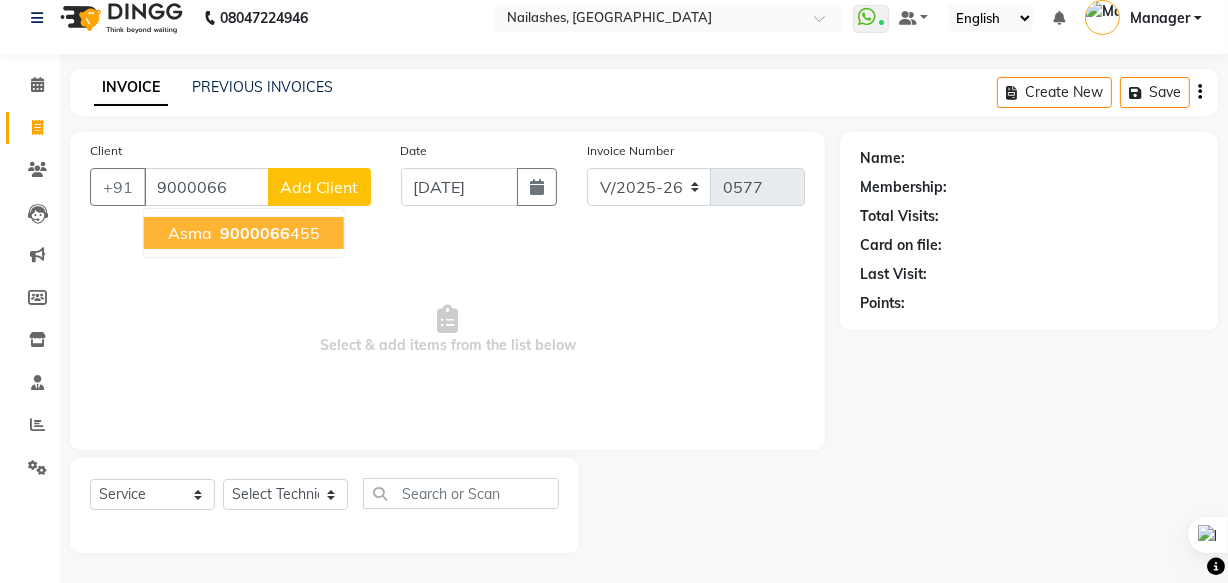 type on "9000066" 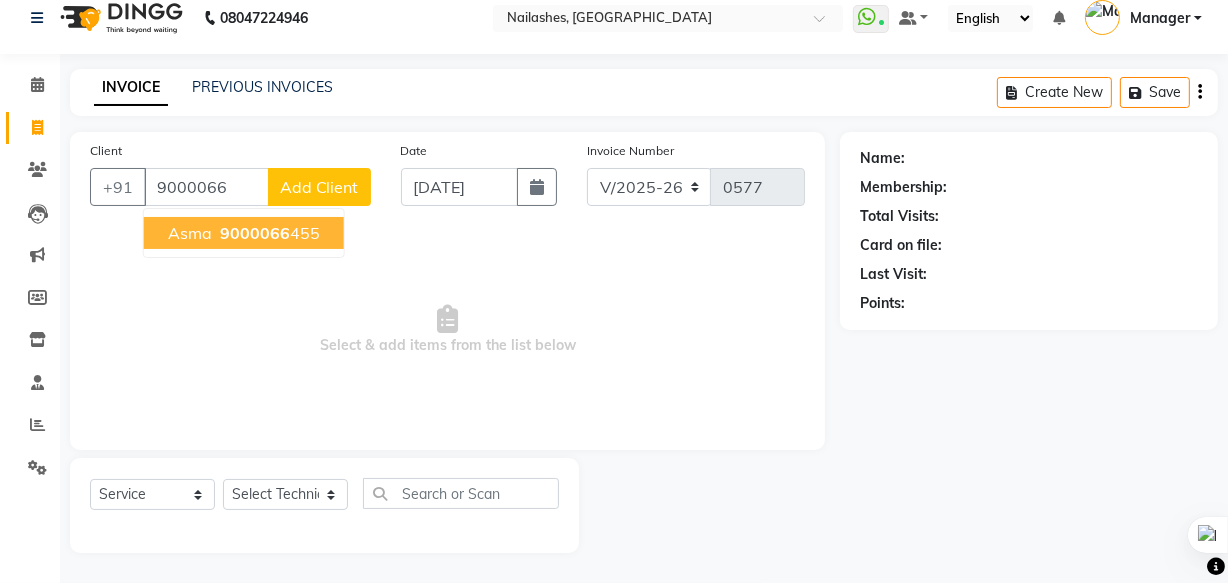 click on "Add Client" 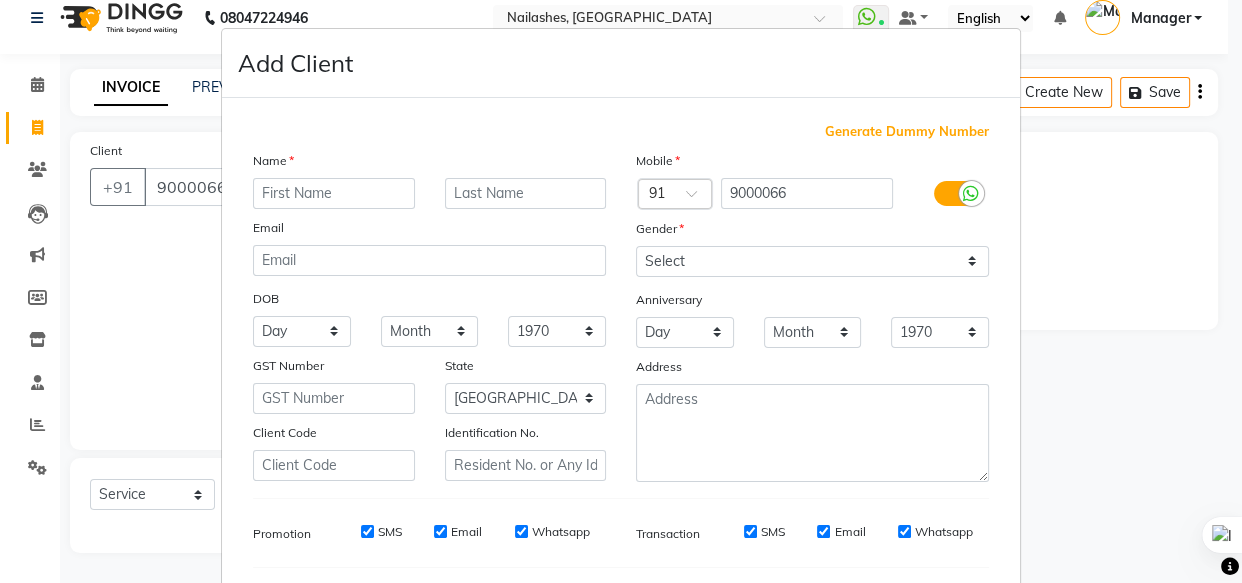 click on "Add Client Generate Dummy Number Name Email DOB Day 01 02 03 04 05 06 07 08 09 10 11 12 13 14 15 16 17 18 19 20 21 22 23 24 25 26 27 28 29 30 31 Month January February March April May June July August September October November [DATE] 1941 1942 1943 1944 1945 1946 1947 1948 1949 1950 1951 1952 1953 1954 1955 1956 1957 1958 1959 1960 1961 1962 1963 1964 1965 1966 1967 1968 1969 1970 1971 1972 1973 1974 1975 1976 1977 1978 1979 1980 1981 1982 1983 1984 1985 1986 1987 1988 1989 1990 1991 1992 1993 1994 1995 1996 1997 1998 1999 2000 2001 2002 2003 2004 2005 2006 2007 2008 2009 2010 2011 2012 2013 2014 2015 2016 2017 2018 2019 2020 2021 2022 2023 2024 GST Number State Select [GEOGRAPHIC_DATA] [GEOGRAPHIC_DATA] [GEOGRAPHIC_DATA] [GEOGRAPHIC_DATA] [GEOGRAPHIC_DATA] [GEOGRAPHIC_DATA] [GEOGRAPHIC_DATA] [GEOGRAPHIC_DATA] and [GEOGRAPHIC_DATA] [GEOGRAPHIC_DATA] [GEOGRAPHIC_DATA] [GEOGRAPHIC_DATA] [GEOGRAPHIC_DATA] [GEOGRAPHIC_DATA] [GEOGRAPHIC_DATA] [GEOGRAPHIC_DATA] [GEOGRAPHIC_DATA] [GEOGRAPHIC_DATA] [GEOGRAPHIC_DATA] [GEOGRAPHIC_DATA] [GEOGRAPHIC_DATA] [GEOGRAPHIC_DATA] [GEOGRAPHIC_DATA] [GEOGRAPHIC_DATA] [GEOGRAPHIC_DATA] [GEOGRAPHIC_DATA] [GEOGRAPHIC_DATA] [GEOGRAPHIC_DATA] [GEOGRAPHIC_DATA] [GEOGRAPHIC_DATA] [GEOGRAPHIC_DATA]" at bounding box center (621, 291) 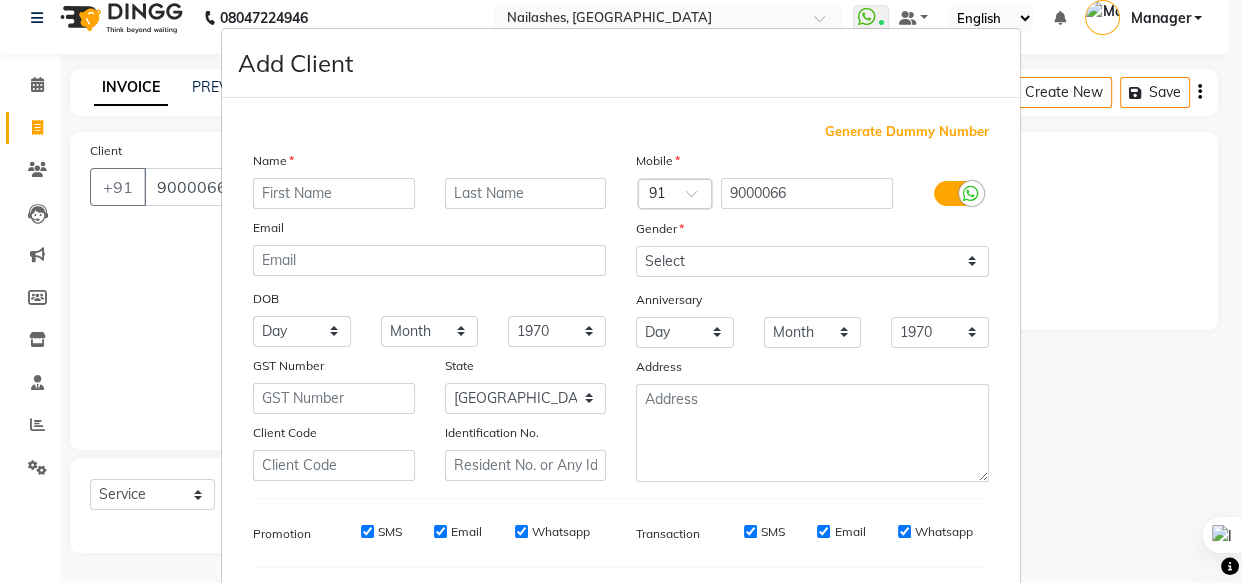 drag, startPoint x: 986, startPoint y: 239, endPoint x: 1019, endPoint y: 225, distance: 35.846897 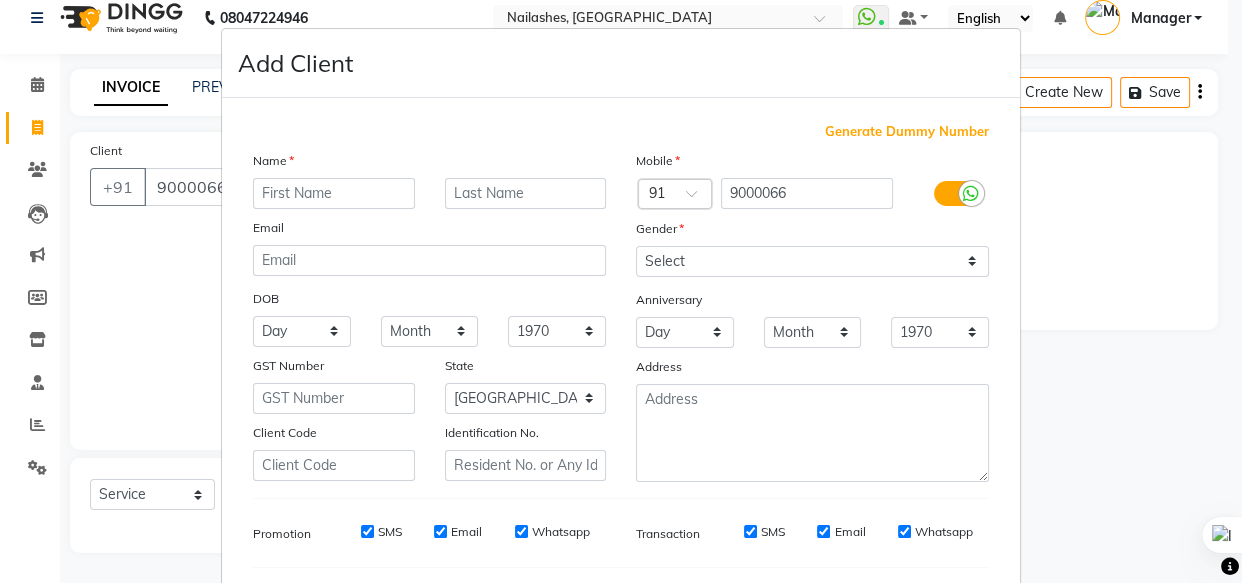 click on "Gender" at bounding box center (812, 232) 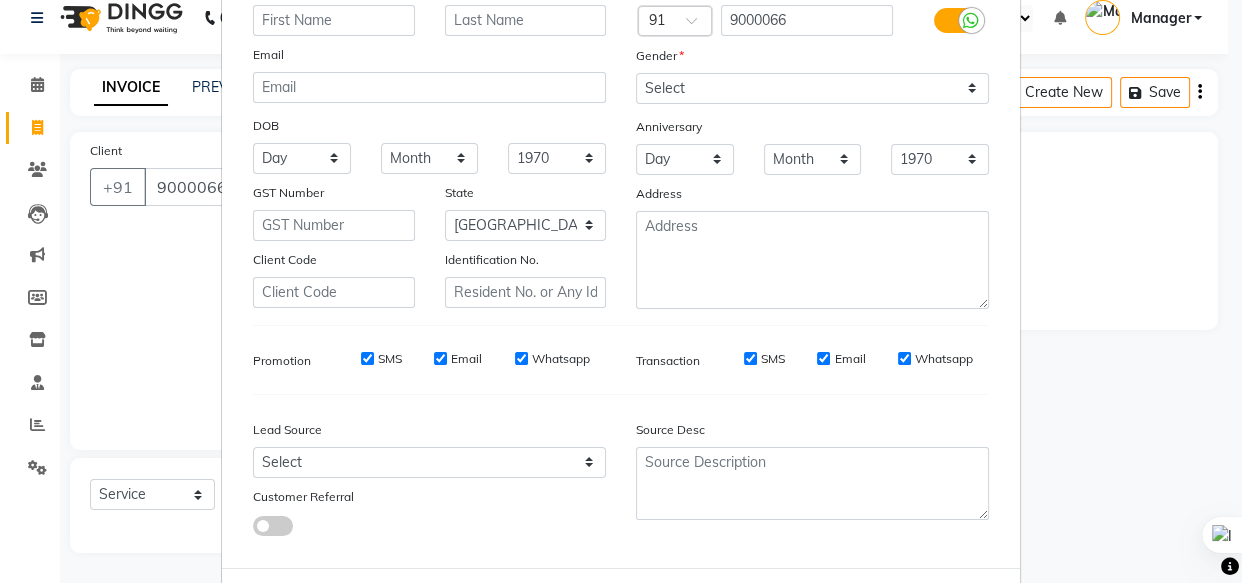 scroll, scrollTop: 270, scrollLeft: 0, axis: vertical 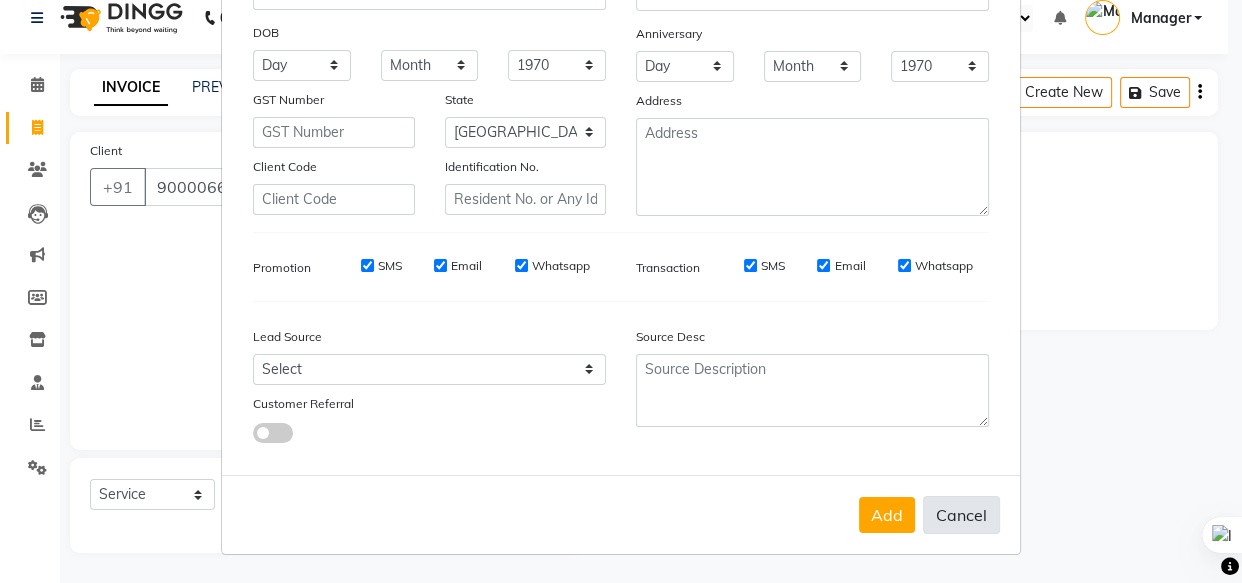 click on "Cancel" at bounding box center [961, 515] 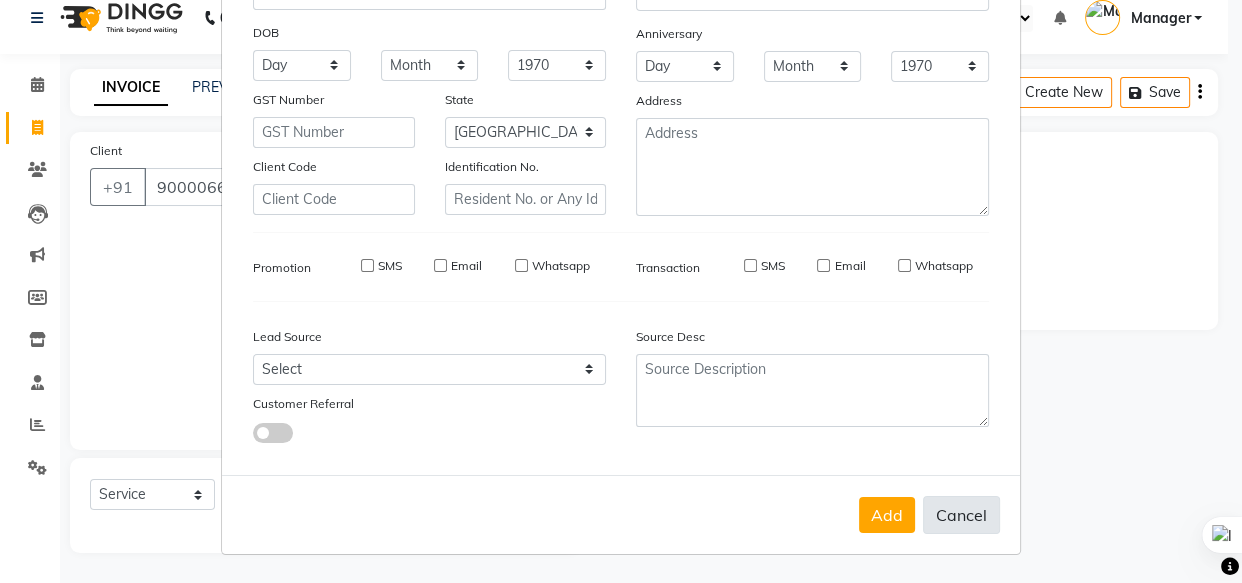 select 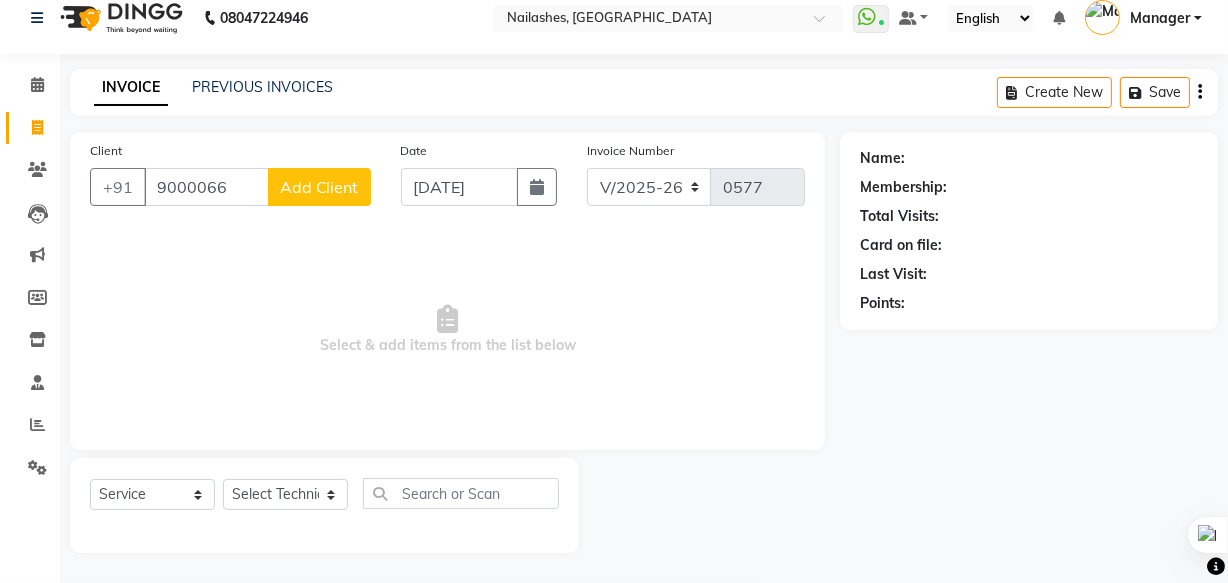 click on "Add Client" 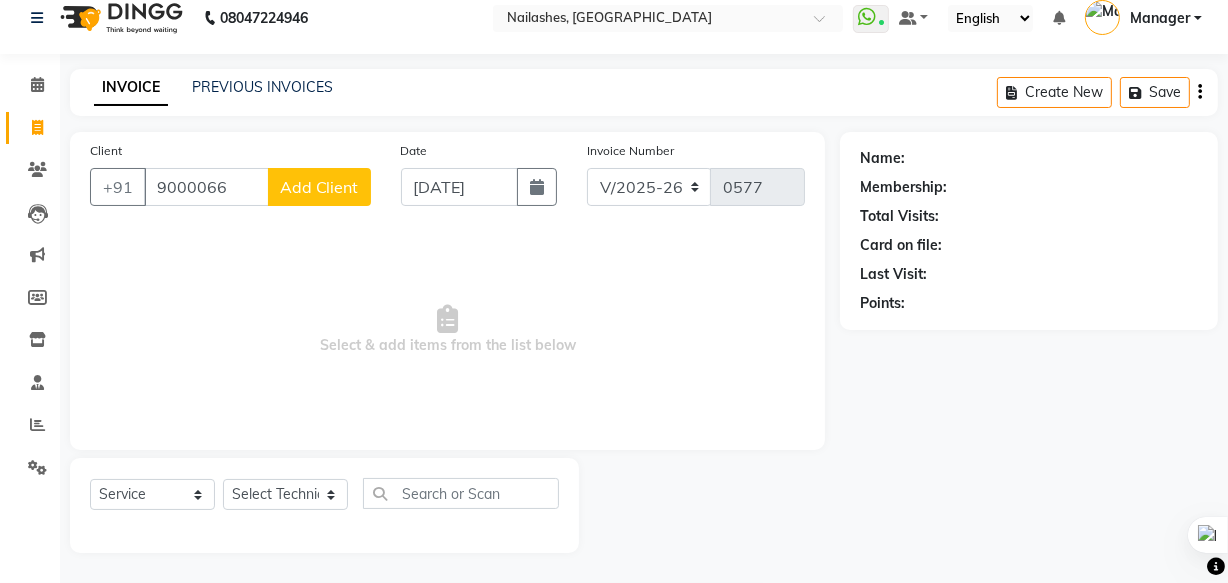 select on "21" 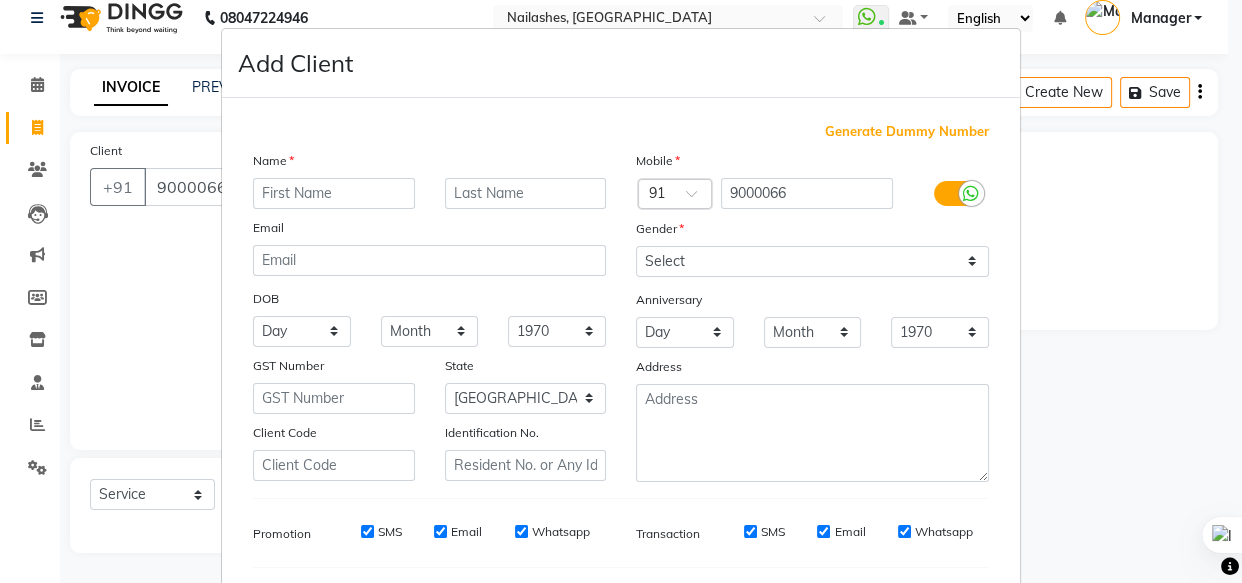 click on "Add Client Generate Dummy Number Name Email DOB Day 01 02 03 04 05 06 07 08 09 10 11 12 13 14 15 16 17 18 19 20 21 22 23 24 25 26 27 28 29 30 31 Month January February March April May June July August September October November [DATE] 1941 1942 1943 1944 1945 1946 1947 1948 1949 1950 1951 1952 1953 1954 1955 1956 1957 1958 1959 1960 1961 1962 1963 1964 1965 1966 1967 1968 1969 1970 1971 1972 1973 1974 1975 1976 1977 1978 1979 1980 1981 1982 1983 1984 1985 1986 1987 1988 1989 1990 1991 1992 1993 1994 1995 1996 1997 1998 1999 2000 2001 2002 2003 2004 2005 2006 2007 2008 2009 2010 2011 2012 2013 2014 2015 2016 2017 2018 2019 2020 2021 2022 2023 2024 GST Number State Select [GEOGRAPHIC_DATA] [GEOGRAPHIC_DATA] [GEOGRAPHIC_DATA] [GEOGRAPHIC_DATA] [GEOGRAPHIC_DATA] [GEOGRAPHIC_DATA] [GEOGRAPHIC_DATA] [GEOGRAPHIC_DATA] and [GEOGRAPHIC_DATA] [GEOGRAPHIC_DATA] [GEOGRAPHIC_DATA] [GEOGRAPHIC_DATA] [GEOGRAPHIC_DATA] [GEOGRAPHIC_DATA] [GEOGRAPHIC_DATA] [GEOGRAPHIC_DATA] [GEOGRAPHIC_DATA] [GEOGRAPHIC_DATA] [GEOGRAPHIC_DATA] [GEOGRAPHIC_DATA] [GEOGRAPHIC_DATA] [GEOGRAPHIC_DATA] [GEOGRAPHIC_DATA] [GEOGRAPHIC_DATA] [GEOGRAPHIC_DATA] [GEOGRAPHIC_DATA] [GEOGRAPHIC_DATA] [GEOGRAPHIC_DATA] [GEOGRAPHIC_DATA] [GEOGRAPHIC_DATA] [GEOGRAPHIC_DATA]" at bounding box center [621, 291] 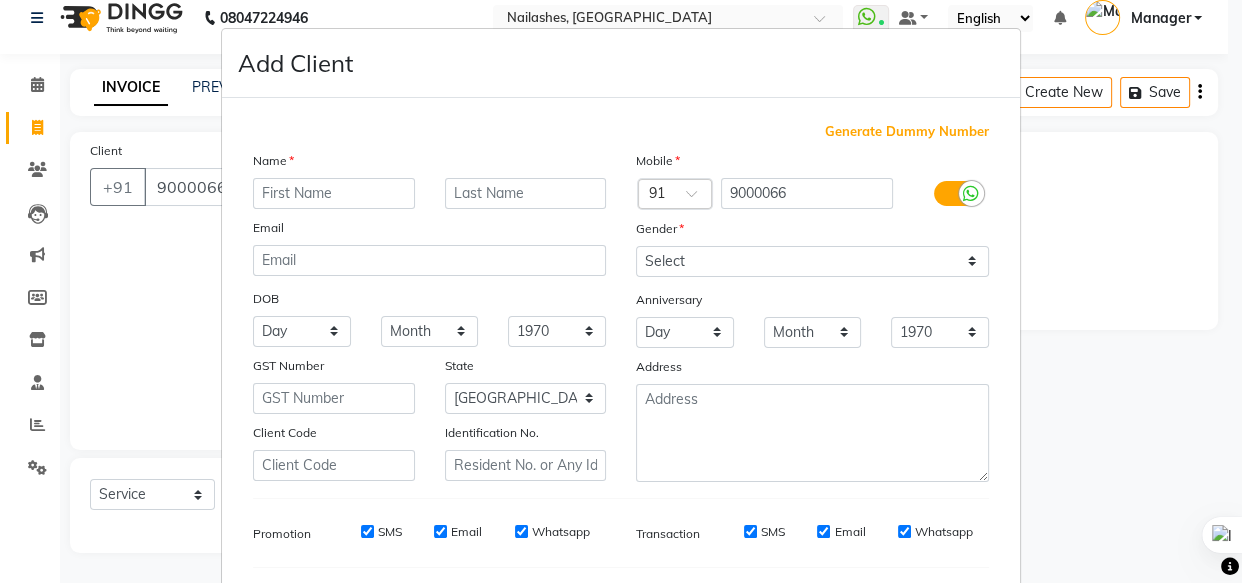drag, startPoint x: 1227, startPoint y: 418, endPoint x: 1141, endPoint y: 426, distance: 86.37129 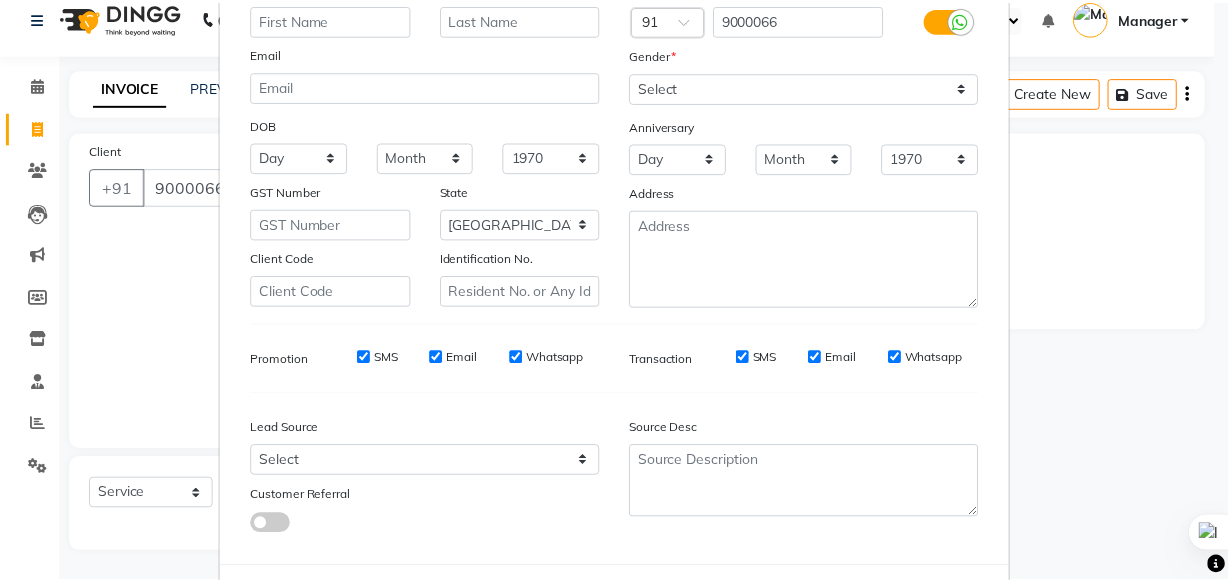 scroll, scrollTop: 270, scrollLeft: 0, axis: vertical 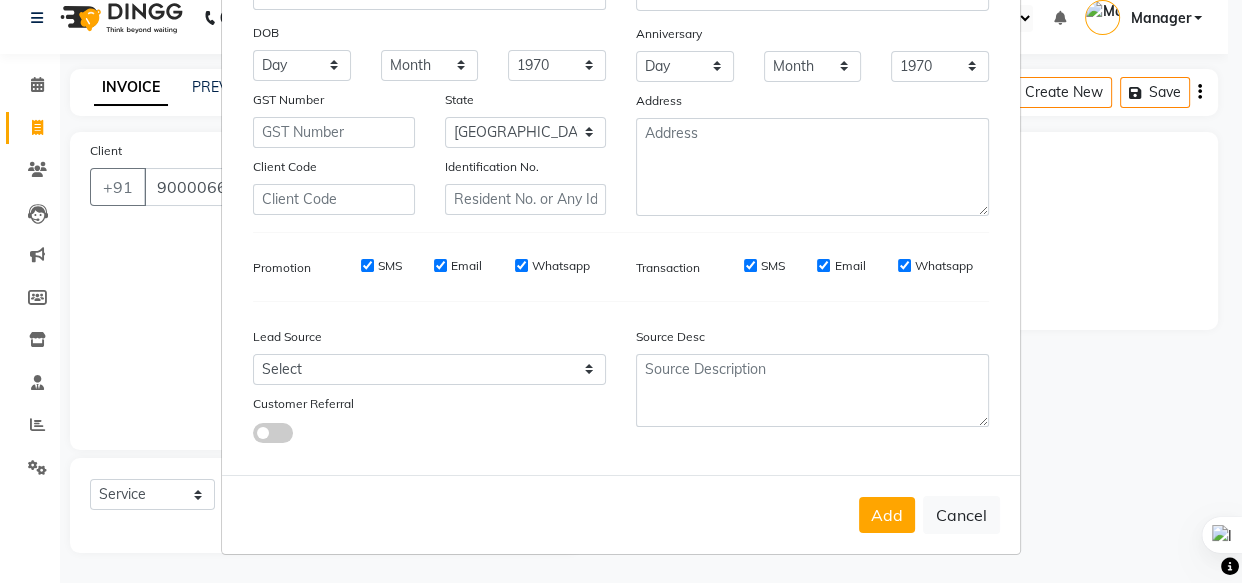 click on "Cancel" at bounding box center [961, 515] 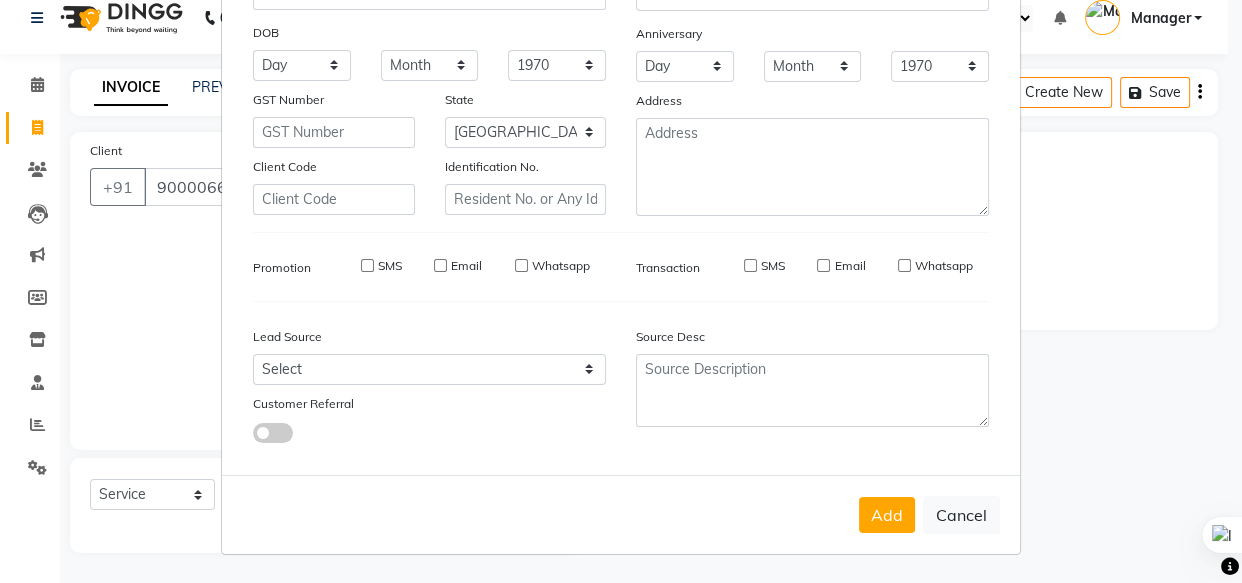 select 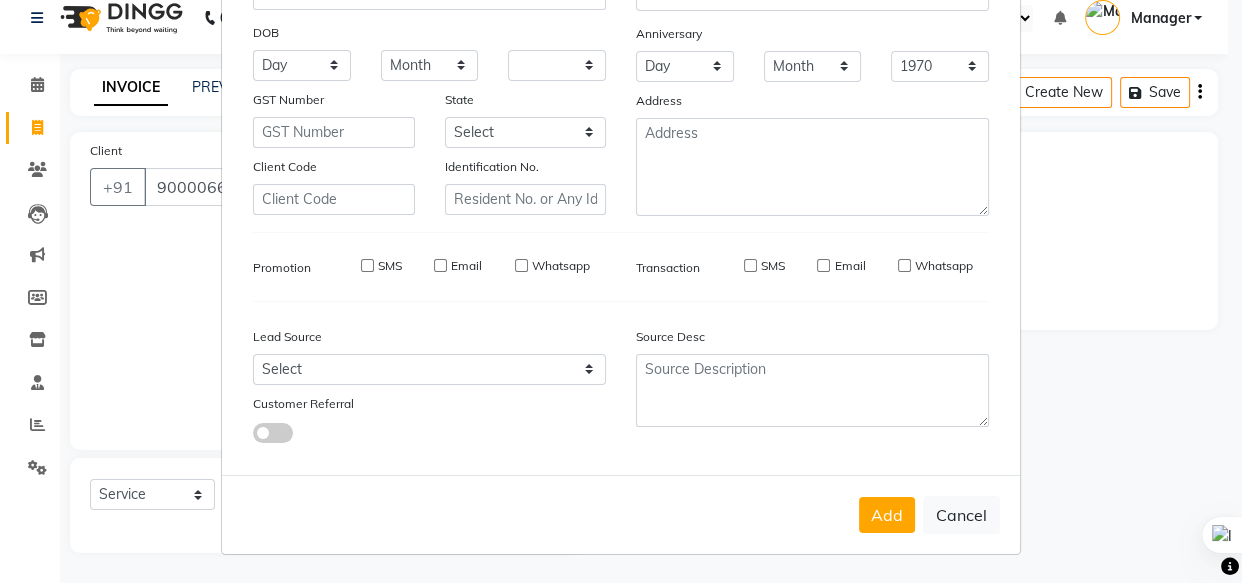 select 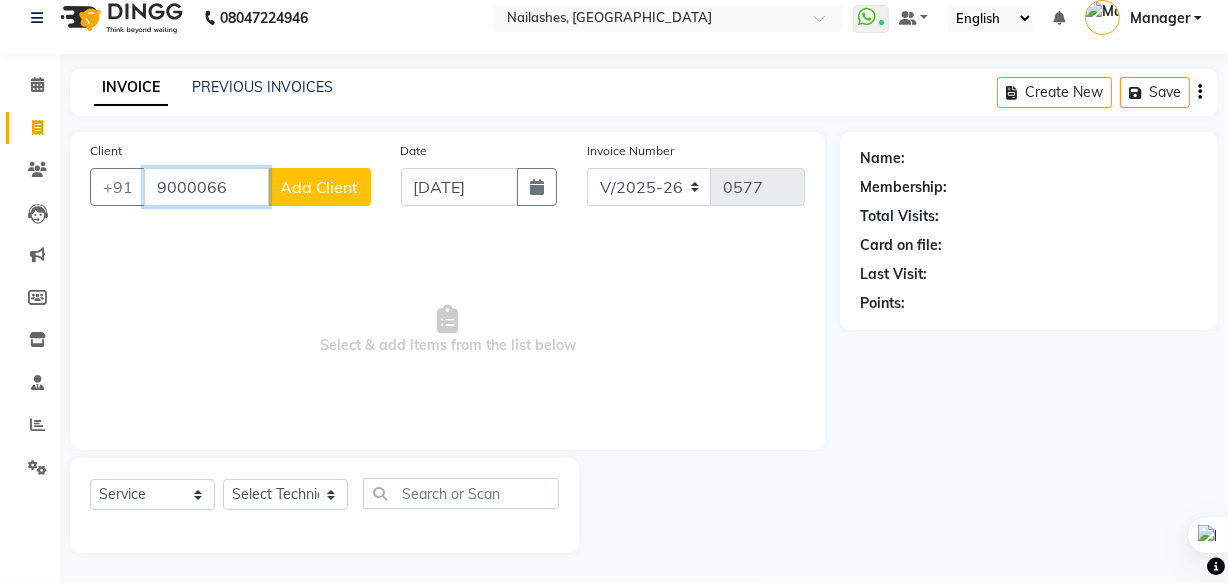 click on "9000066" at bounding box center [206, 187] 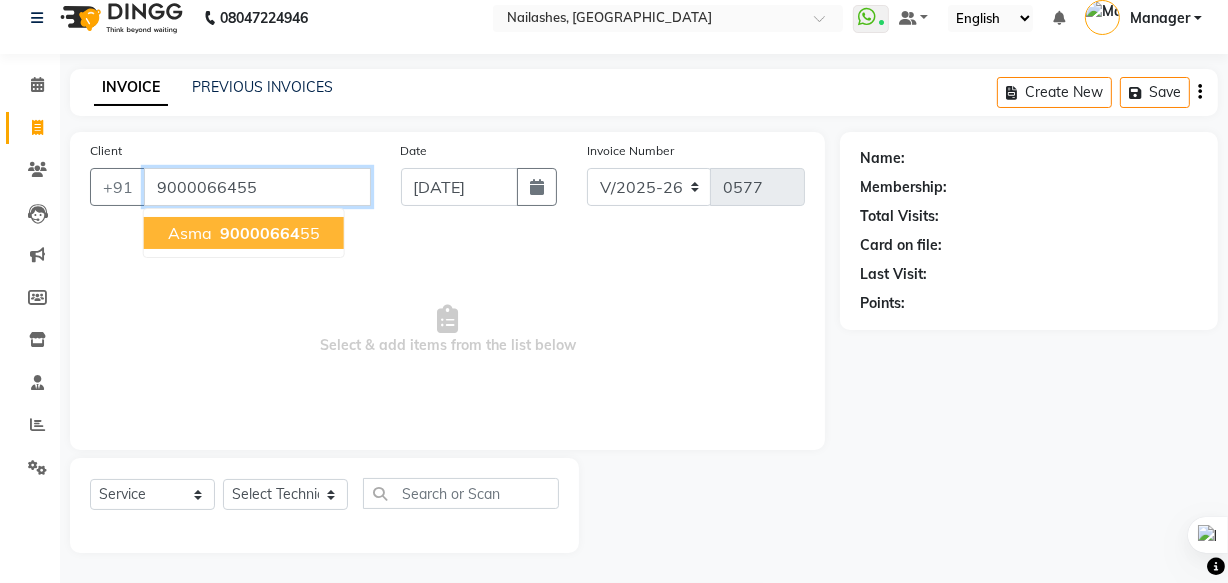 type on "9000066455" 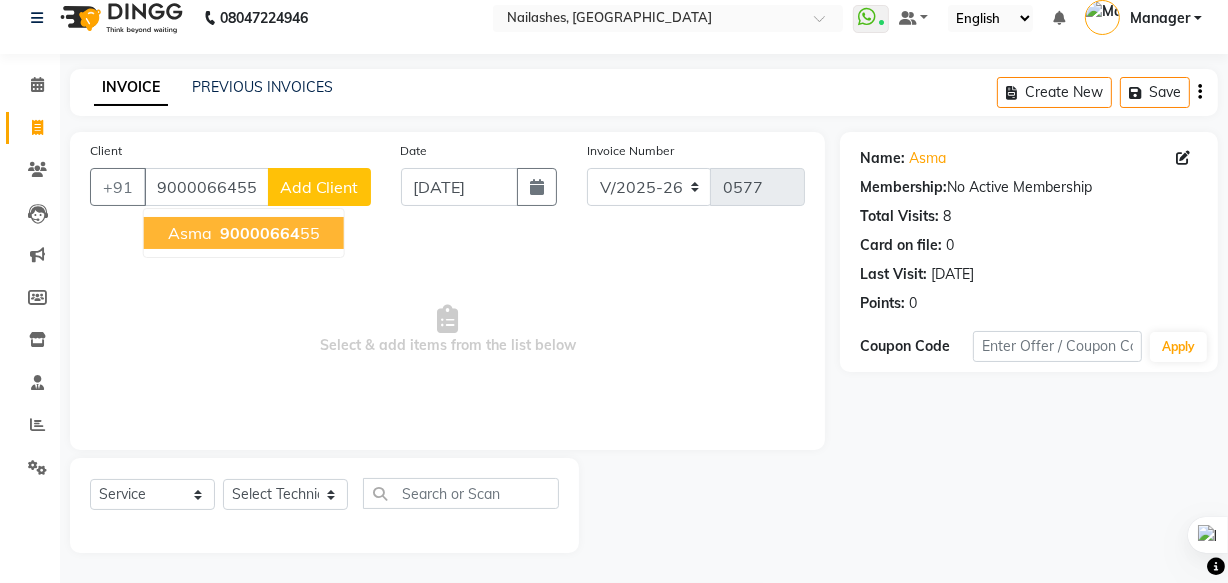 click on "90000664" at bounding box center [260, 233] 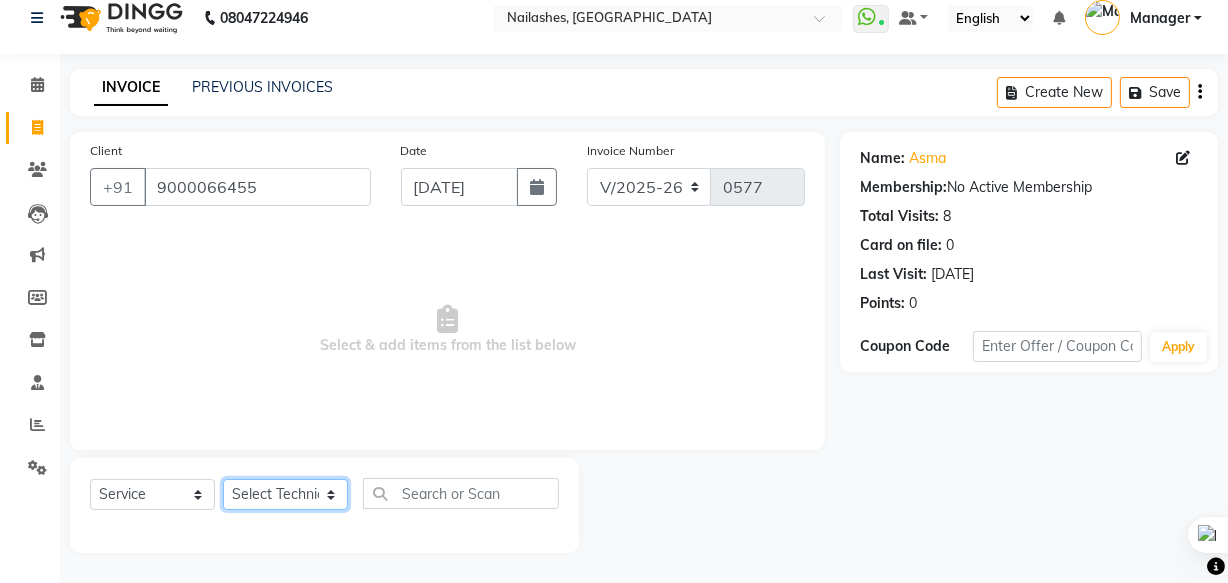 click on "Select Technician [PERSON_NAME] [PERSON_NAME] [PERSON_NAME] mam Manager [PERSON_NAME] thei" 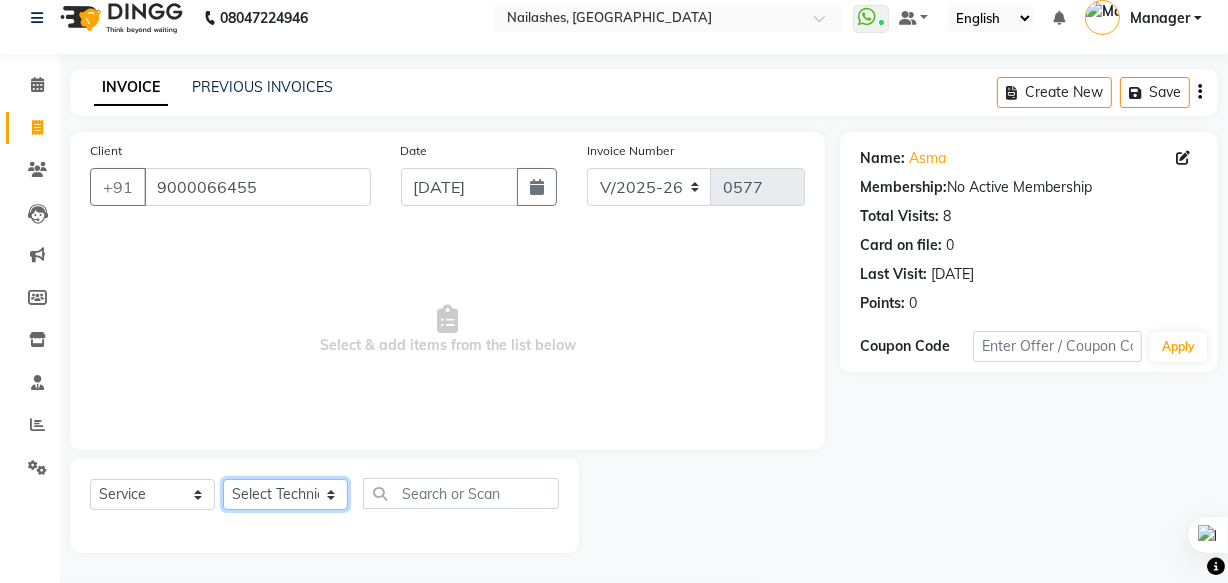 select on "67123" 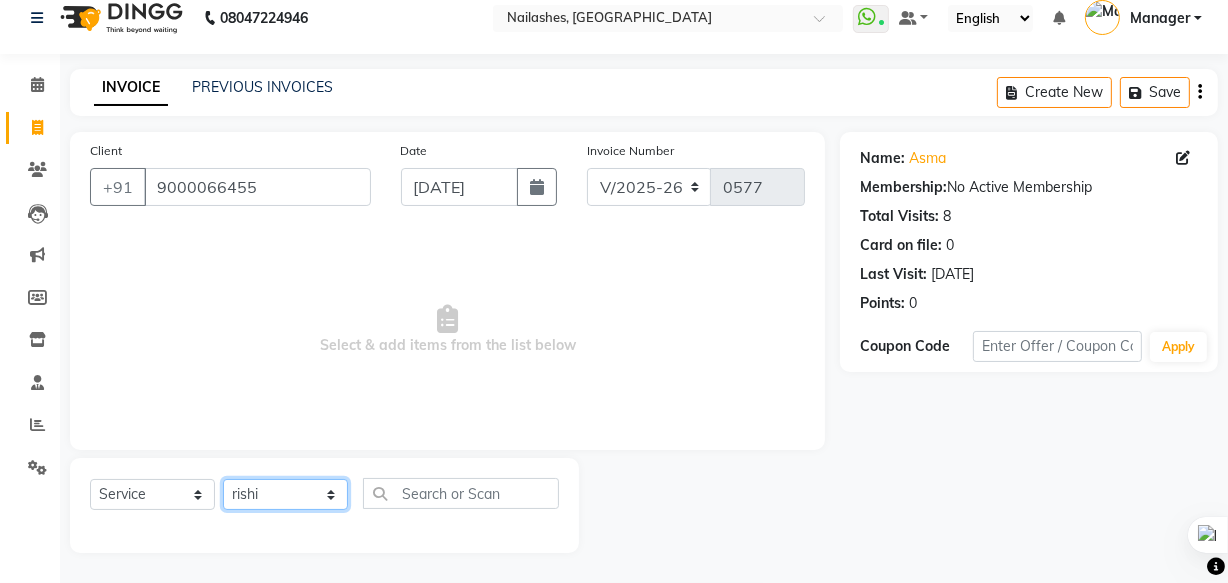 click on "Select Technician [PERSON_NAME] [PERSON_NAME] [PERSON_NAME] mam Manager [PERSON_NAME] thei" 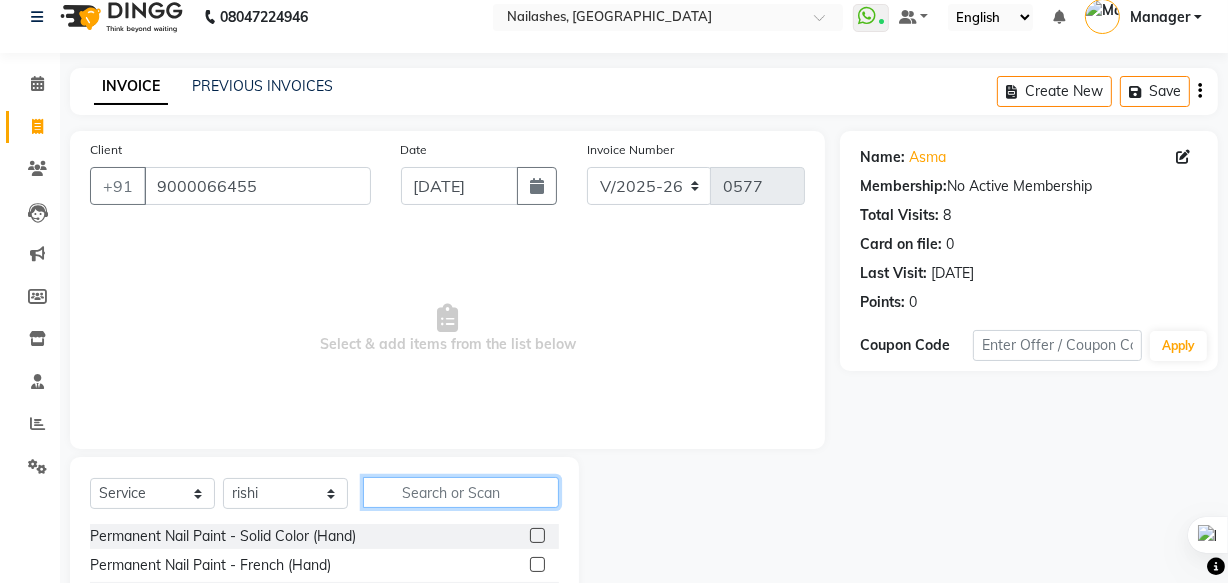 click 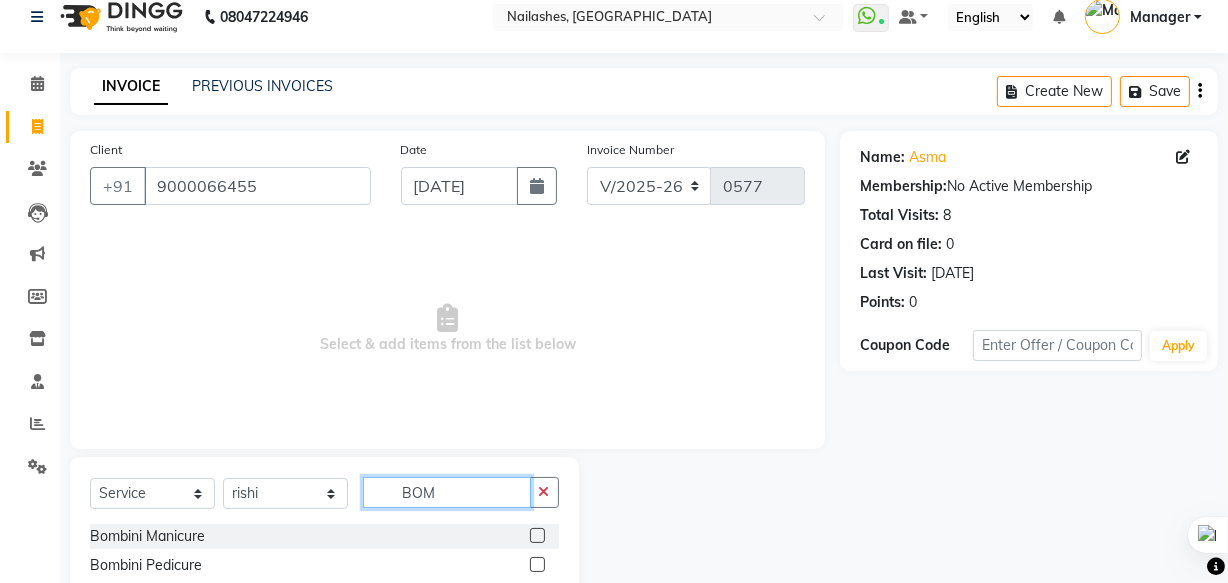 type on "BOM" 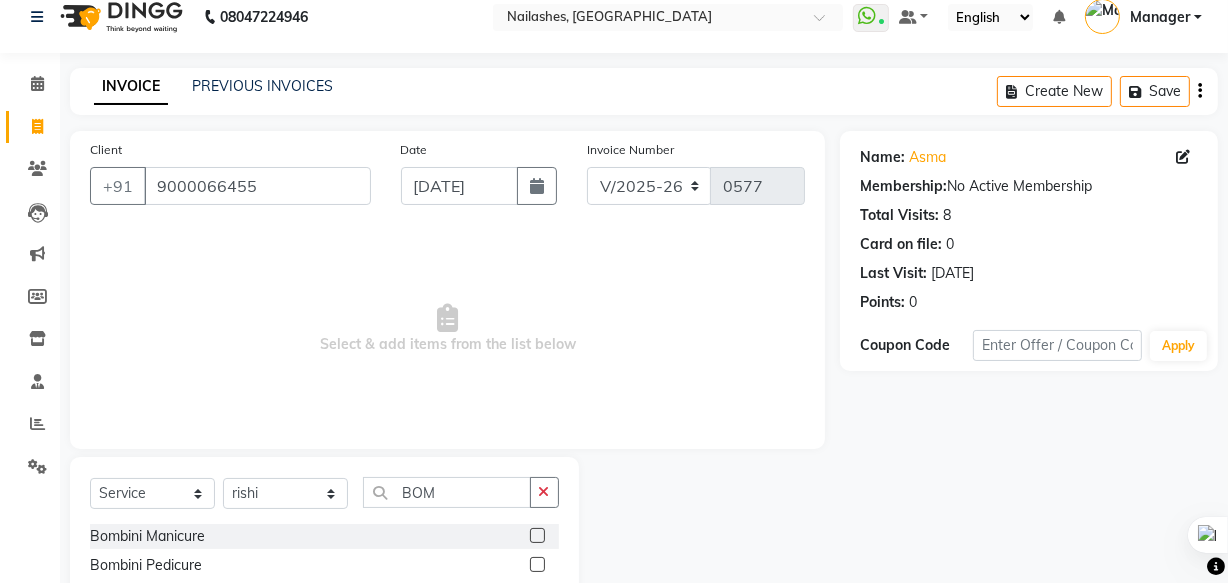 click 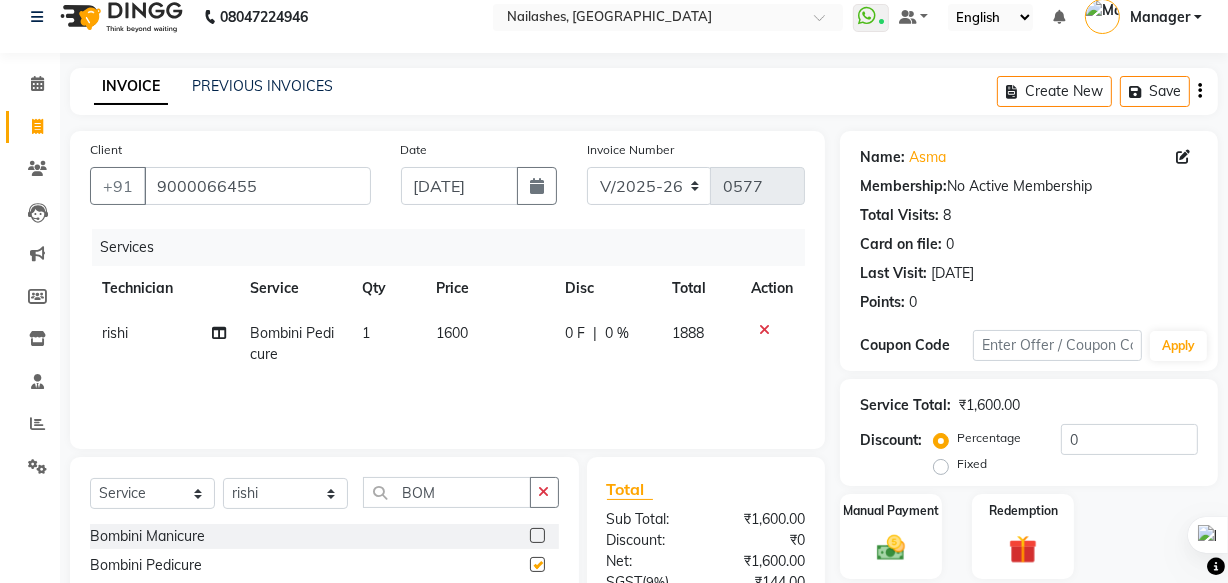 checkbox on "false" 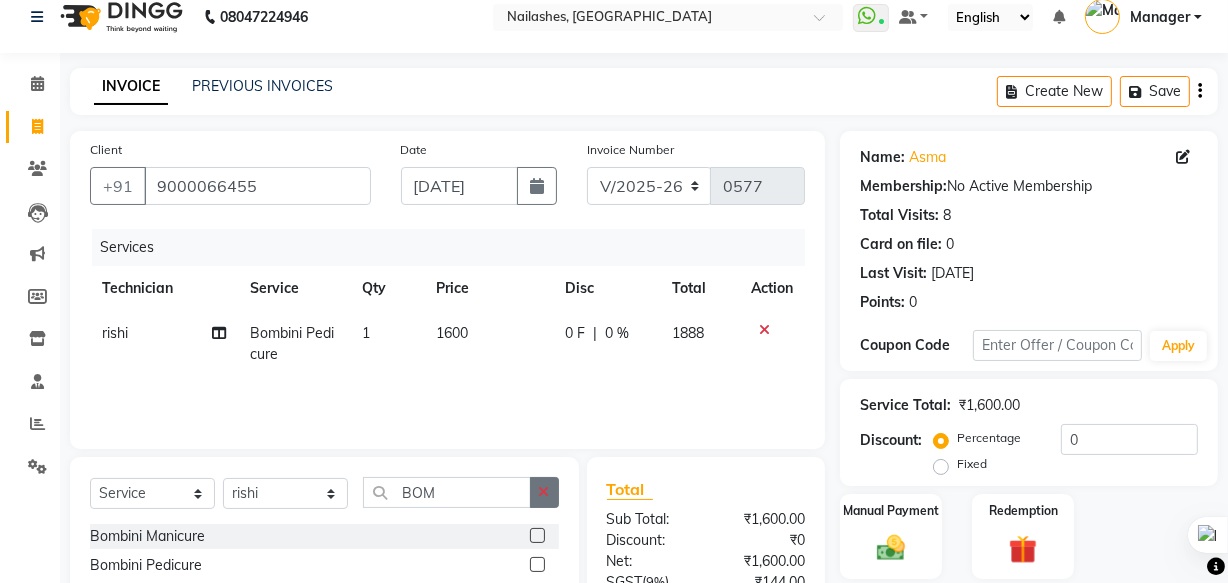 click 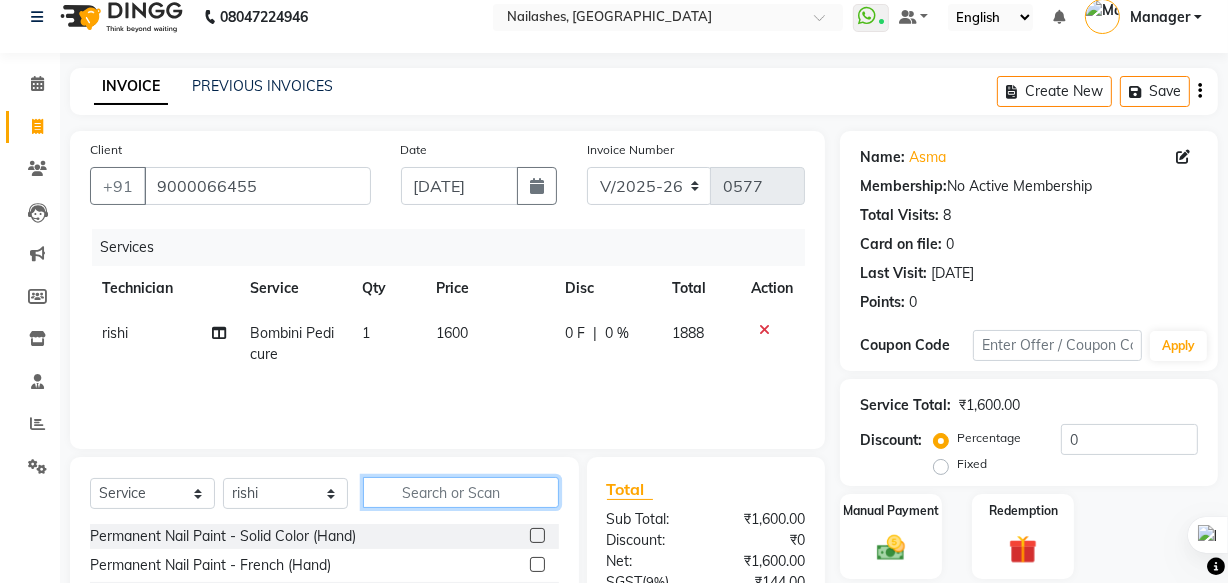 click 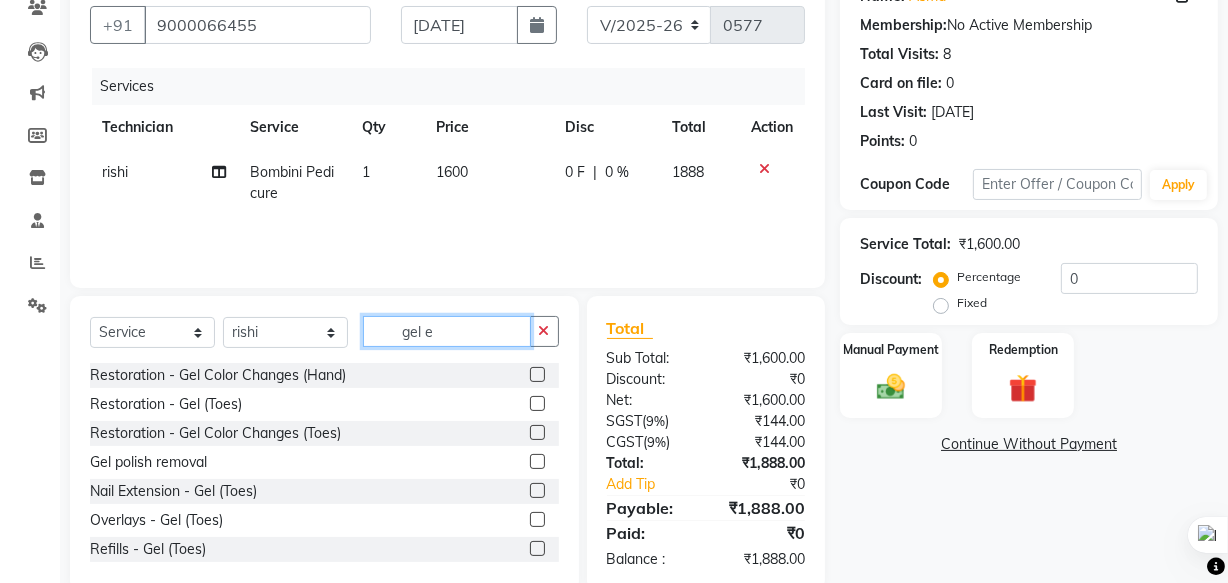 scroll, scrollTop: 200, scrollLeft: 0, axis: vertical 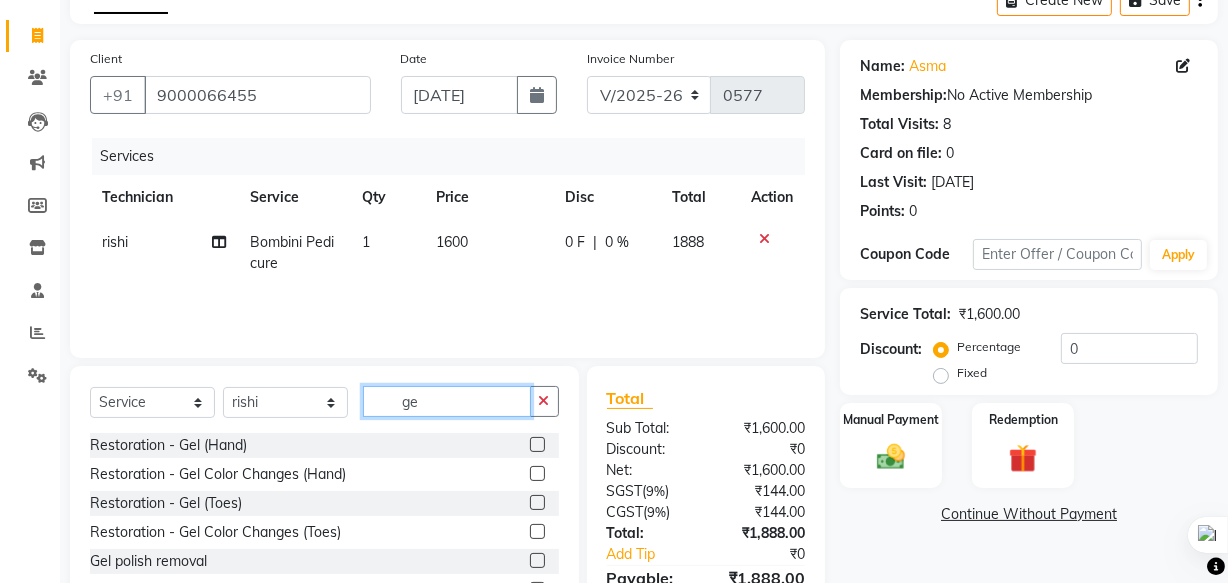 type on "g" 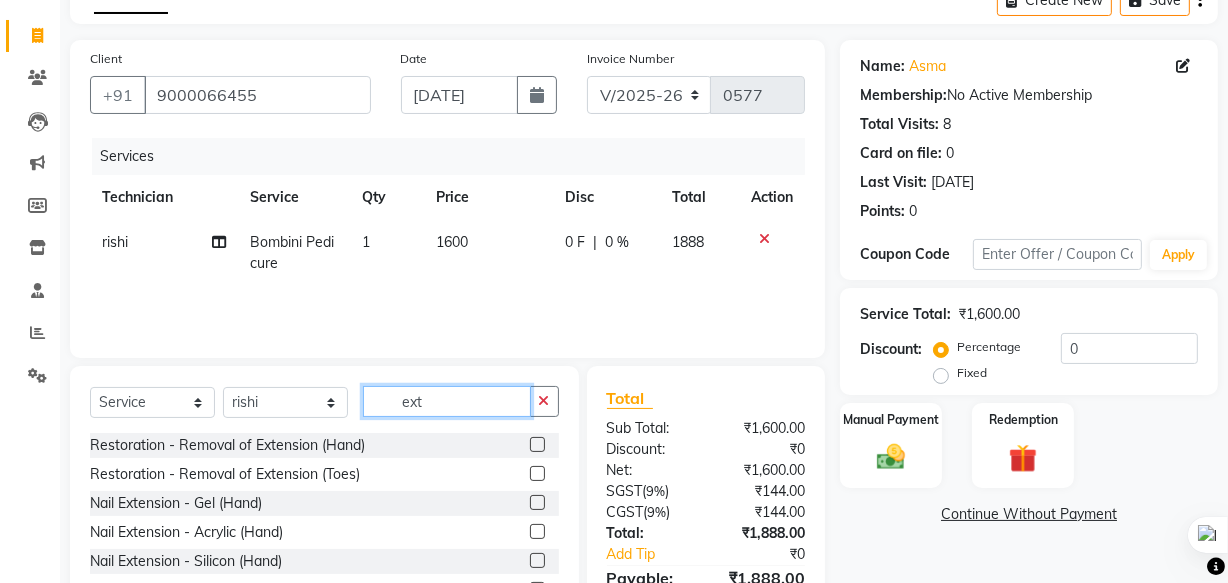 type on "ext" 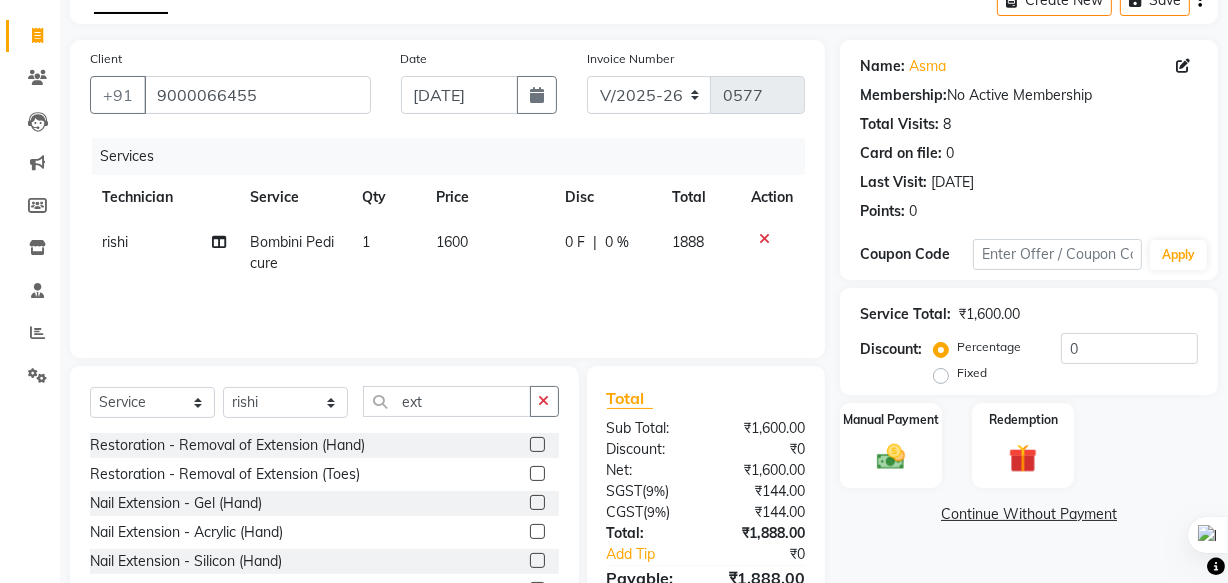 click 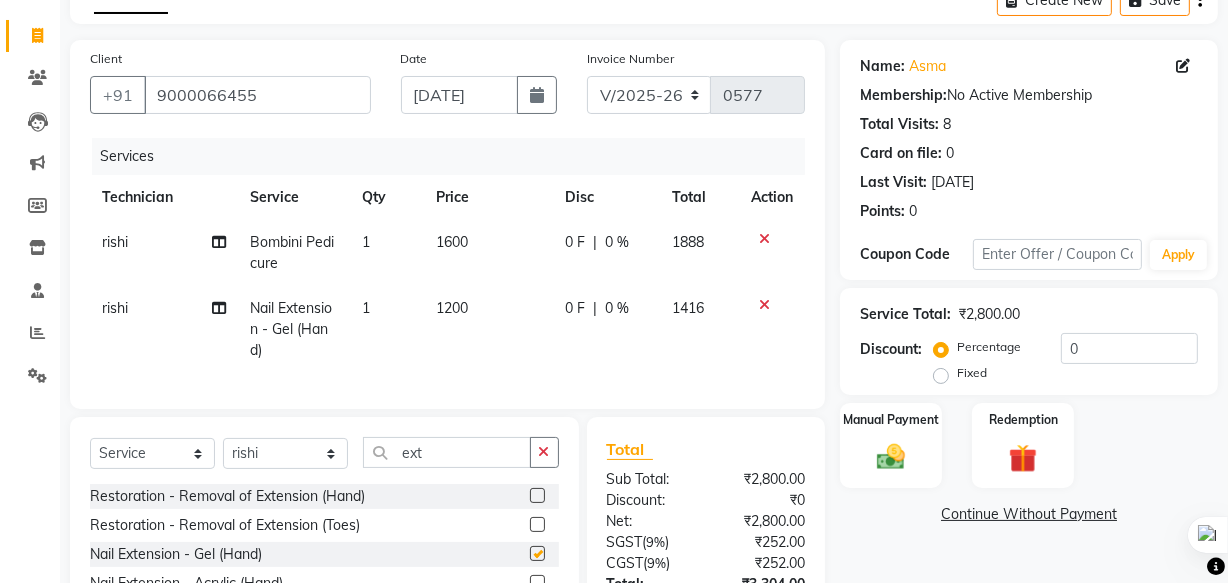 checkbox on "false" 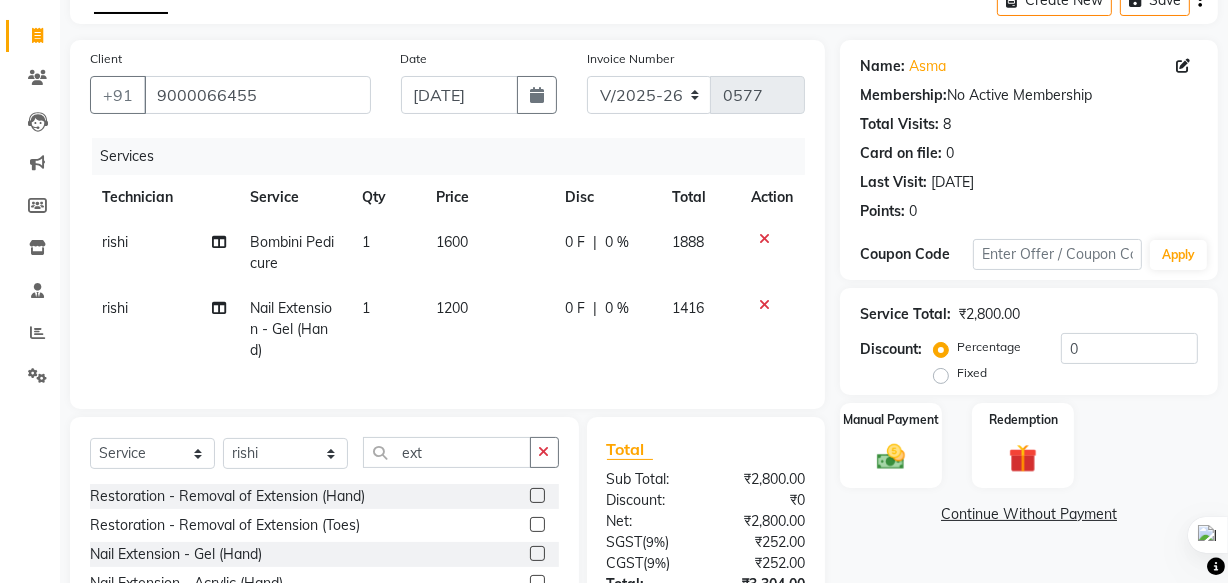 click on "1200" 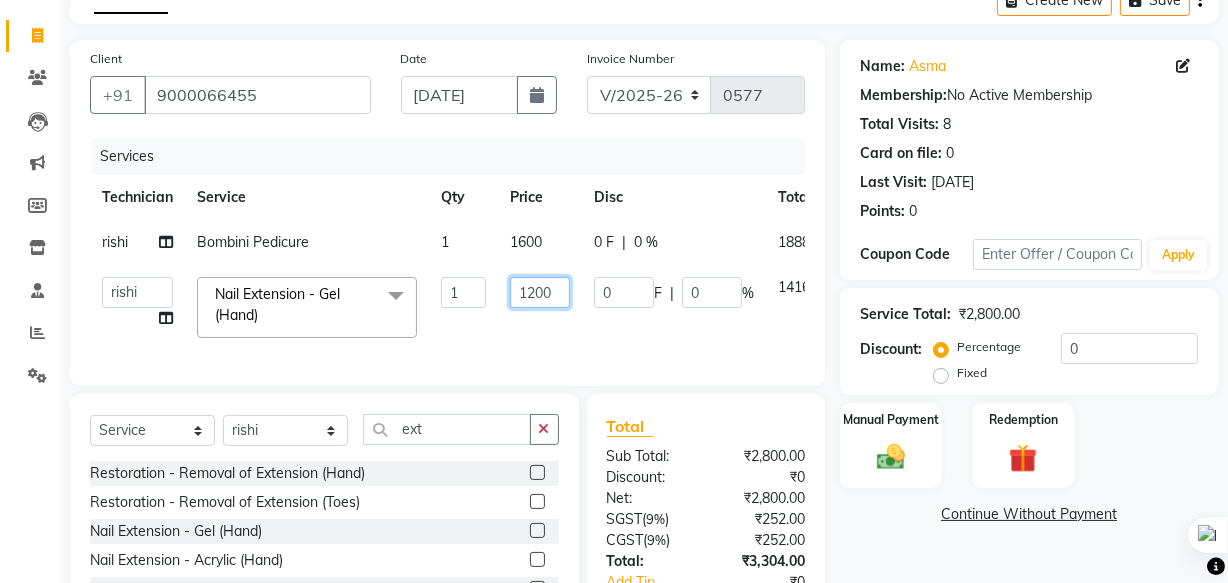 click on "1200" 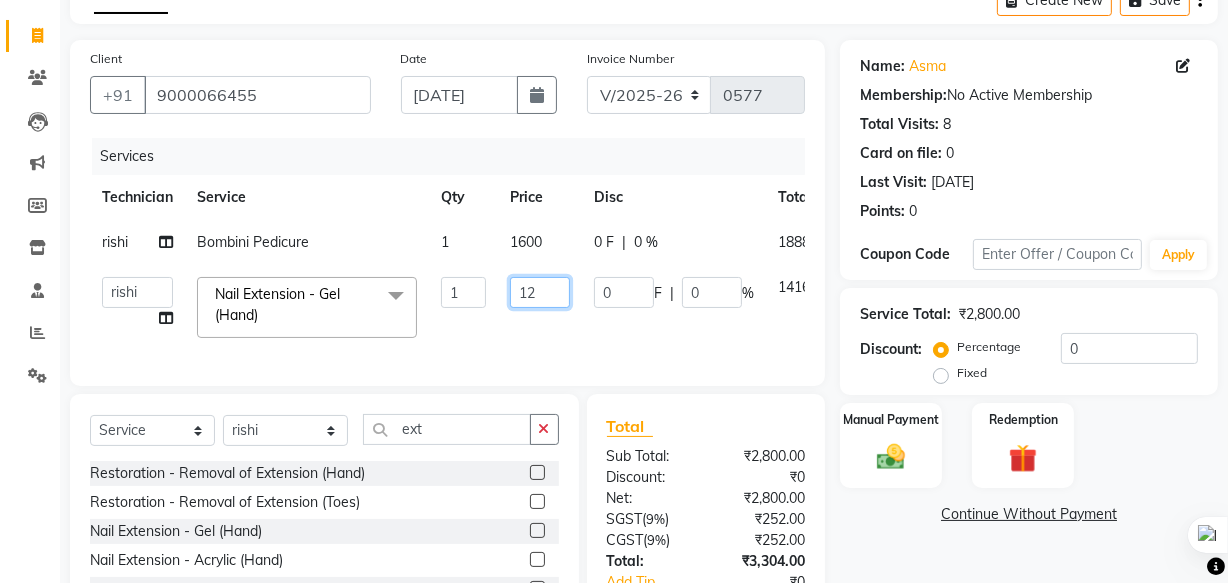 type on "120" 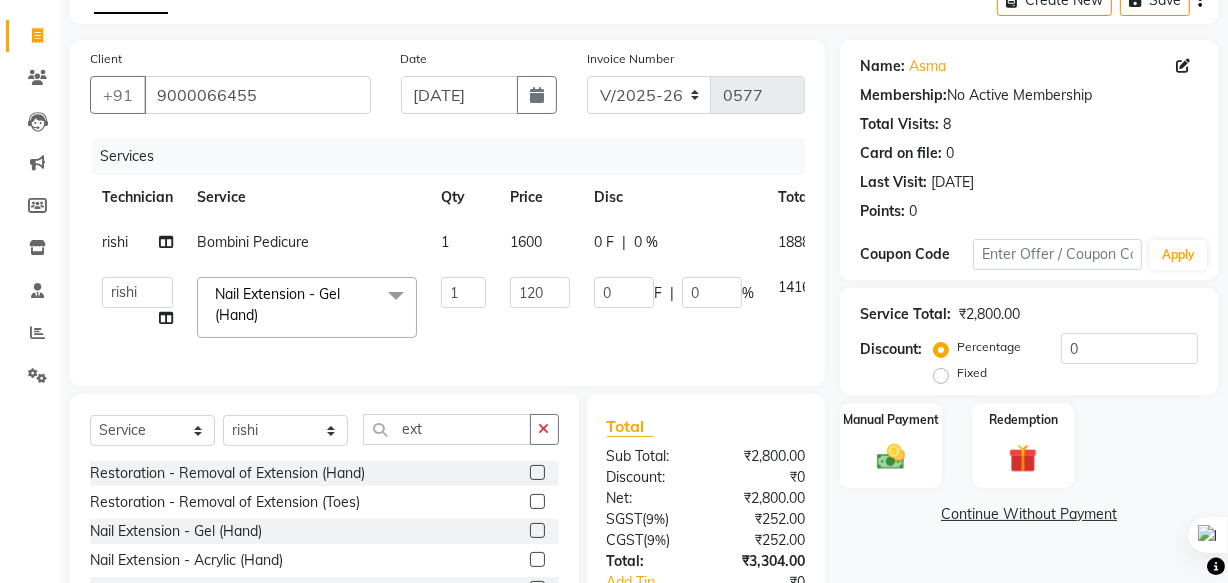click on "[PERSON_NAME] [PERSON_NAME] [PERSON_NAME] mam   Manager   [PERSON_NAME]   ringya   rishi   thei  Nail Extension - Gel (Hand)  x Permanent Nail Paint - Solid Color (Hand) Permanent Nail Paint - French (Hand) Permanent Nail Paint - Solid Color (Toes) Permanent Nail Paint - French (Toes) Nail course Basic Nail Course Advance Permanent Nail Paint - Regular Polish Restoration - Gel (Hand) Restoration - Tip Replacement (Hand) Restoration - Touch -up (Hand) Restoration - Gel Color Changes (Hand) Restoration - Removal of Extension (Hand) Restoration - Removal of Nail Paint (Hand) Restoration - Gel (Toes) Restoration - Tip Replacement (Toes) Restoration - Touch -up (Toes) Restoration - Gel Color Changes (Toes) Restoration - Removal of Extension (Toes) Restoration - Removal of Nail Paint (Toes) Gel polish removal Eyelash Refil - Classic Eyelash Refil - Hybrid Eyelash Refil - Volume Eyelash Refil - Mega Volume Eyelash Refil - Lash Removal Manicure  - Classic Manicure  - Deluxe Manicure  - Premium Manicure - Cut & File 1" 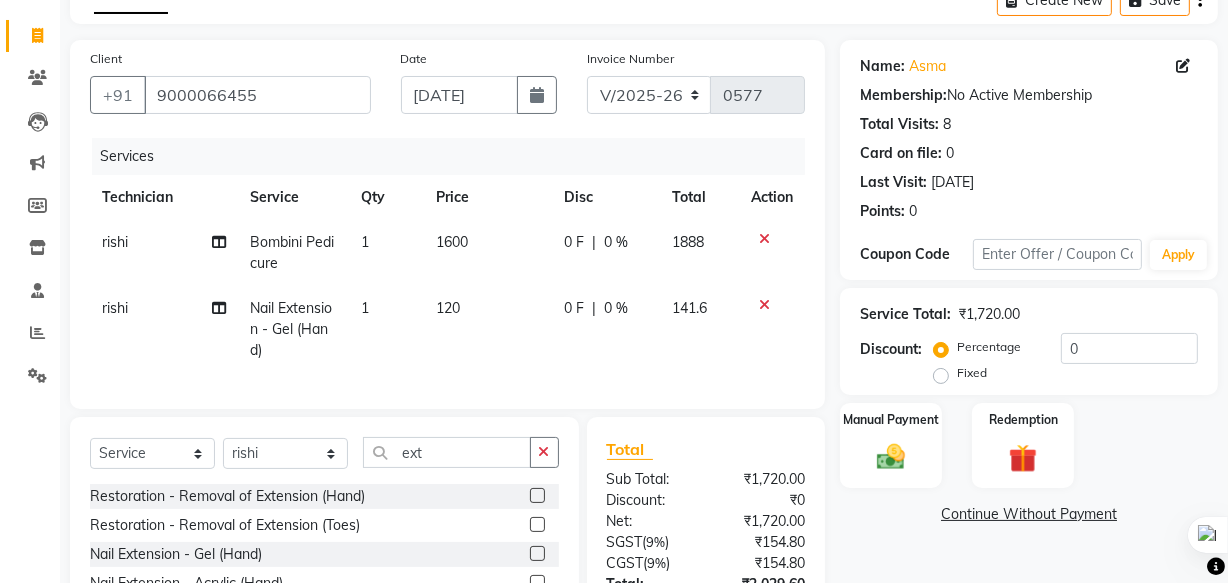 click 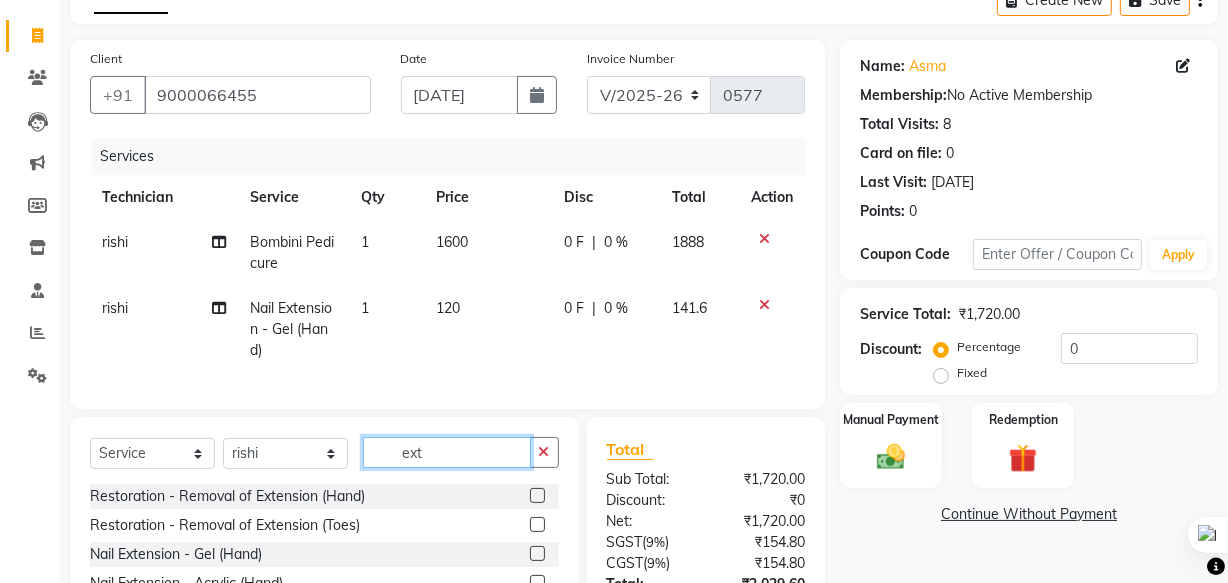 type 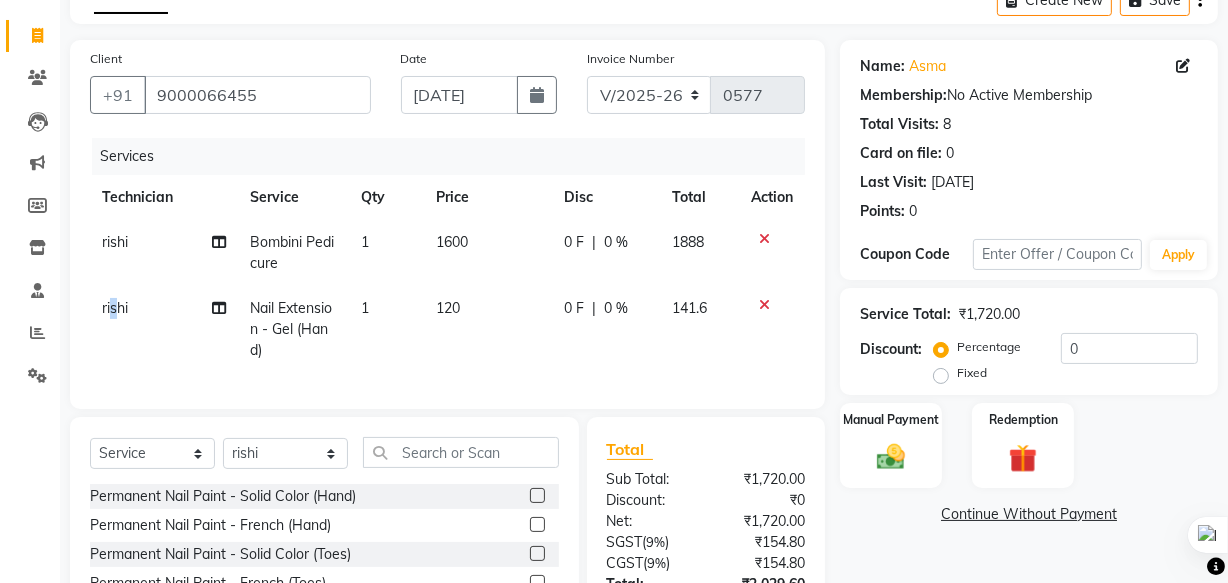 click on "rishi" 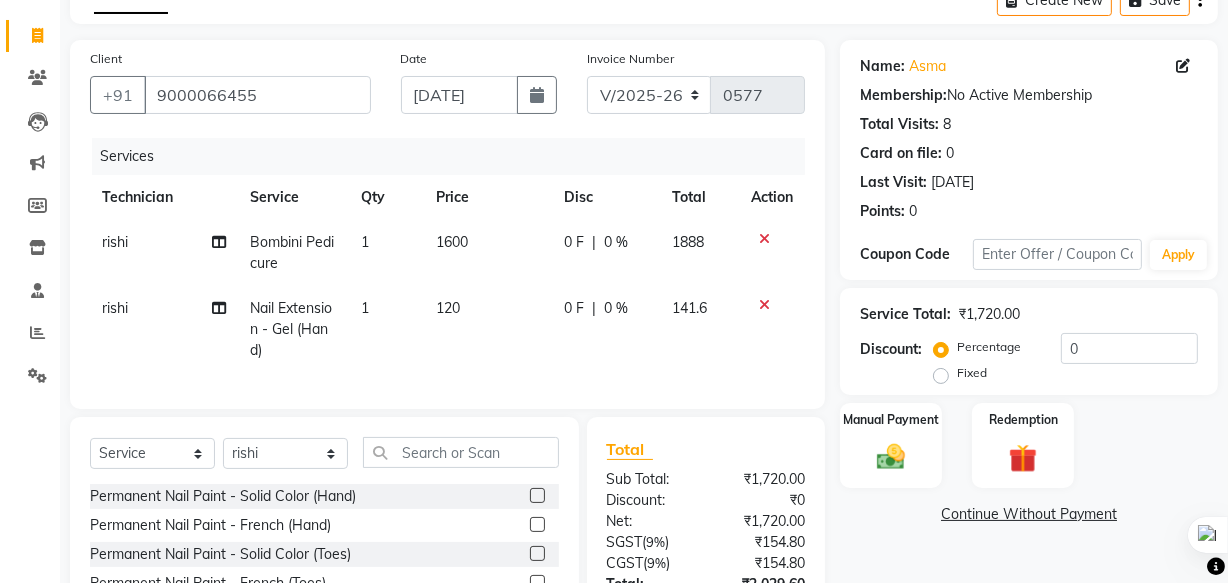 select on "67123" 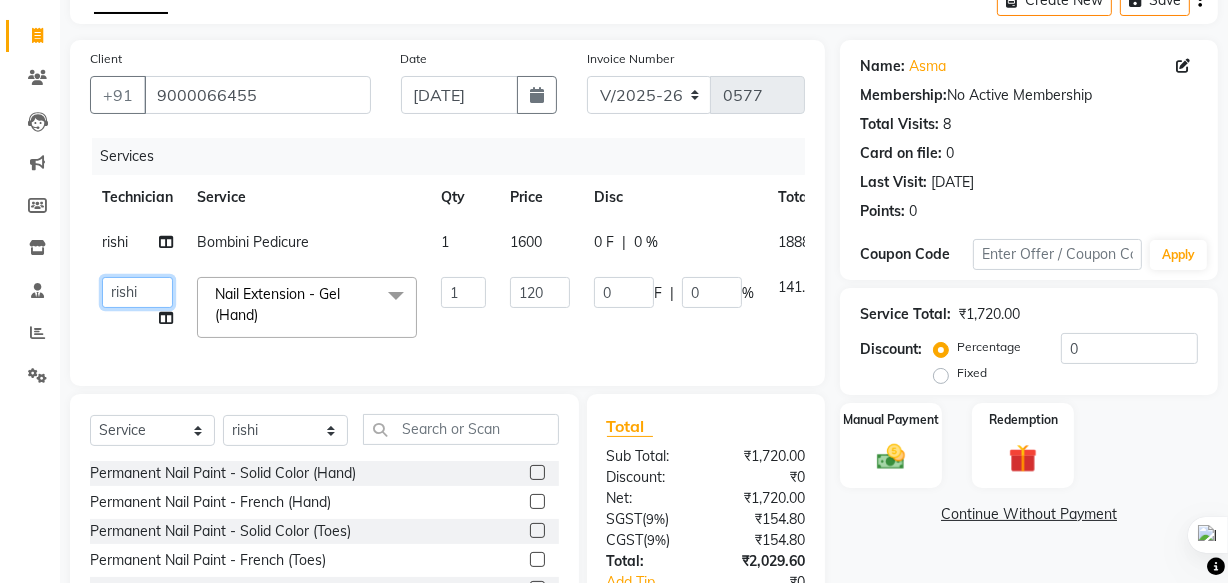 click on "[PERSON_NAME] [PERSON_NAME] [PERSON_NAME] mam   Manager   [PERSON_NAME]   thei" 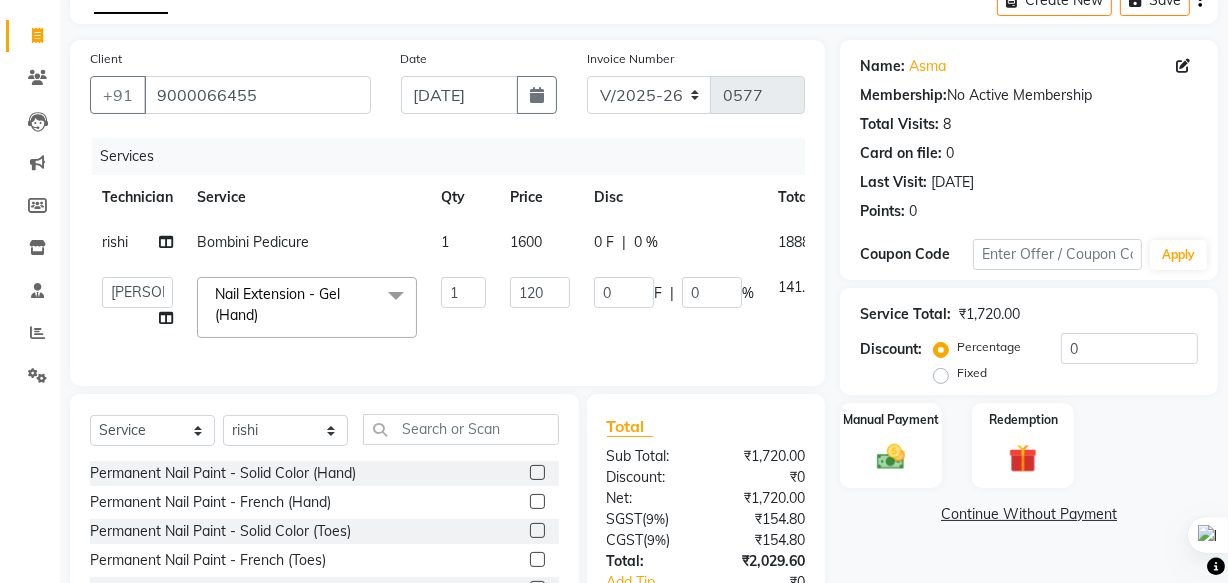 select on "76516" 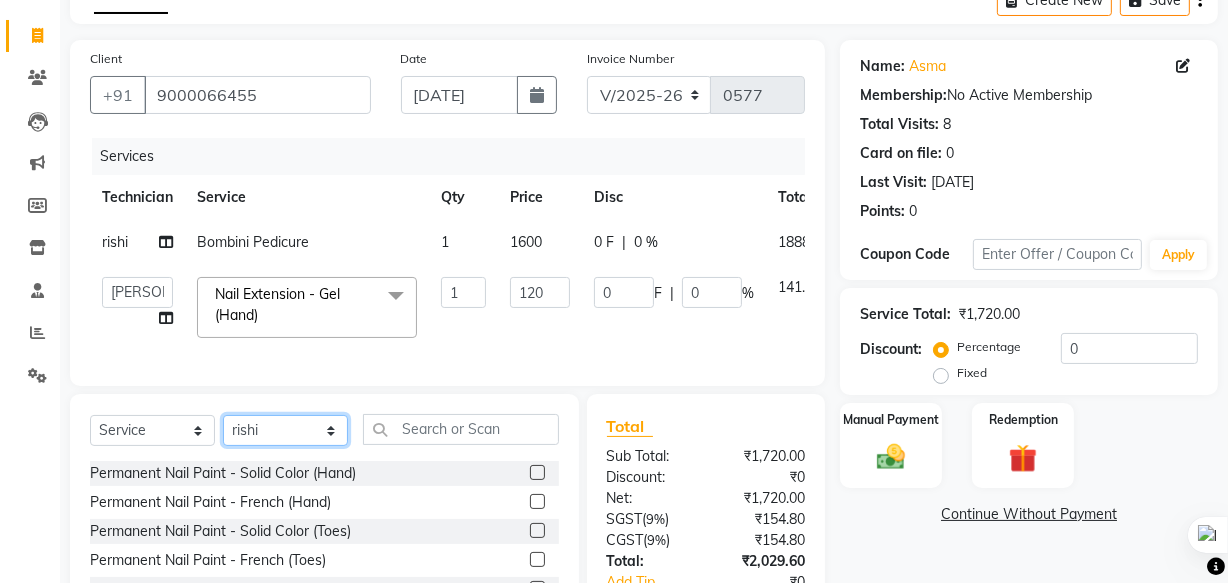 click on "Select Technician [PERSON_NAME] [PERSON_NAME] [PERSON_NAME] mam Manager [PERSON_NAME] thei" 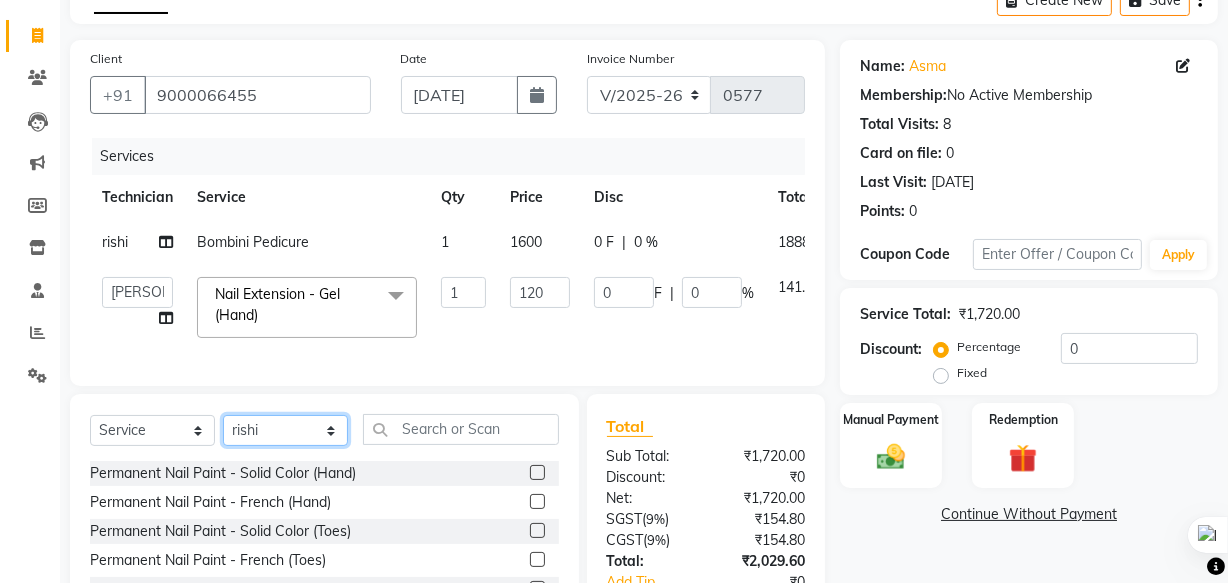 select on "76516" 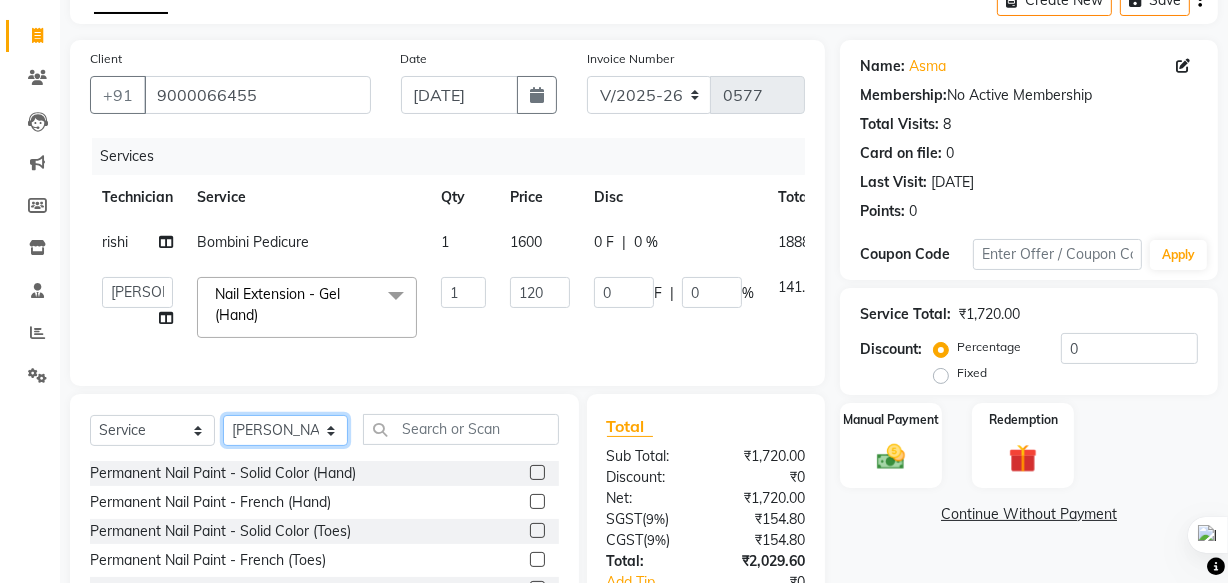 click on "Select Technician [PERSON_NAME] [PERSON_NAME] [PERSON_NAME] mam Manager [PERSON_NAME] thei" 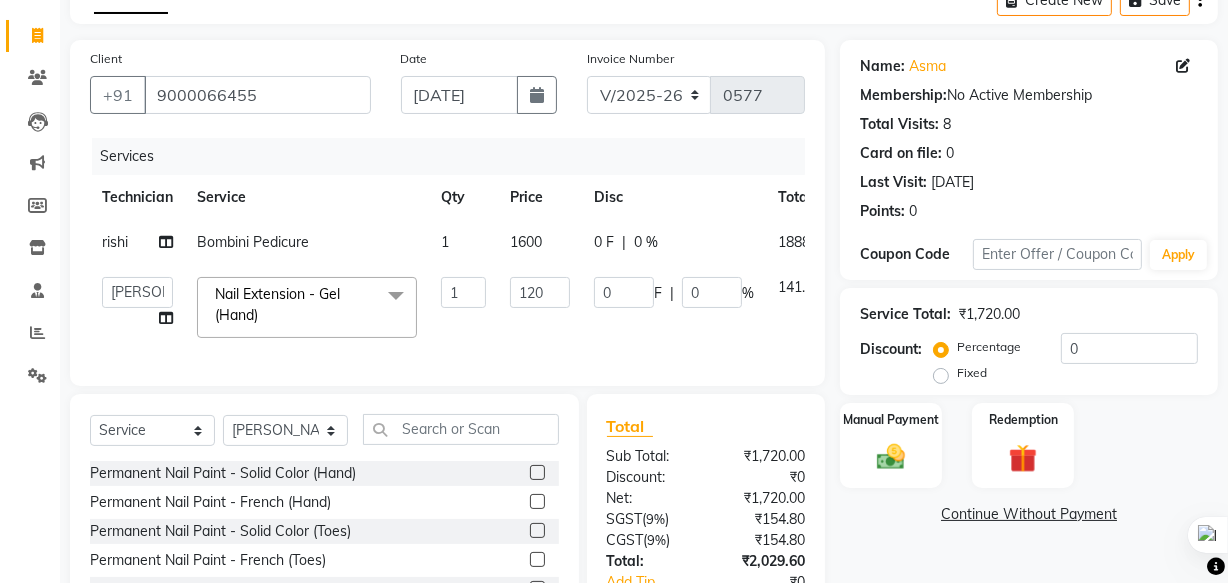 click 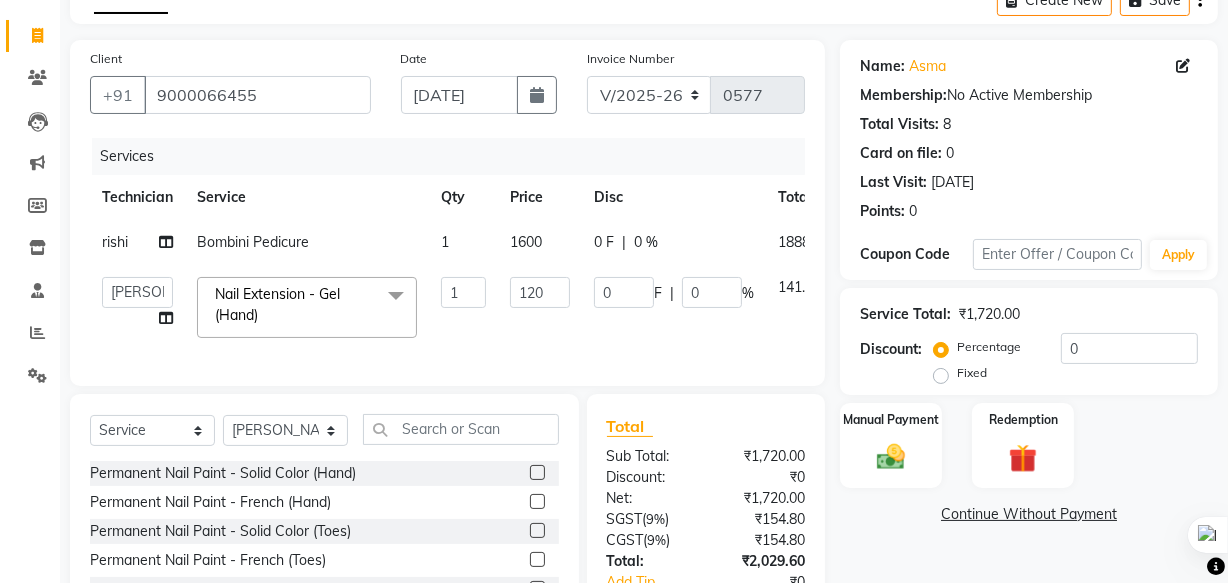 click at bounding box center (536, 473) 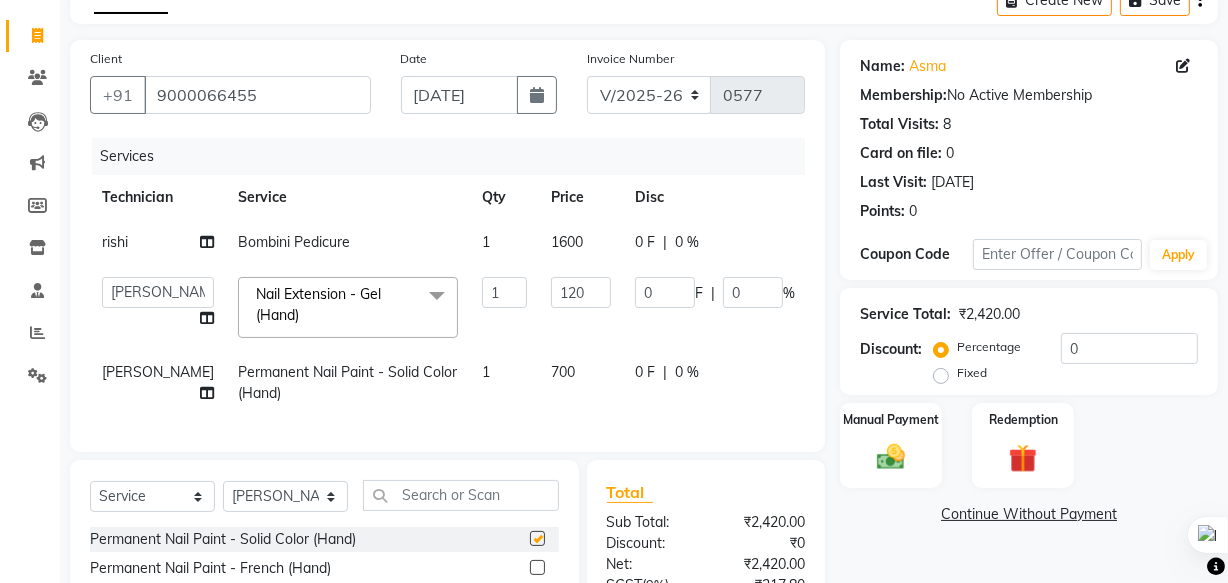 checkbox on "false" 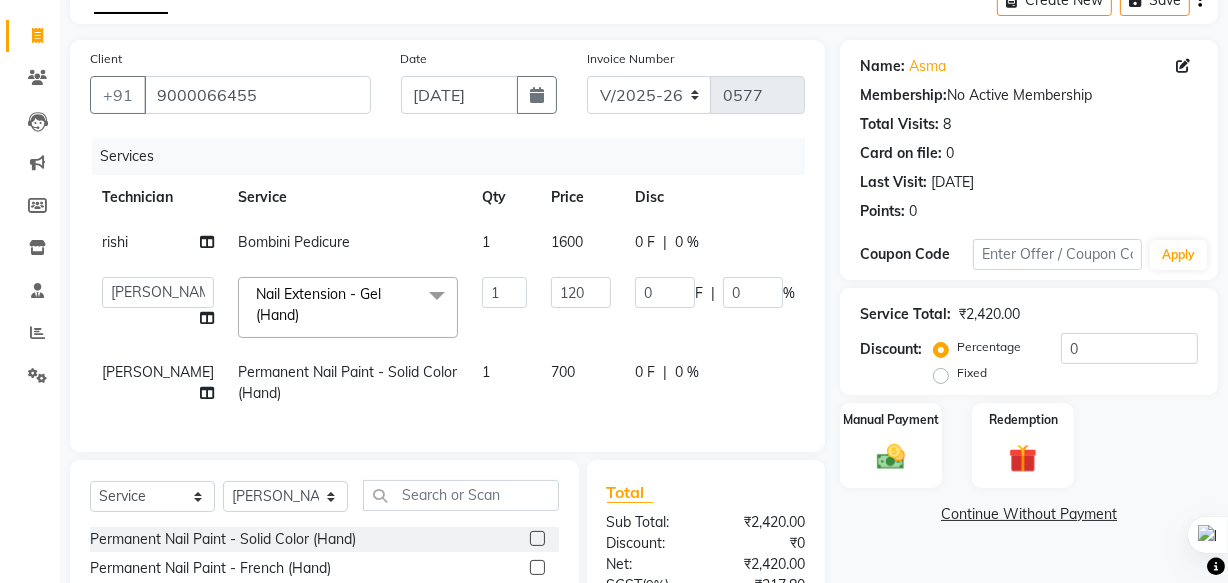 click on "[PERSON_NAME]" 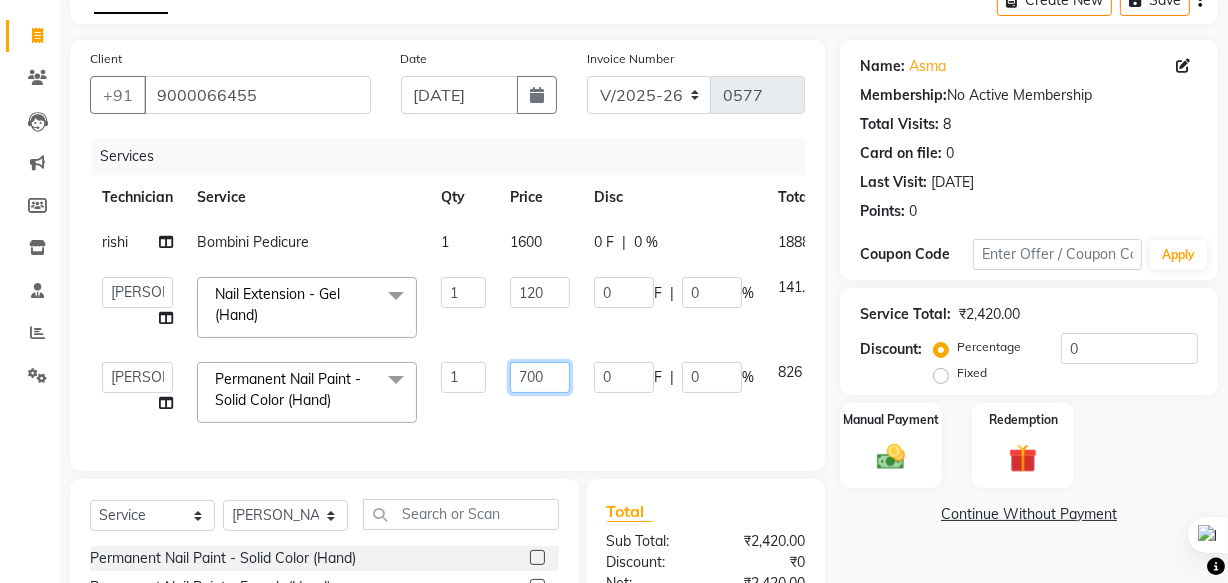 click on "700" 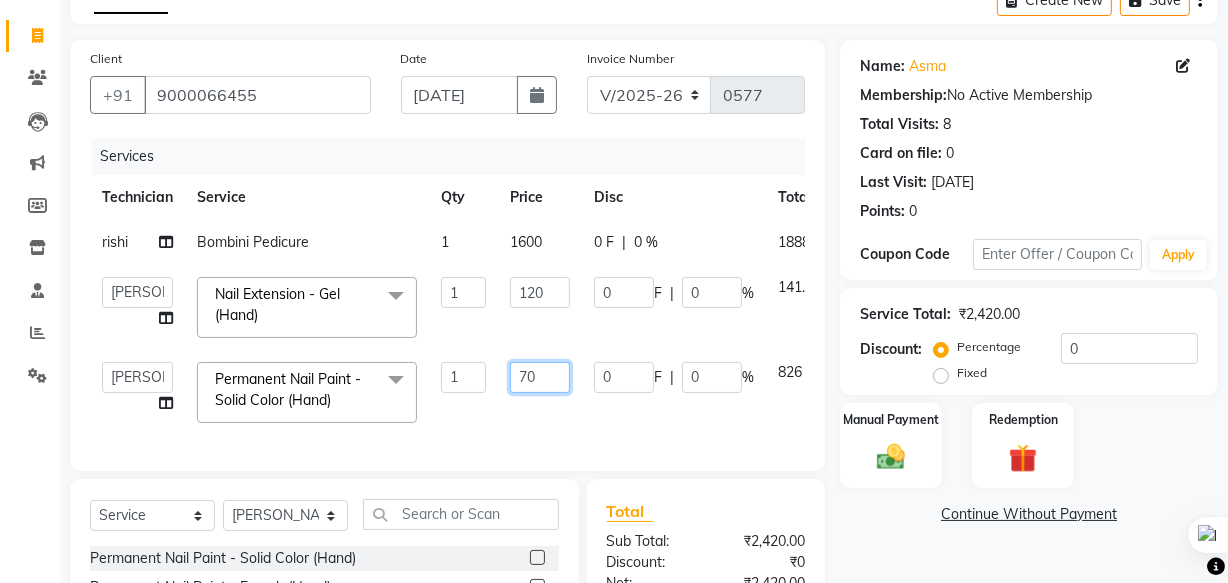 type on "7" 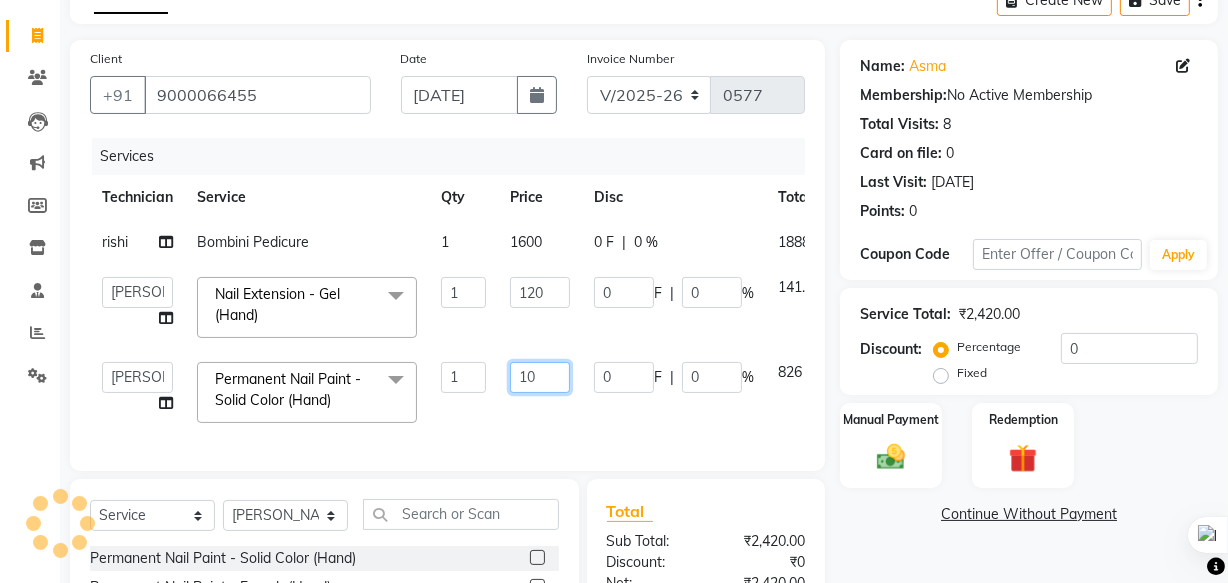 type on "100" 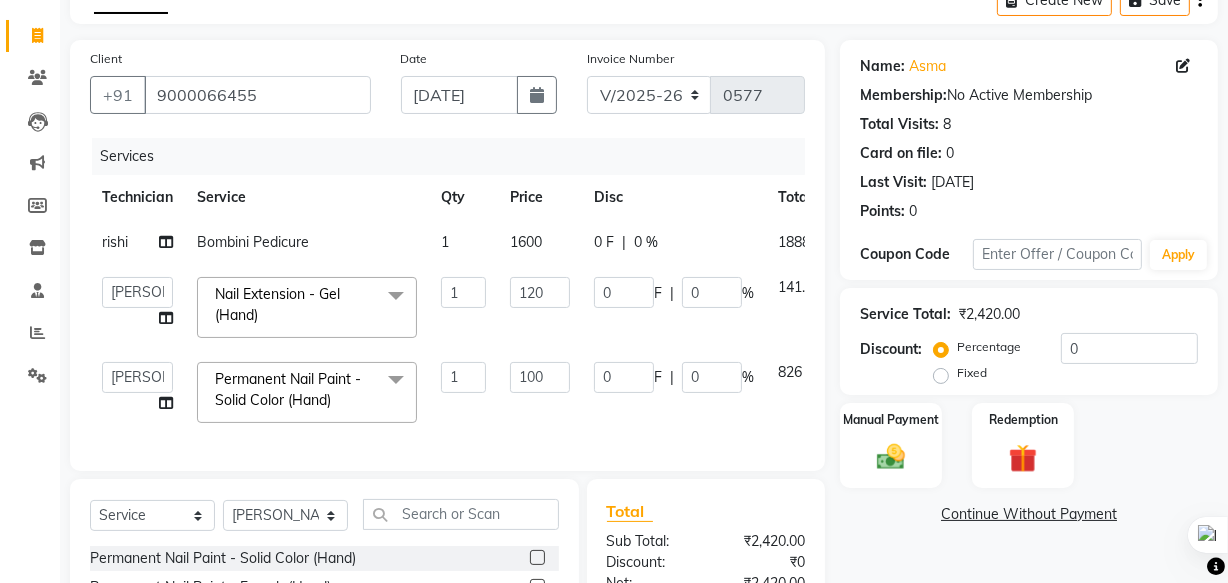 click on "Services Technician Service Qty Price Disc Total Action [PERSON_NAME] Pedicure 1 1600 0 F | 0 % 1888  [PERSON_NAME] [PERSON_NAME] [PERSON_NAME] mam   Manager   [PERSON_NAME]   ringya   rishi   thei  Nail Extension - Gel (Hand)  x Permanent Nail Paint - Solid Color (Hand) Permanent Nail Paint - French (Hand) Permanent Nail Paint - Solid Color (Toes) Permanent Nail Paint - French (Toes) Nail course Basic Nail Course Advance Permanent Nail Paint - Regular Polish Restoration - Gel (Hand) Restoration - Tip Replacement (Hand) Restoration - Touch -up (Hand) Restoration - Gel Color Changes (Hand) Restoration - Removal of Extension (Hand) Restoration - Removal of Nail Paint (Hand) Restoration - Gel (Toes) Restoration - Tip Replacement (Toes) Restoration - Touch -up (Toes) Restoration - Gel Color Changes (Toes) Restoration - Removal of Extension (Toes) Restoration - Removal of Nail Paint (Toes) Gel polish removal Eyelash Refil - Classic Eyelash Refil - Hybrid Eyelash Refil - Volume Eyelash Refil - Mega Volume Combo 1 0" 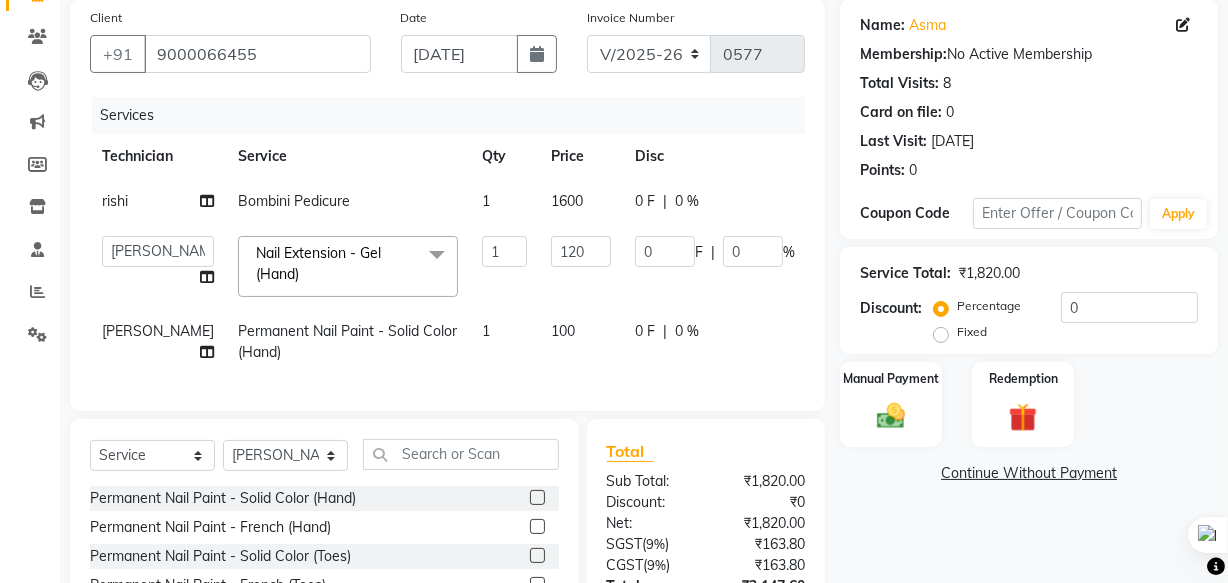 scroll, scrollTop: 144, scrollLeft: 0, axis: vertical 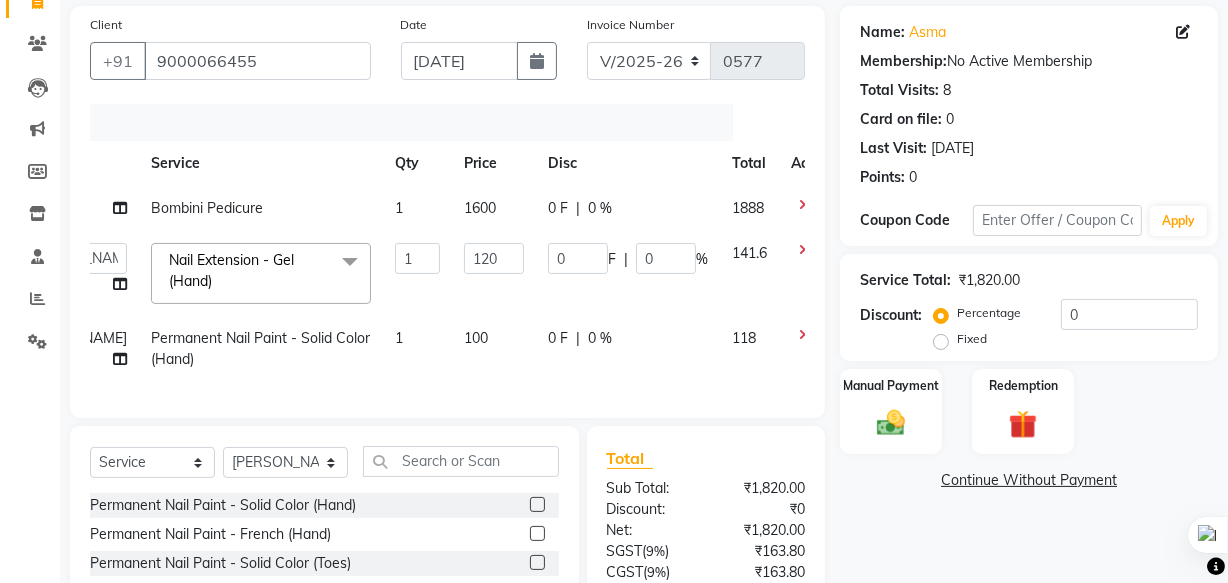 click 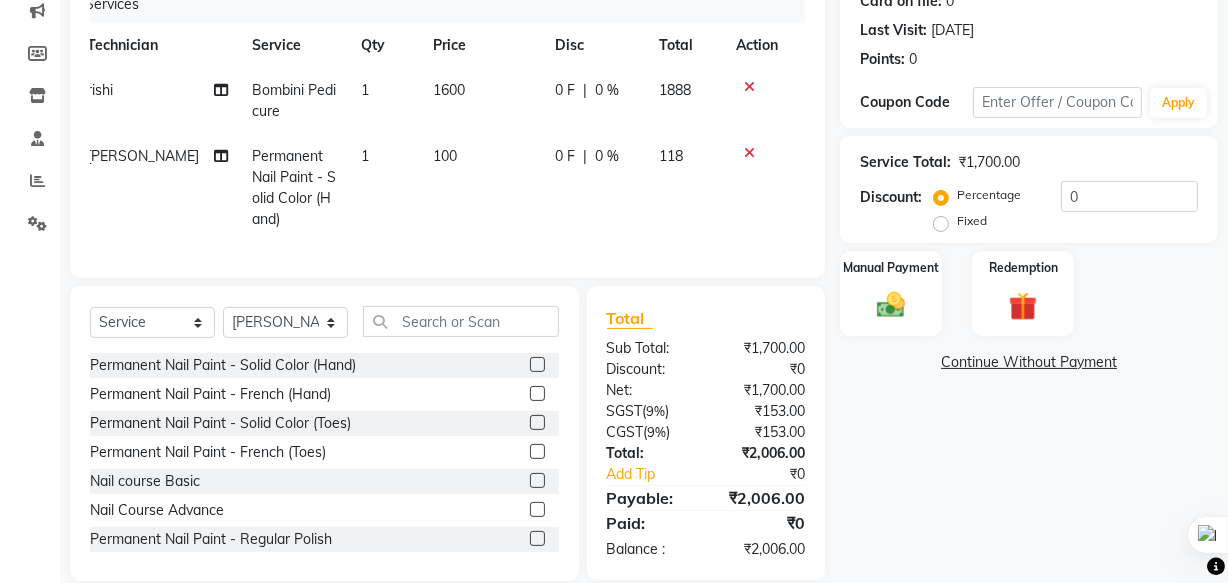 scroll, scrollTop: 304, scrollLeft: 0, axis: vertical 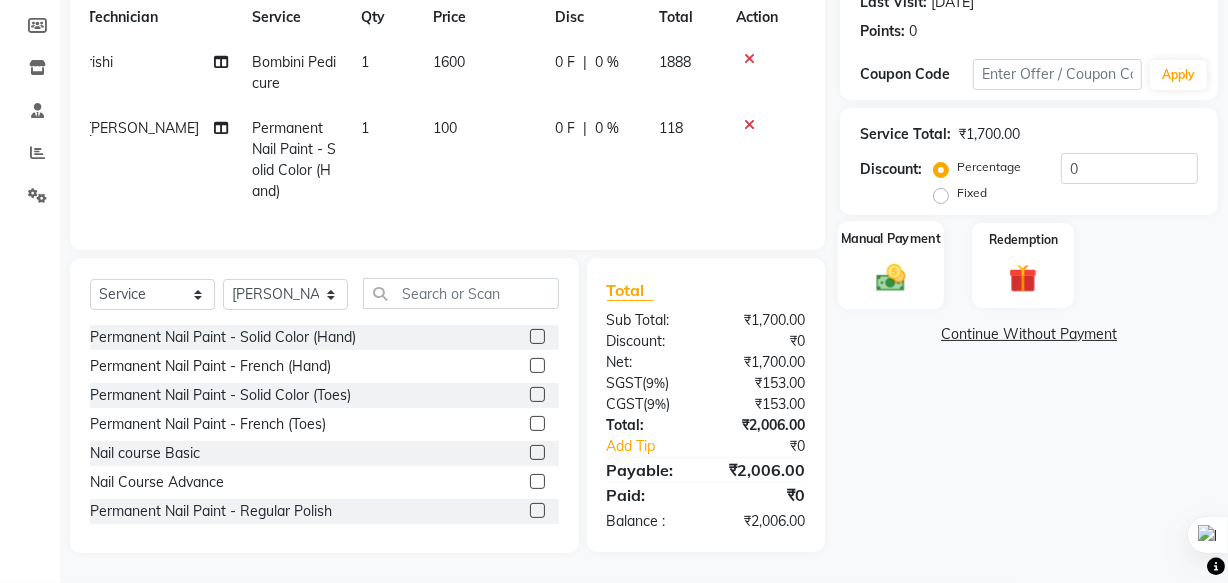 click 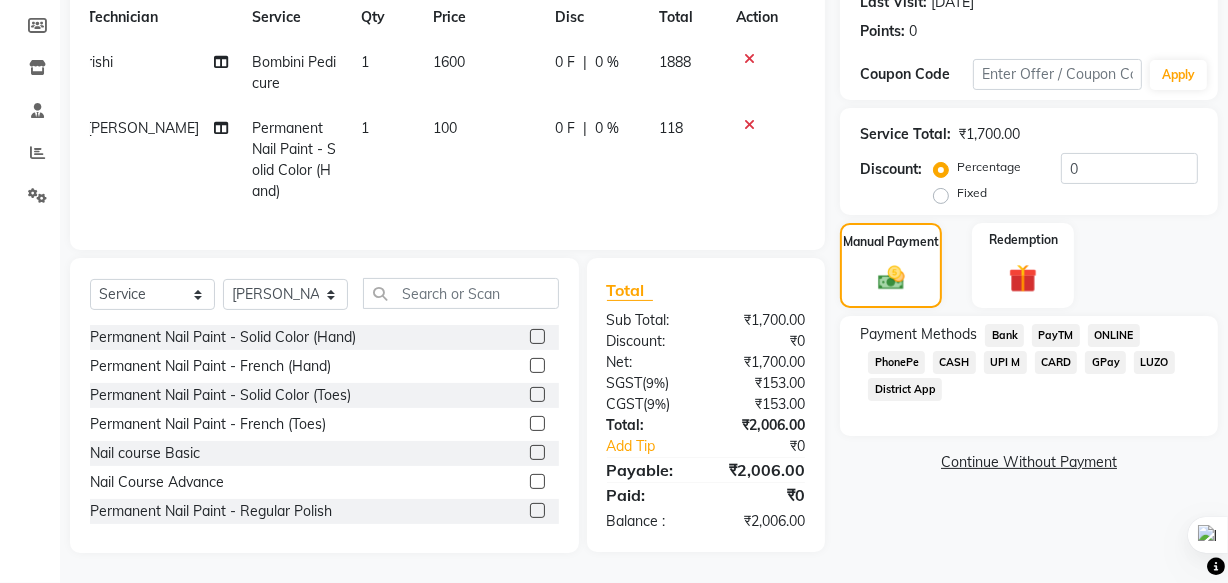 click on "CARD" 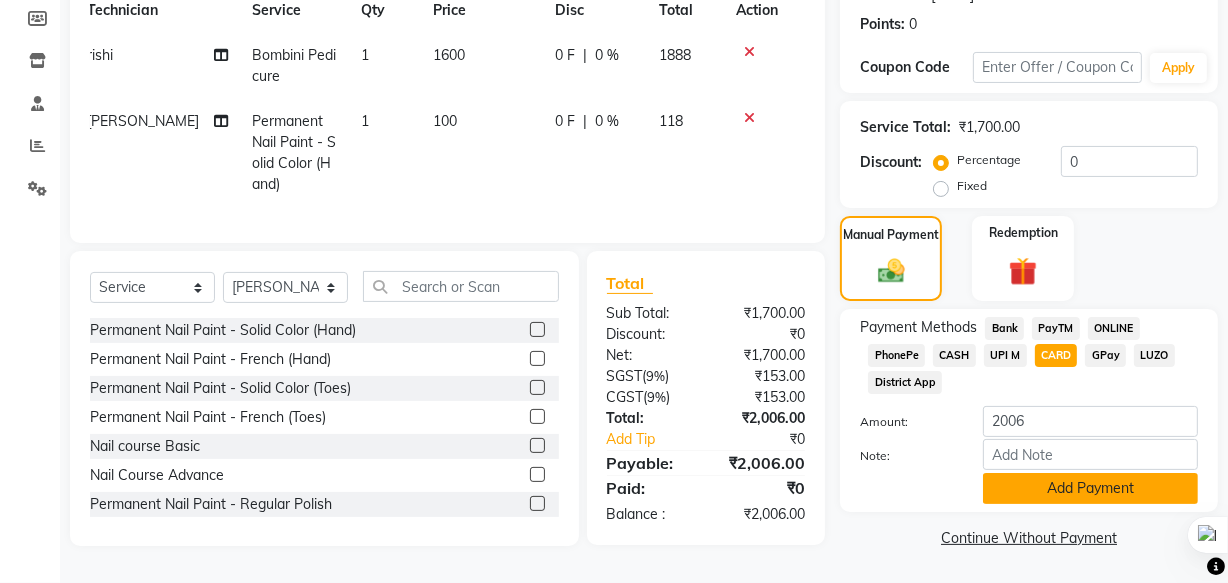 click on "Add Payment" 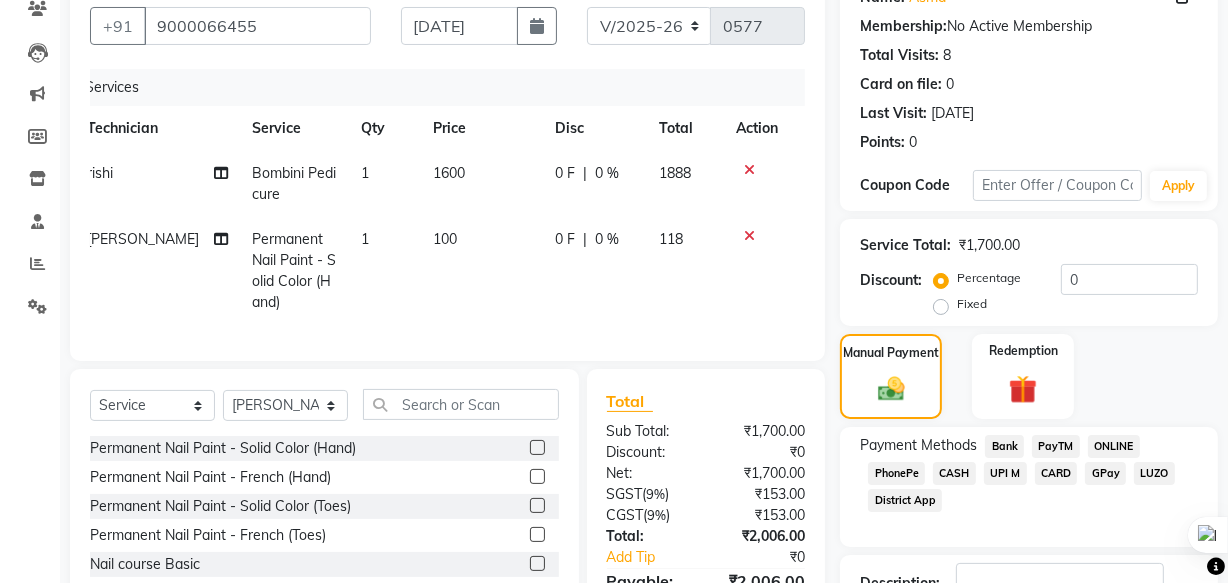 scroll, scrollTop: 345, scrollLeft: 0, axis: vertical 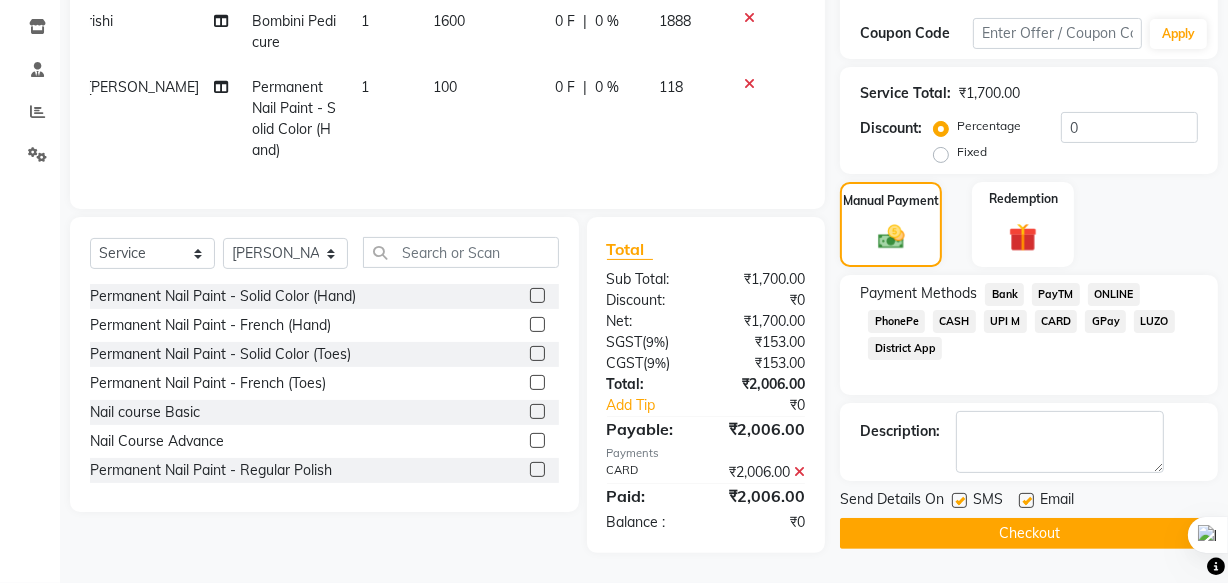 click on "Checkout" 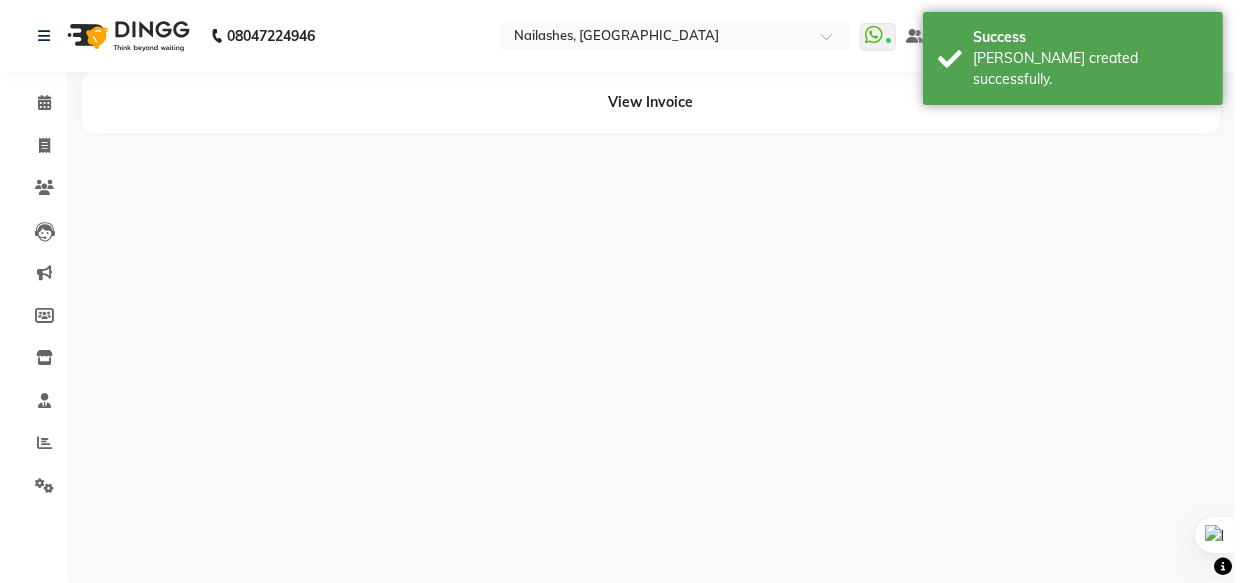 scroll, scrollTop: 0, scrollLeft: 0, axis: both 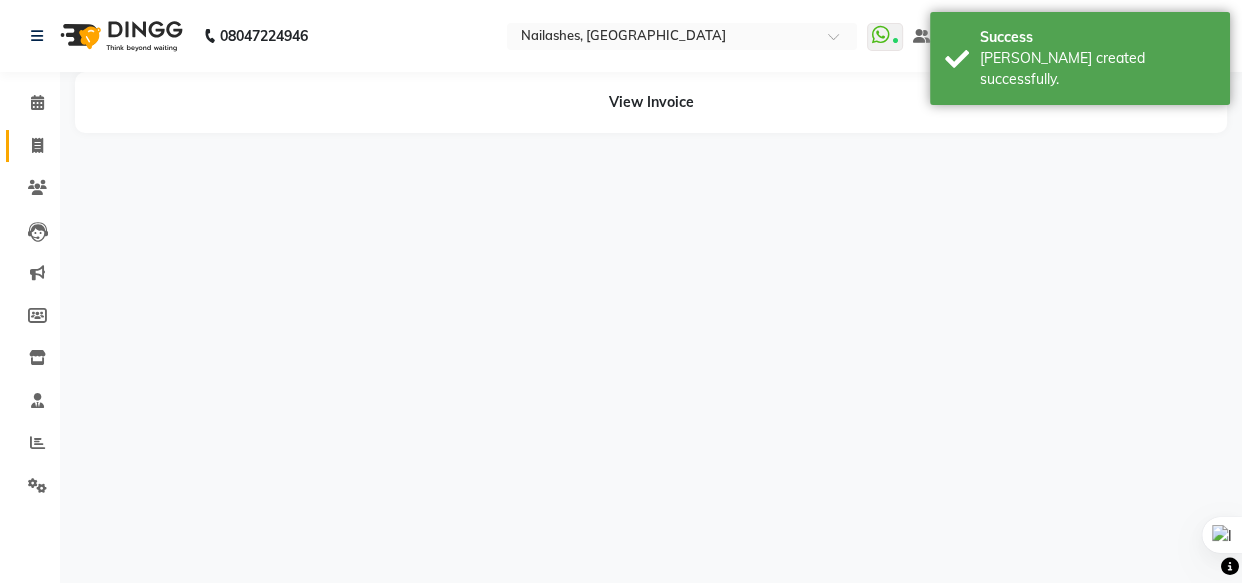 click 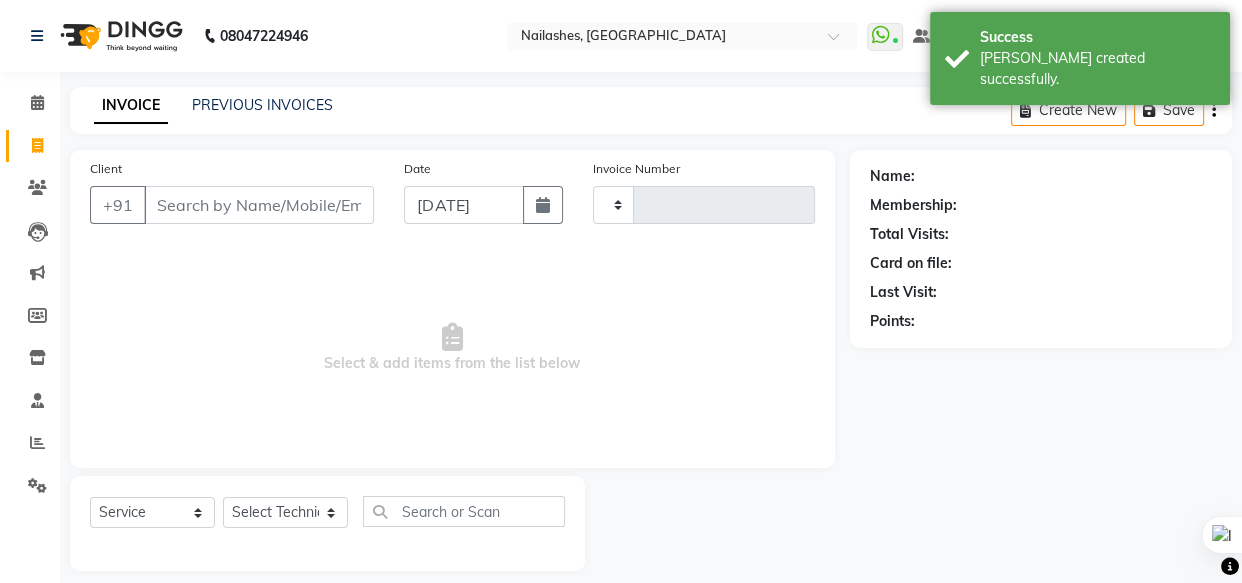 type on "0578" 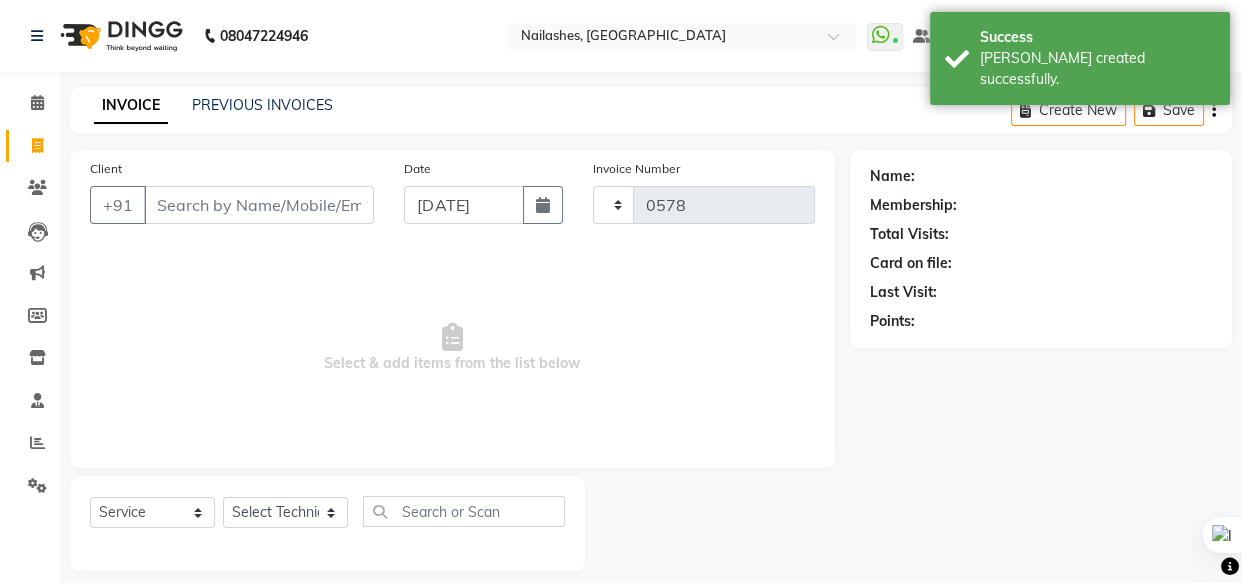 select on "5759" 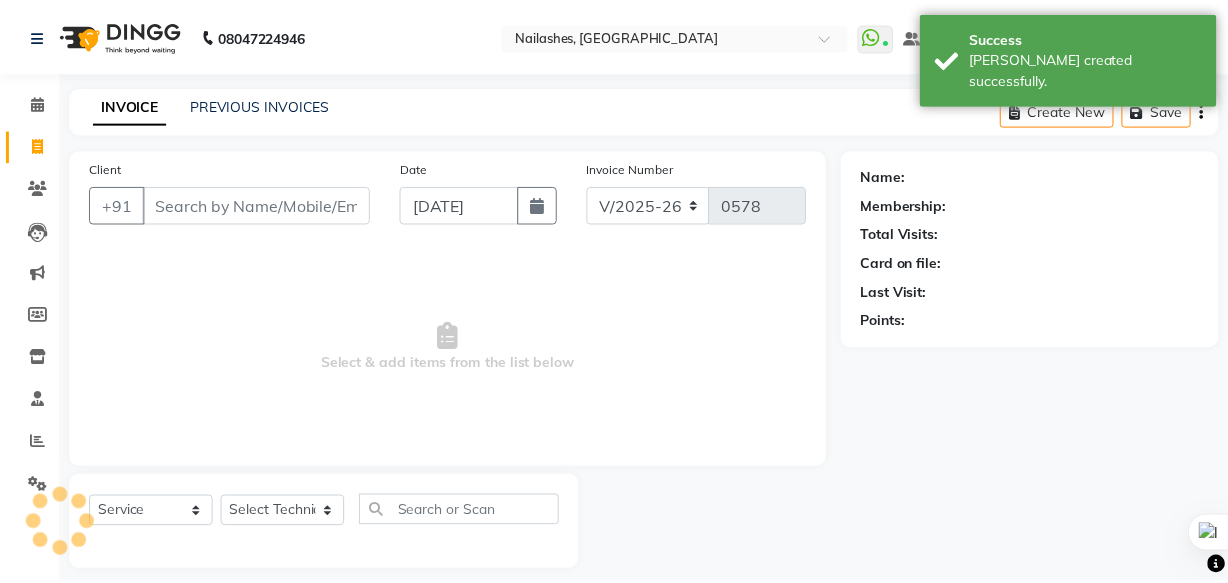scroll, scrollTop: 19, scrollLeft: 0, axis: vertical 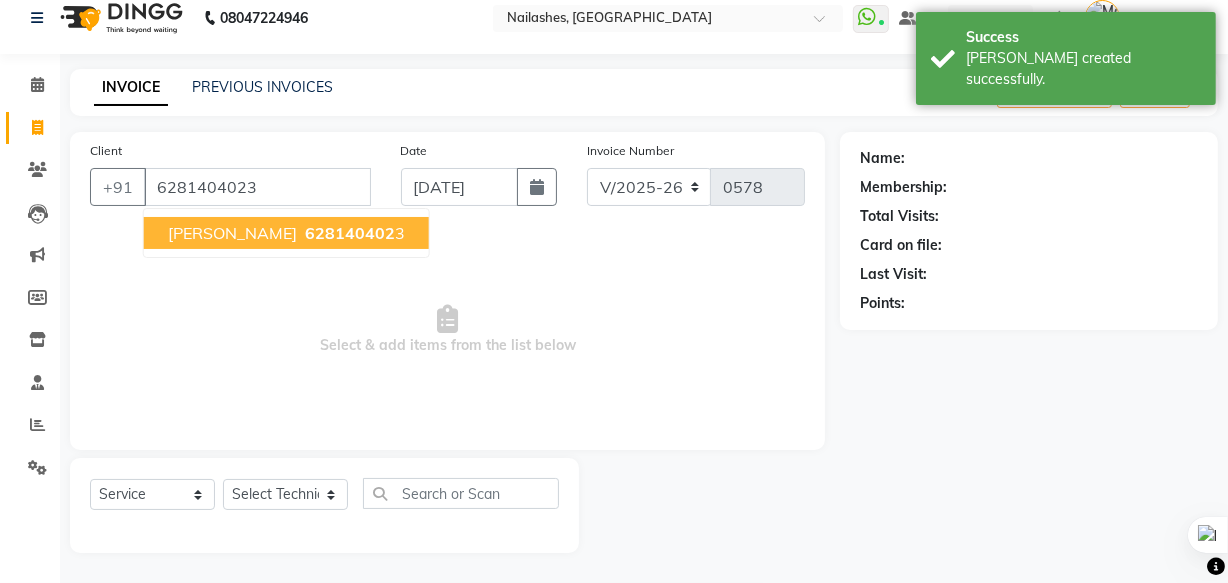 type on "6281404023" 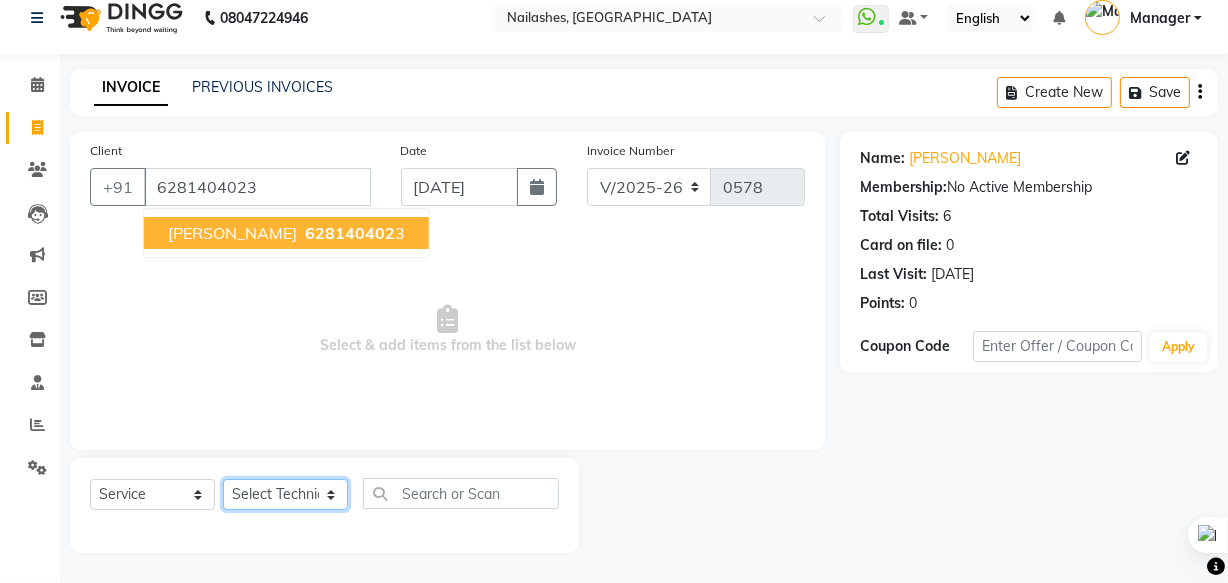 click on "Select Technician [PERSON_NAME] [PERSON_NAME] [PERSON_NAME] mam Manager [PERSON_NAME] thei" 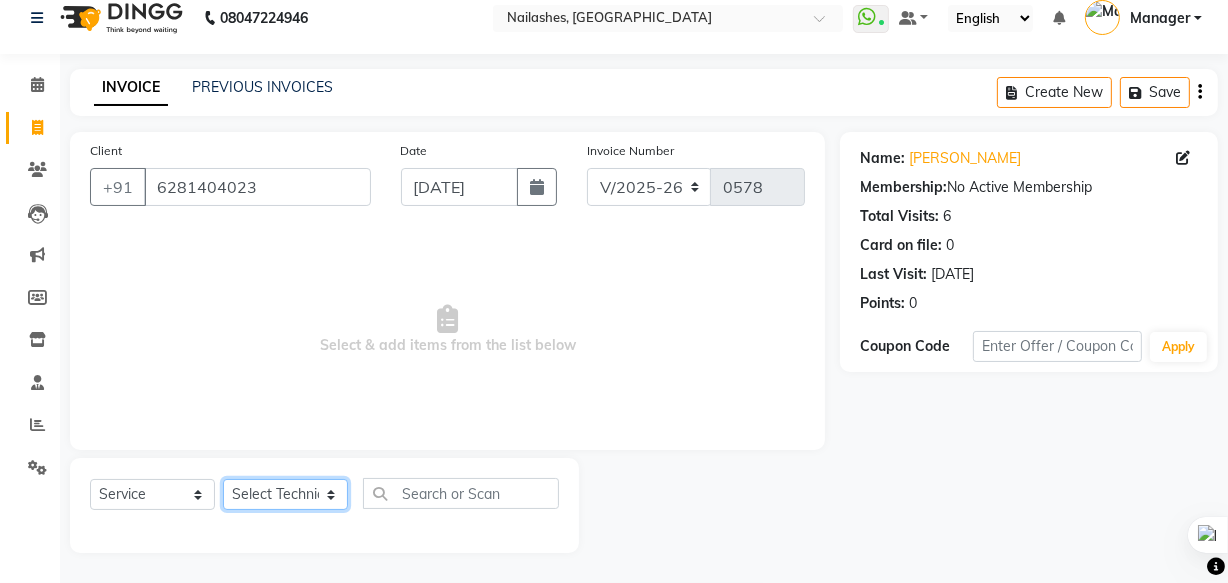 select on "83260" 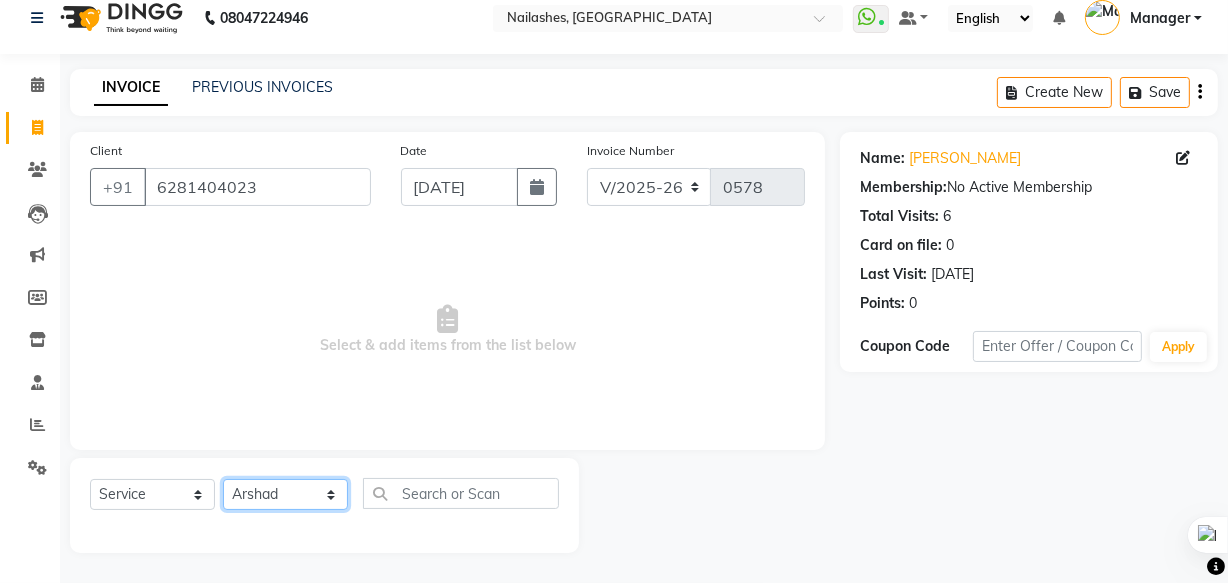 click on "Select Technician [PERSON_NAME] [PERSON_NAME] [PERSON_NAME] mam Manager [PERSON_NAME] thei" 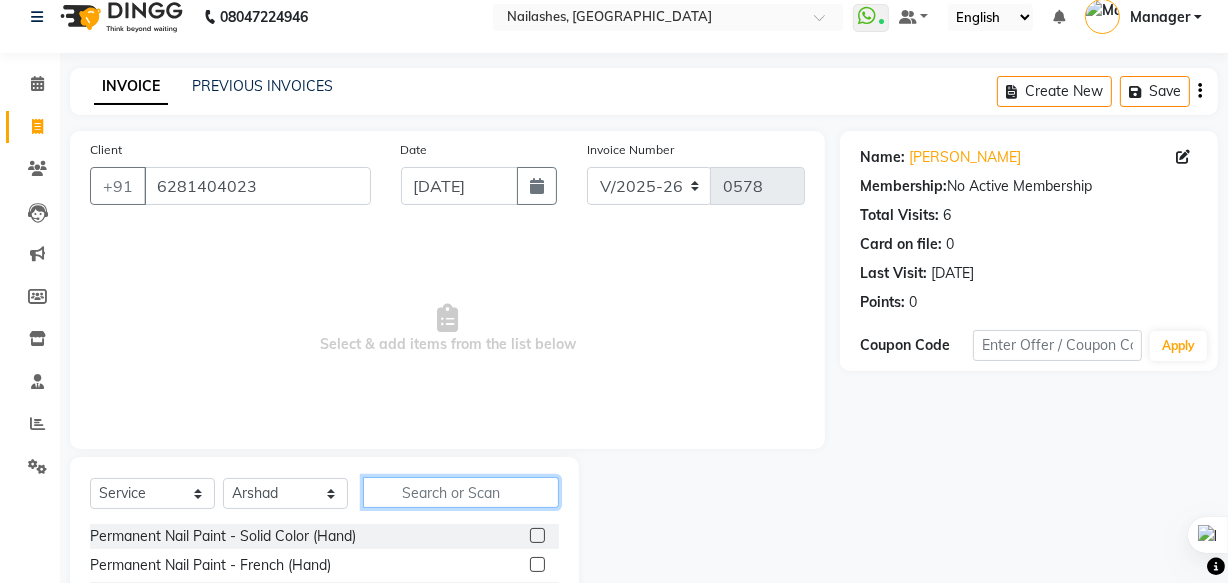 click 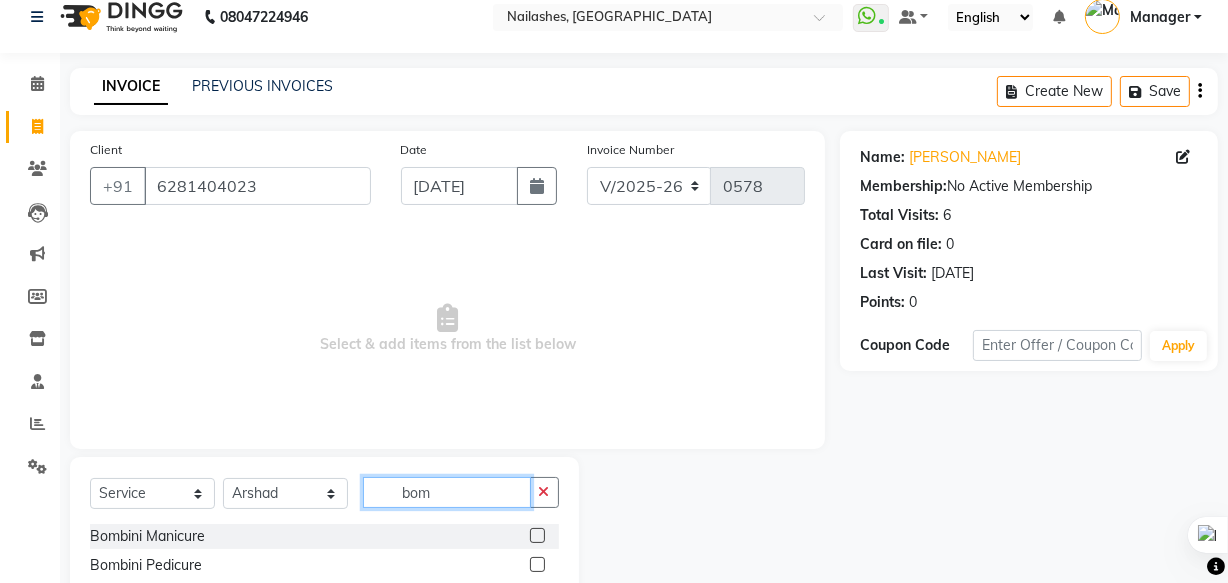 type on "bom" 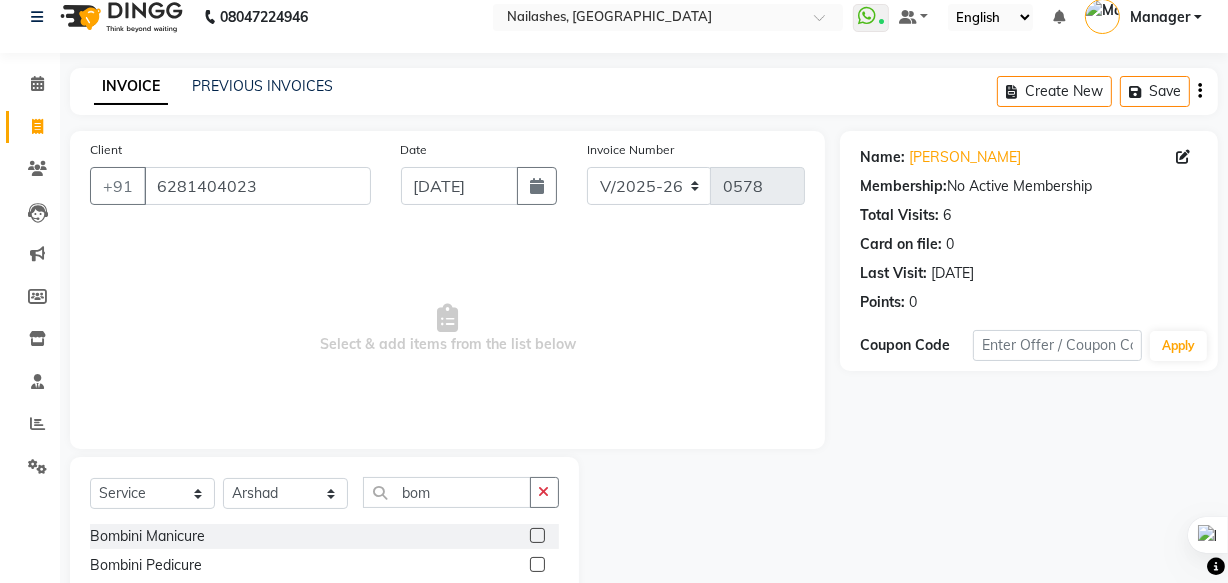 click 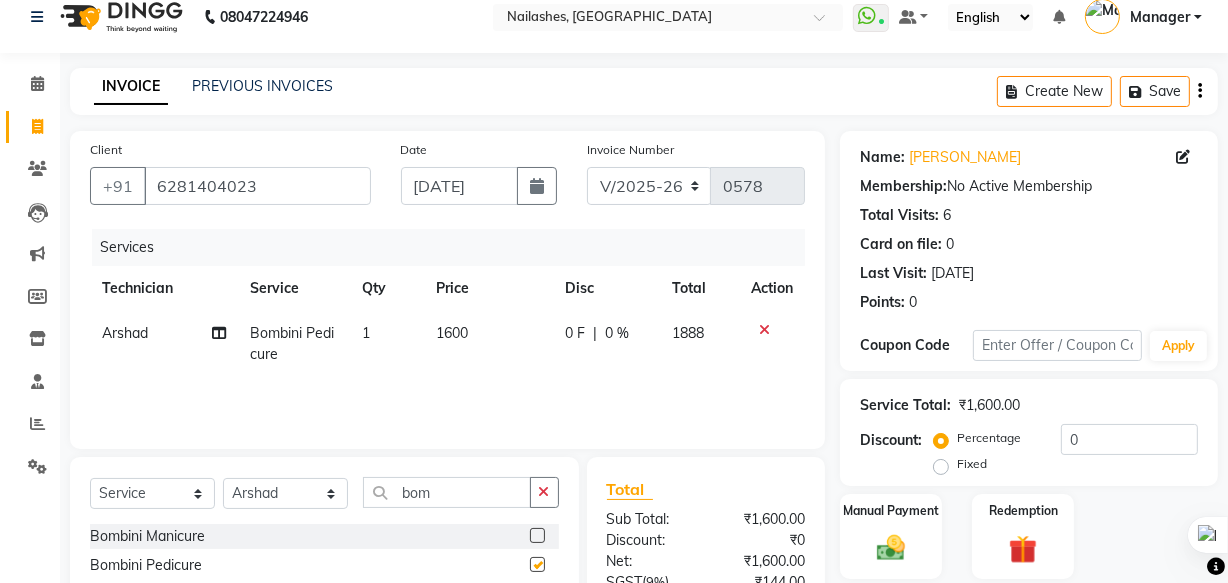 checkbox on "false" 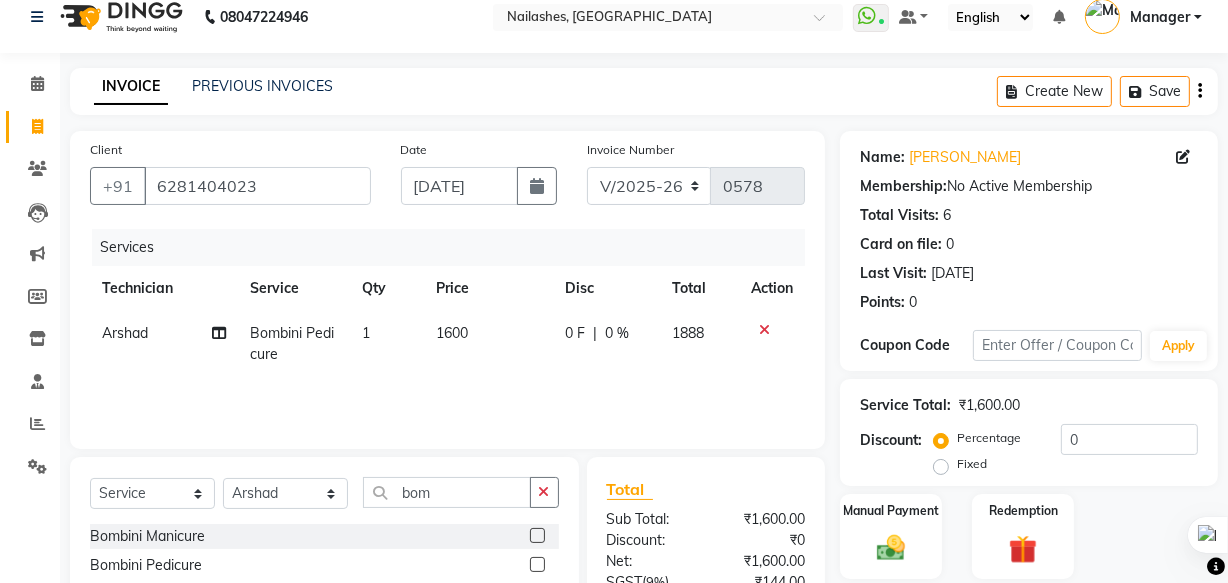 click on "Percentage   Fixed  0" 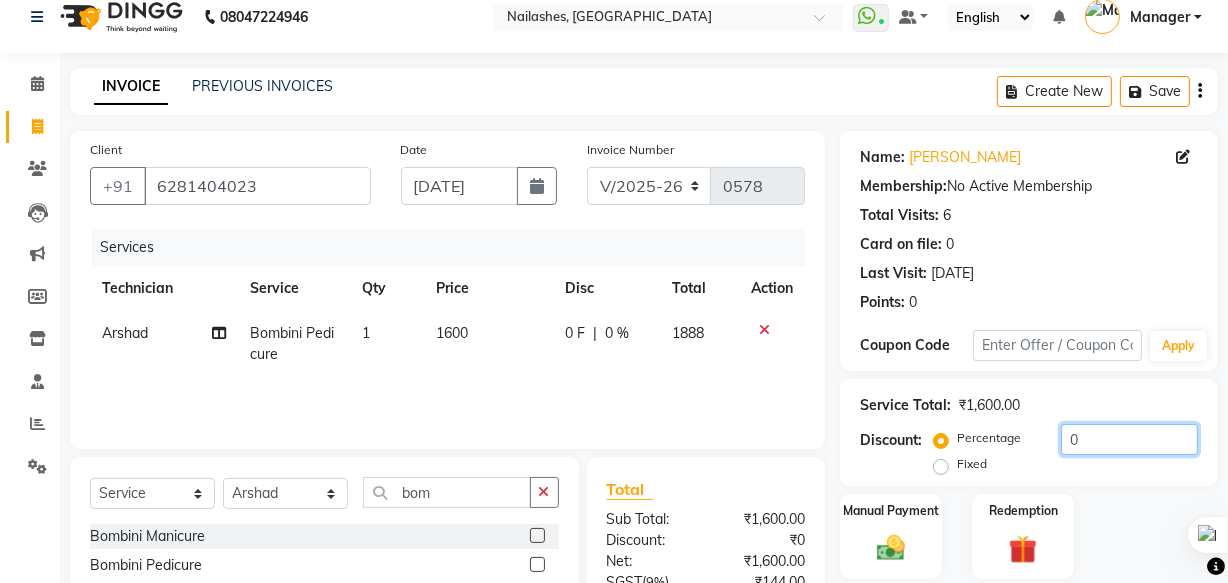 click on "0" 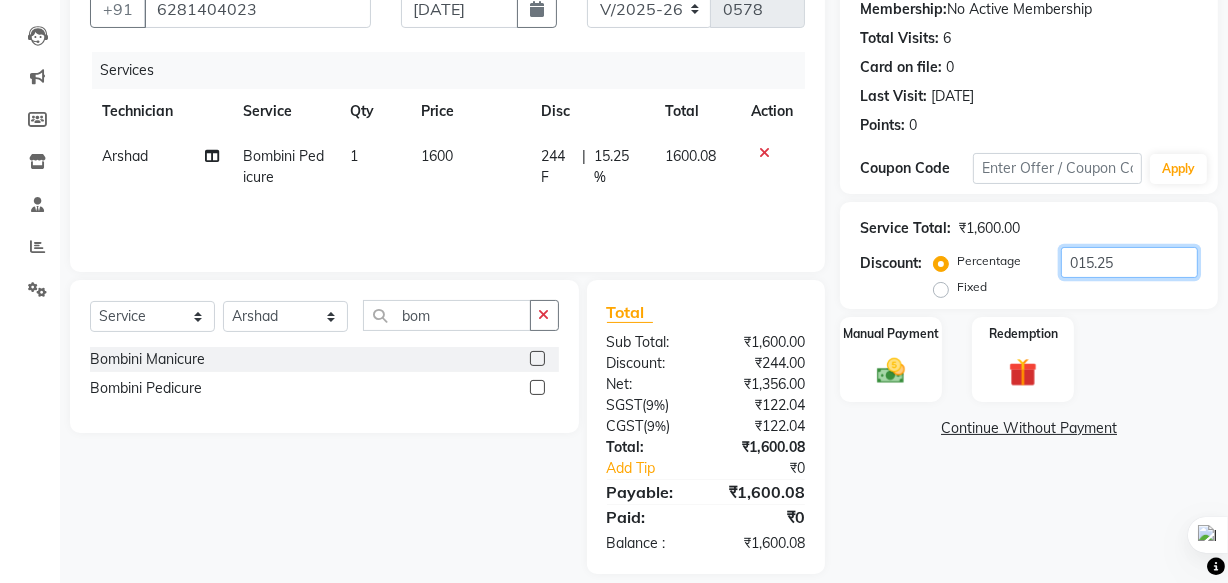 scroll, scrollTop: 218, scrollLeft: 0, axis: vertical 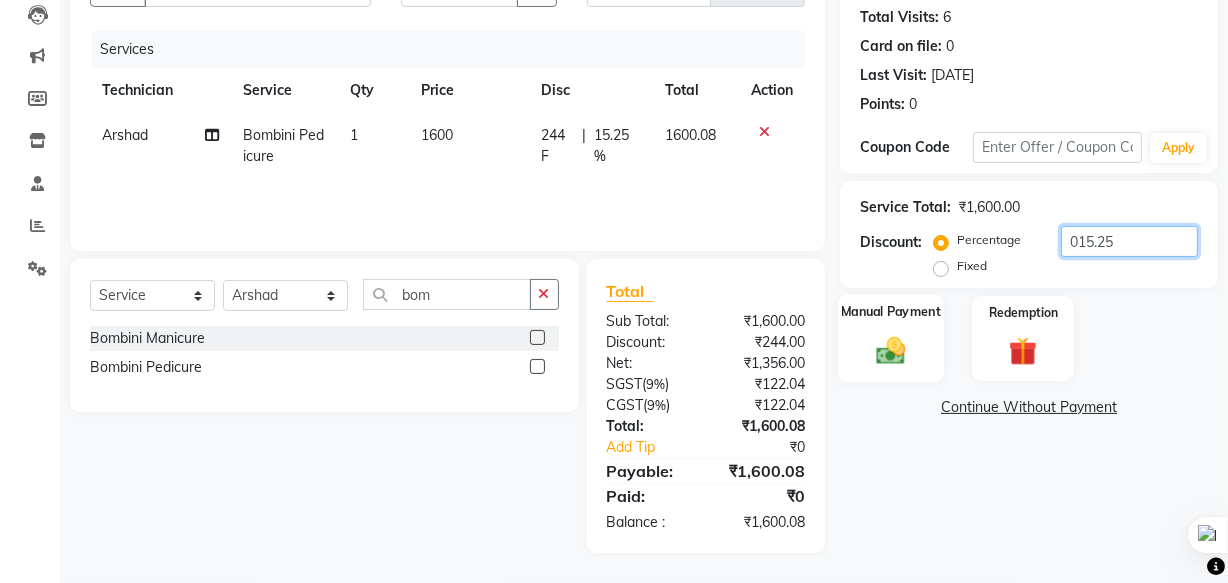 type on "015.25" 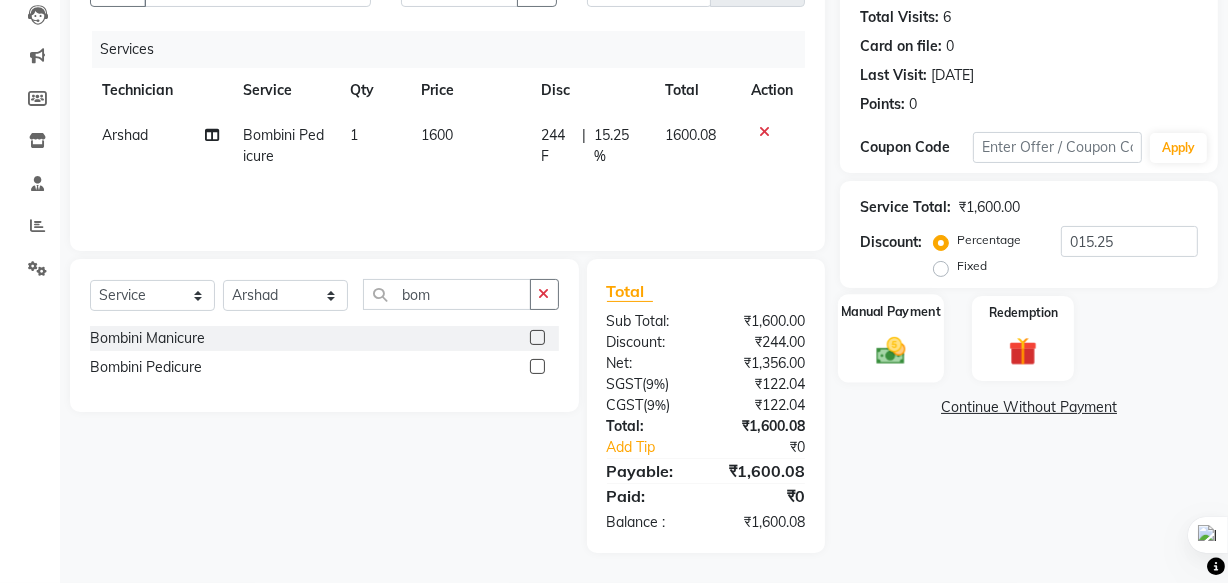 click 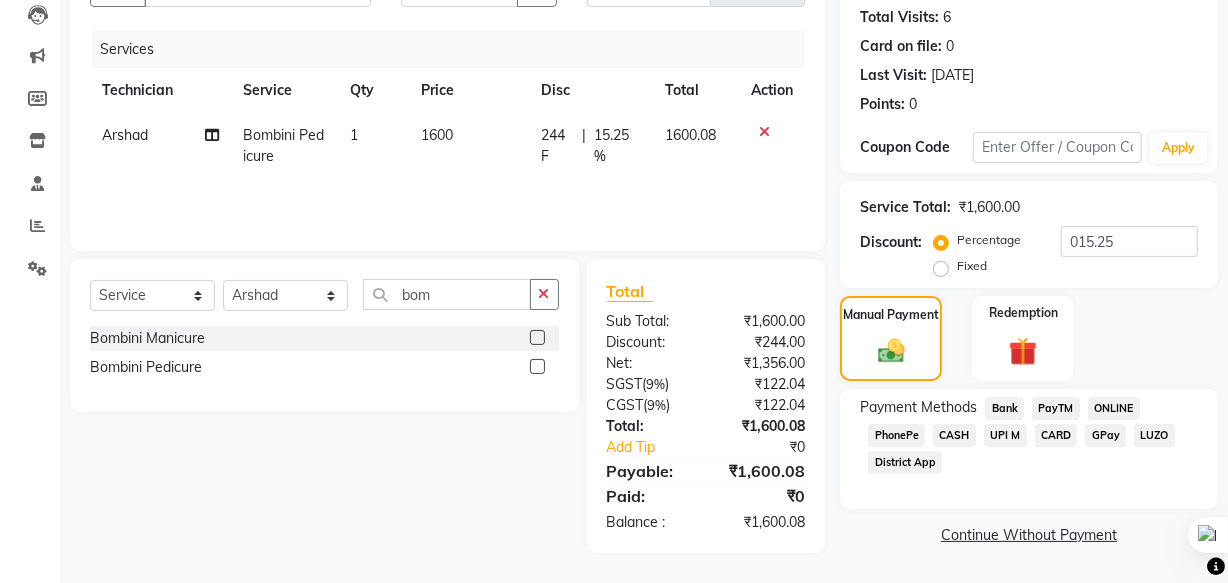 click on "CASH" 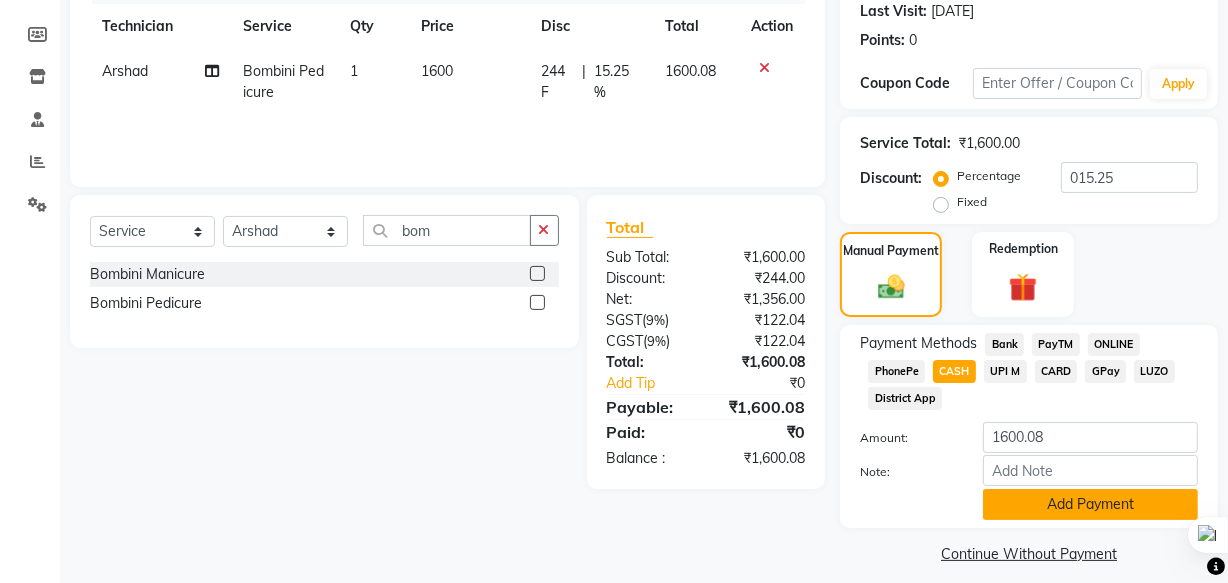 scroll, scrollTop: 297, scrollLeft: 0, axis: vertical 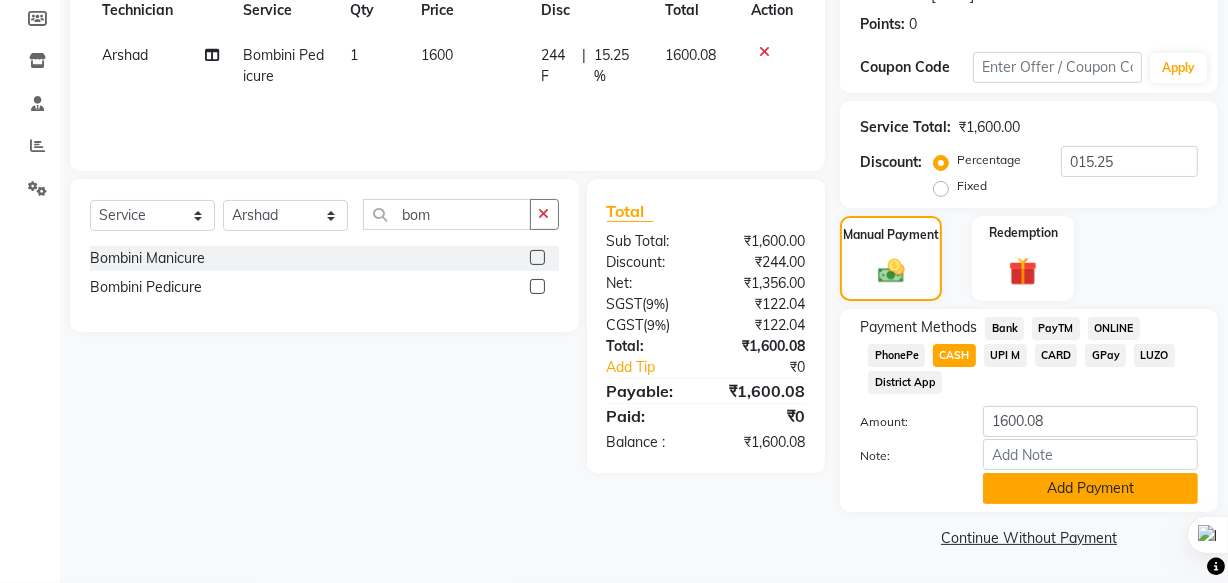 click on "Add Payment" 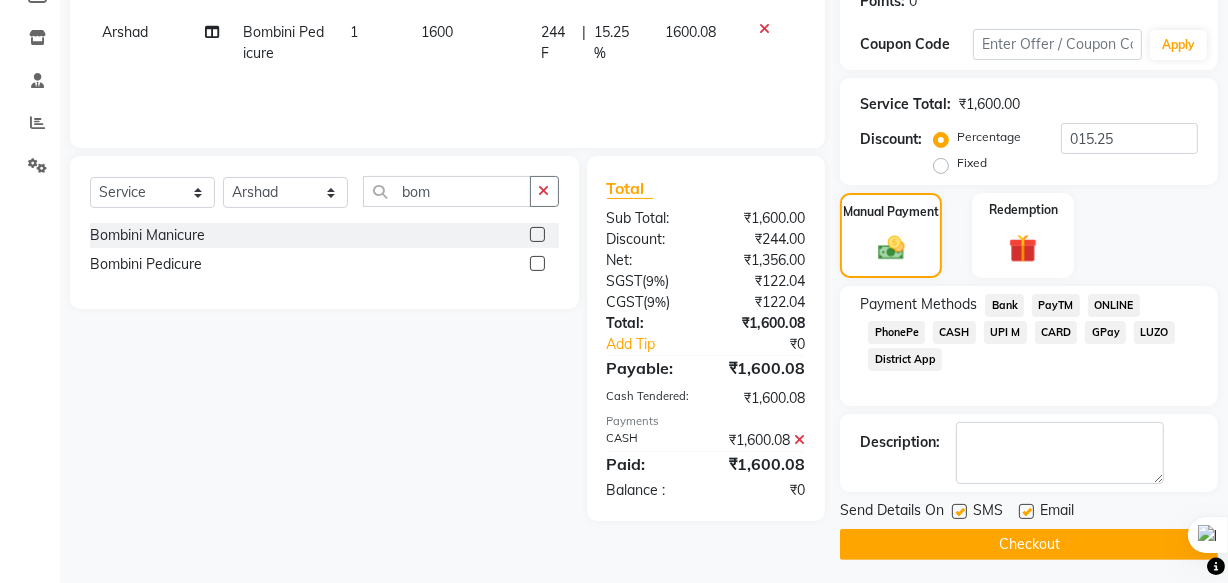 scroll, scrollTop: 326, scrollLeft: 0, axis: vertical 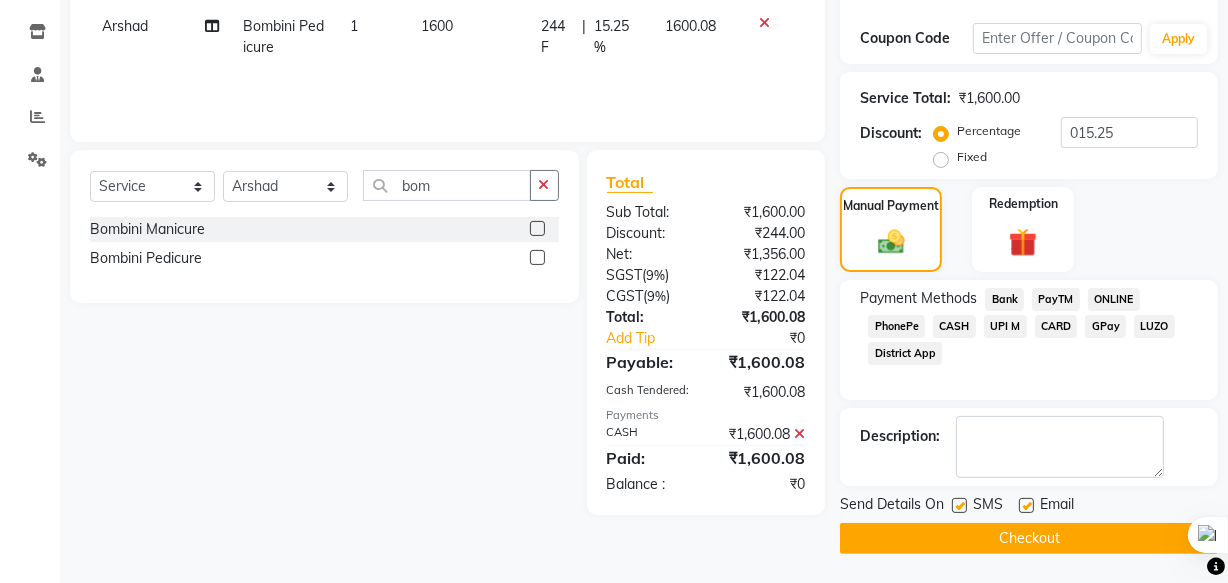 click on "Checkout" 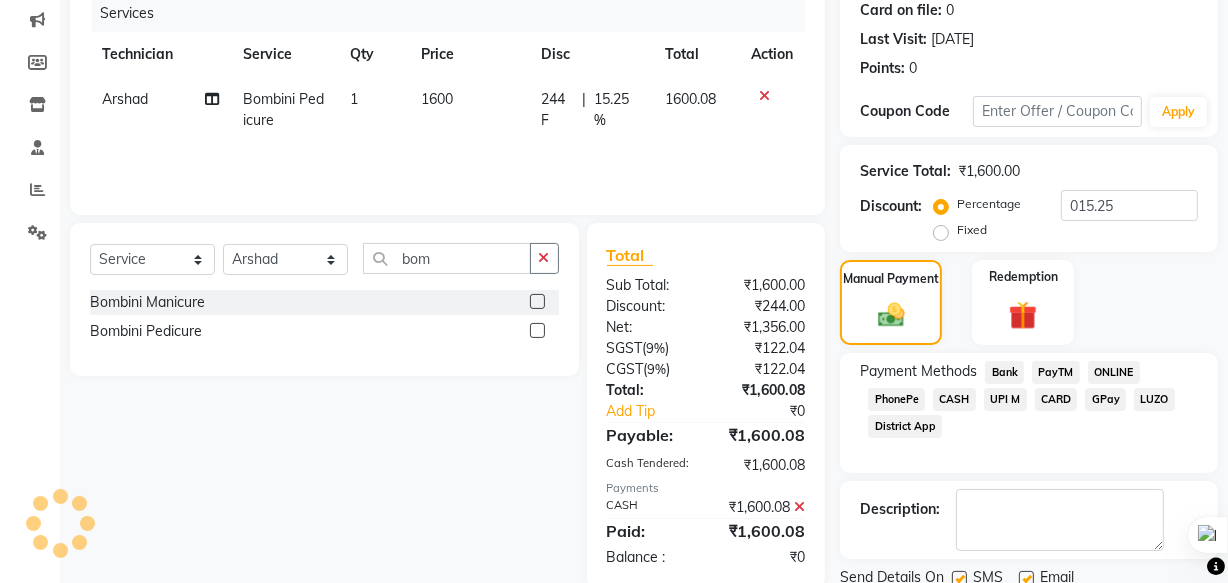 scroll, scrollTop: 24, scrollLeft: 0, axis: vertical 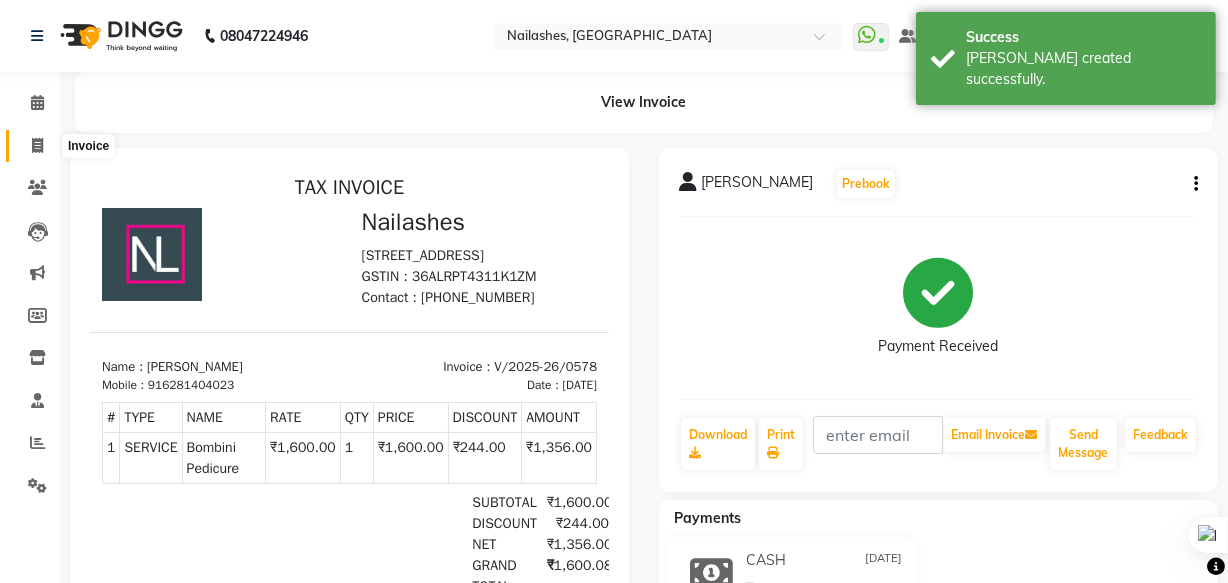 click 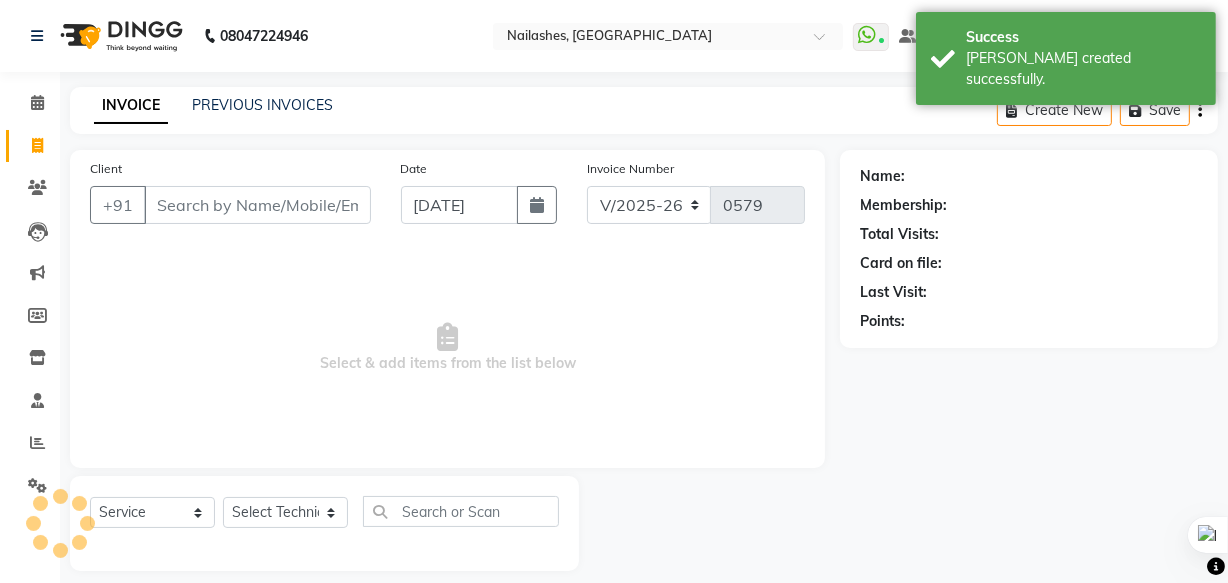 scroll, scrollTop: 19, scrollLeft: 0, axis: vertical 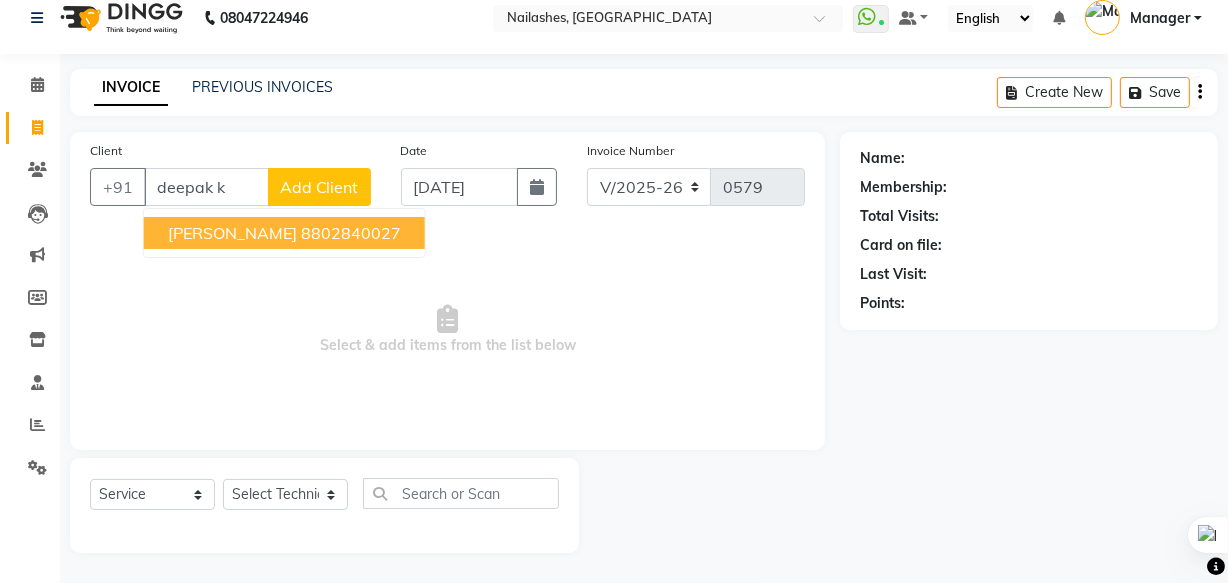 click on "8802840027" at bounding box center [351, 233] 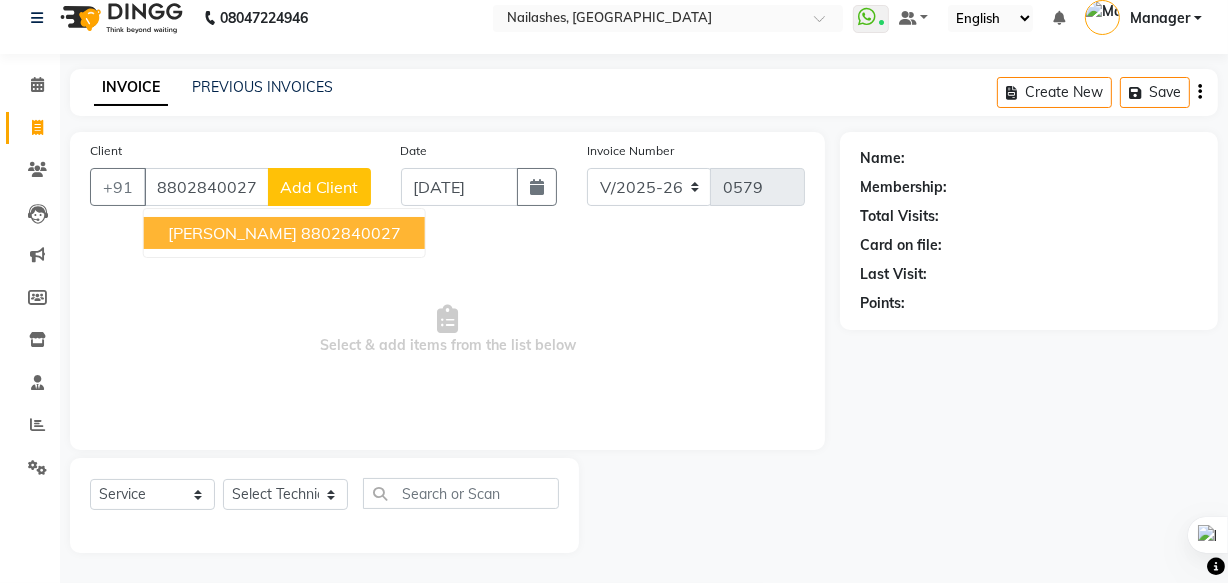 type on "8802840027" 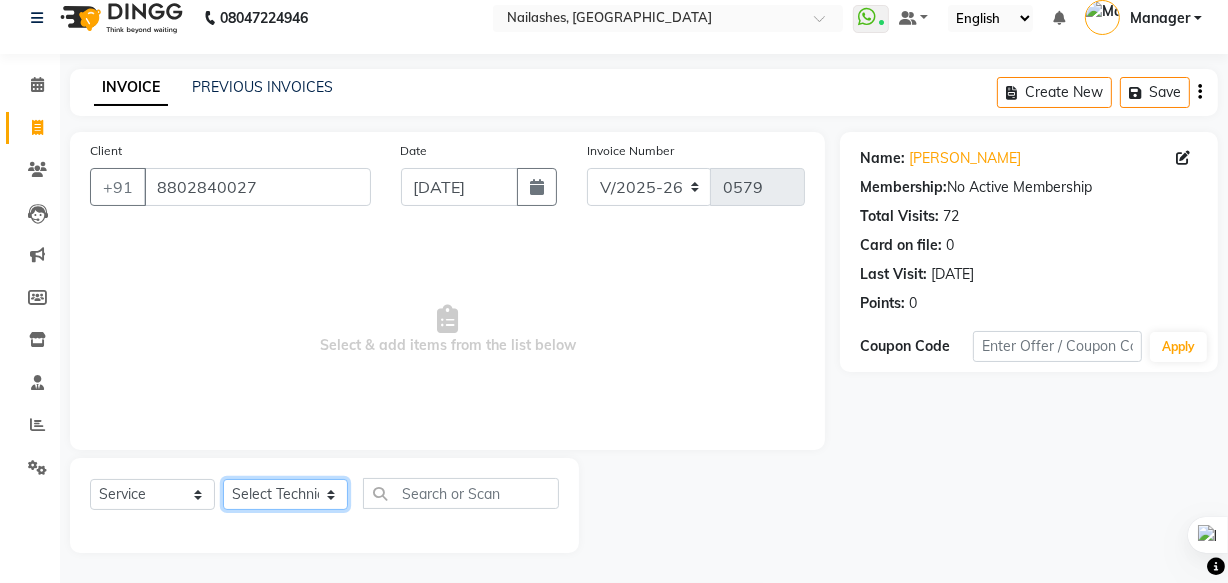 click on "Select Technician [PERSON_NAME] [PERSON_NAME] [PERSON_NAME] mam Manager [PERSON_NAME] thei" 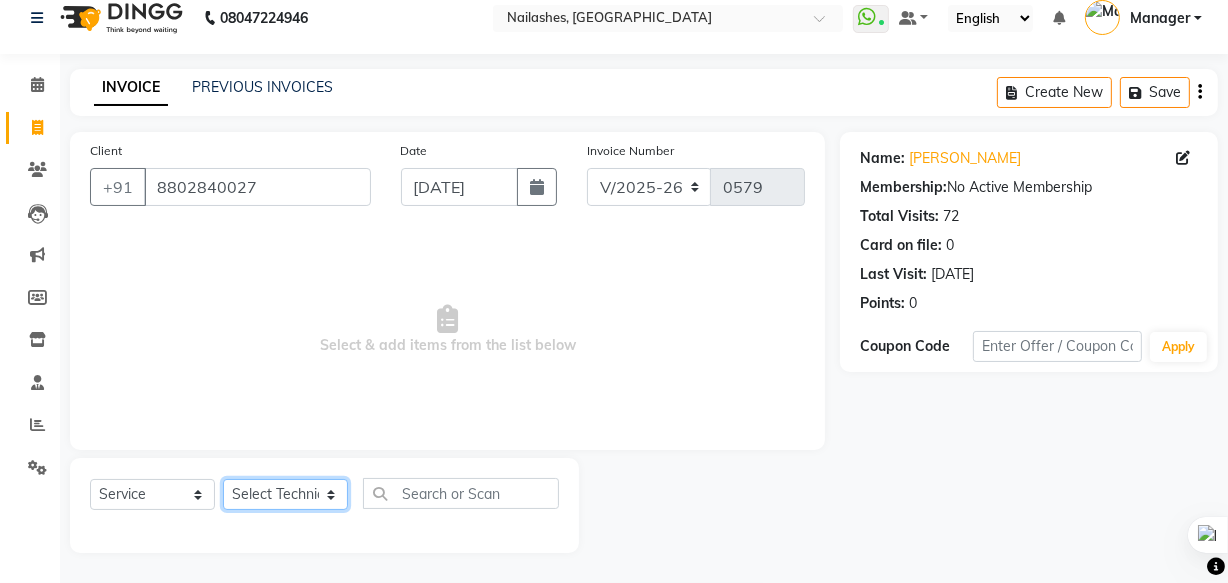 select on "67123" 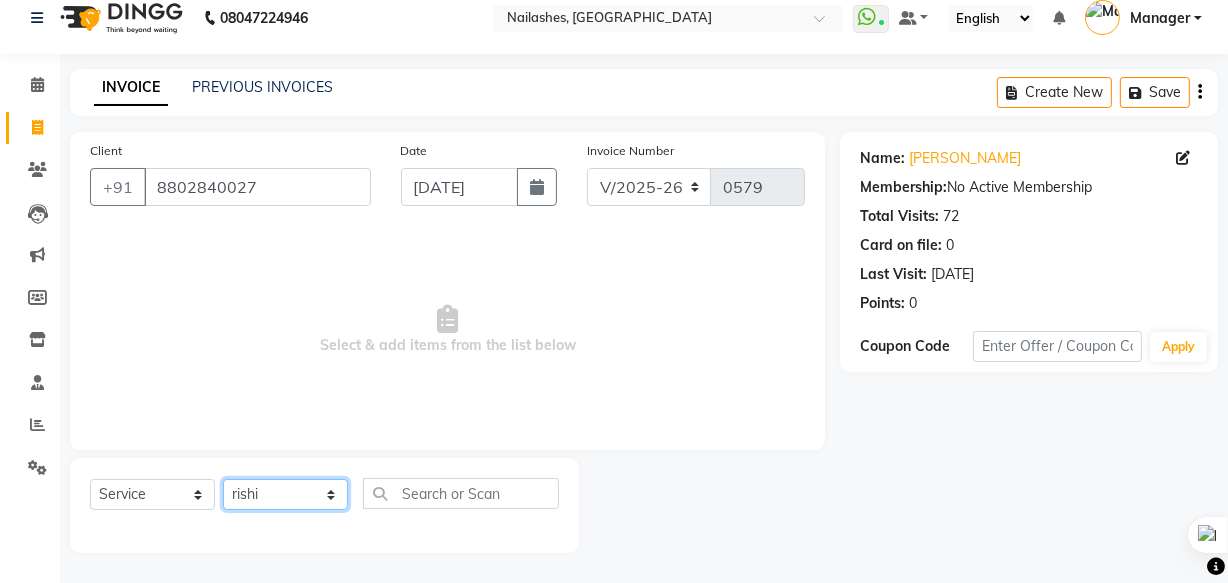 click on "Select Technician [PERSON_NAME] [PERSON_NAME] [PERSON_NAME] mam Manager [PERSON_NAME] thei" 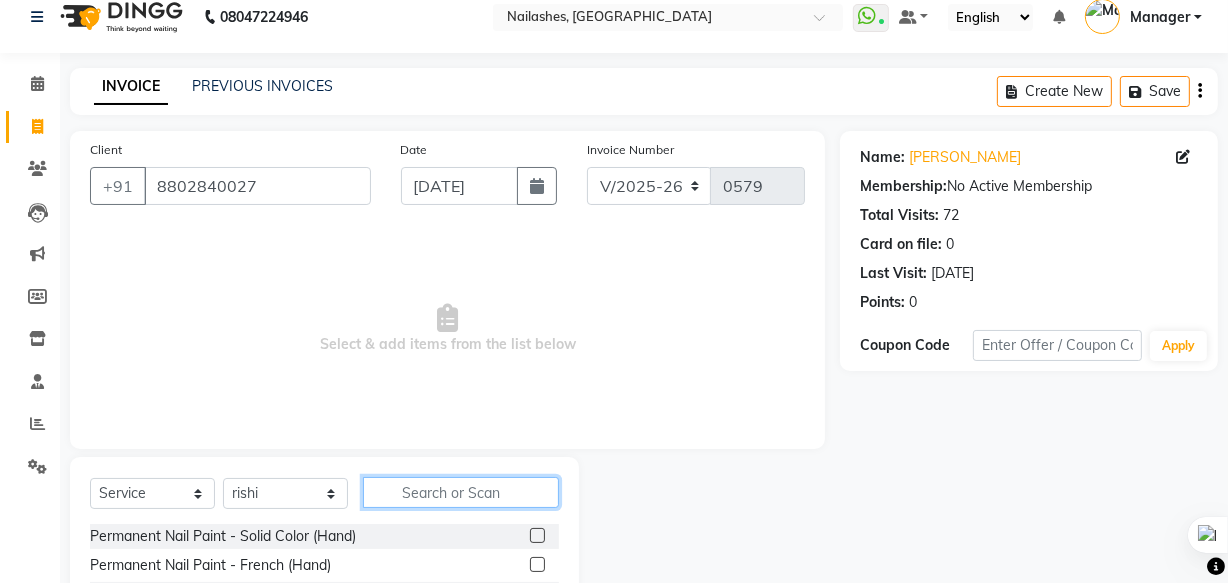 click 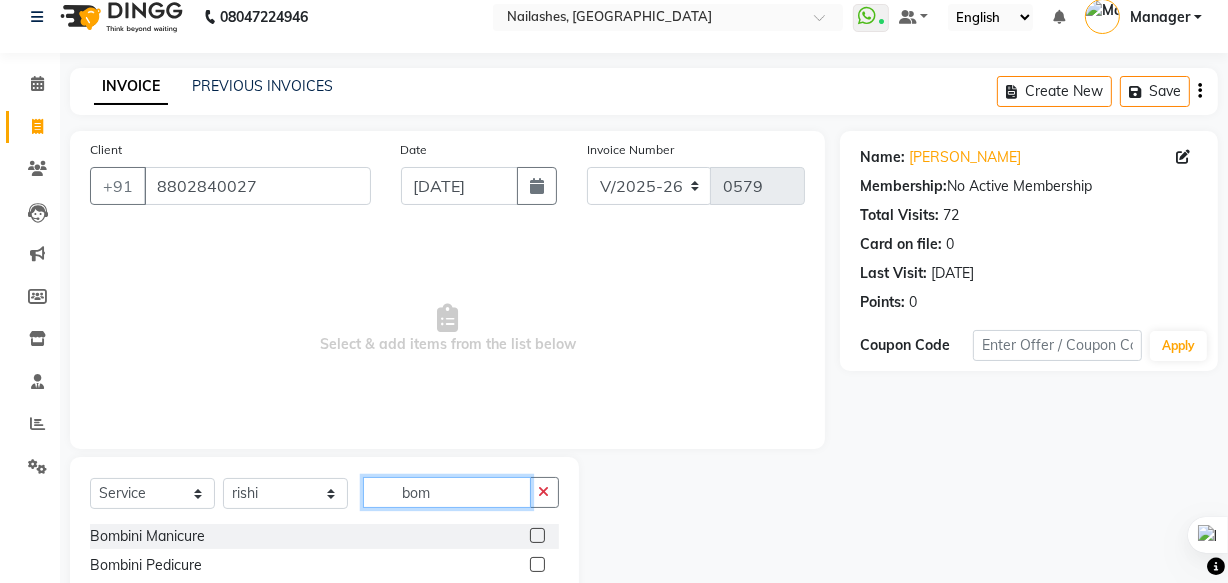 type on "bom" 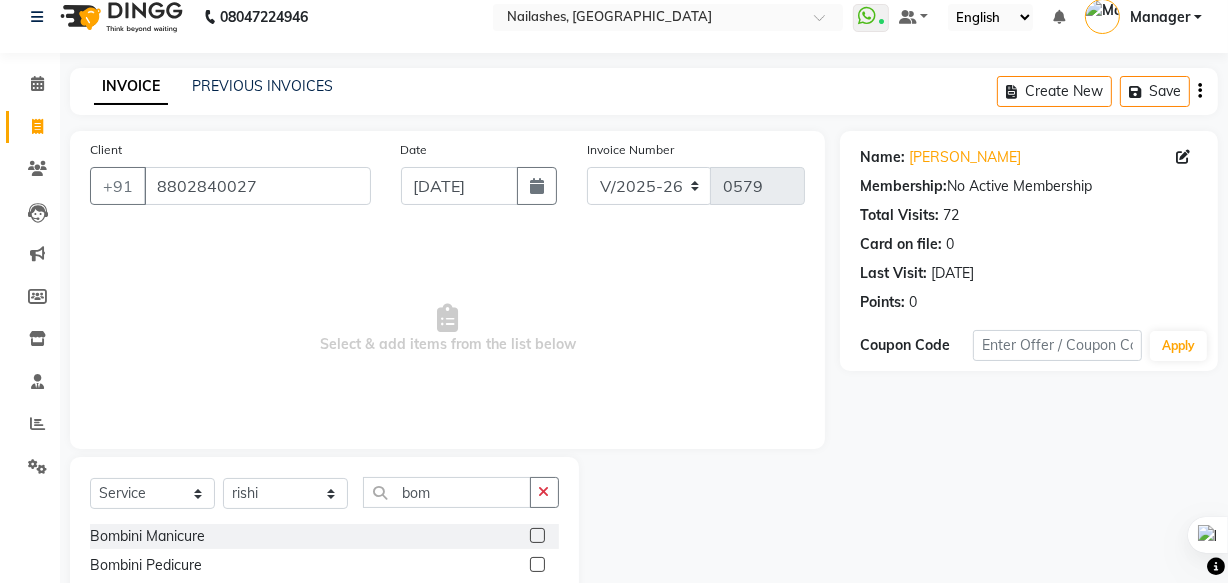click 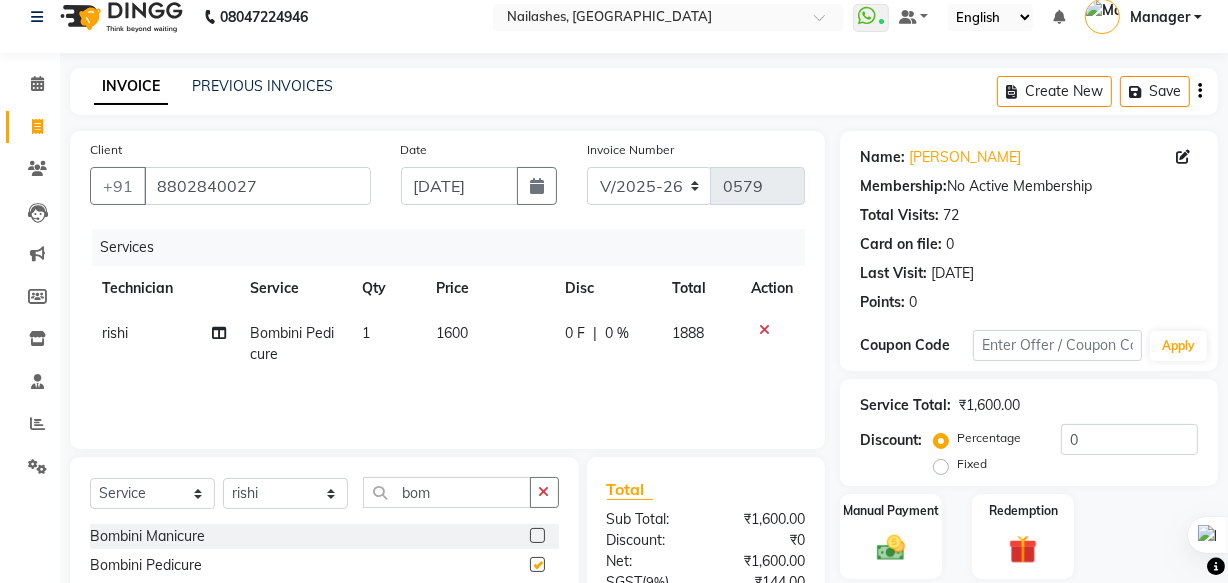 checkbox on "false" 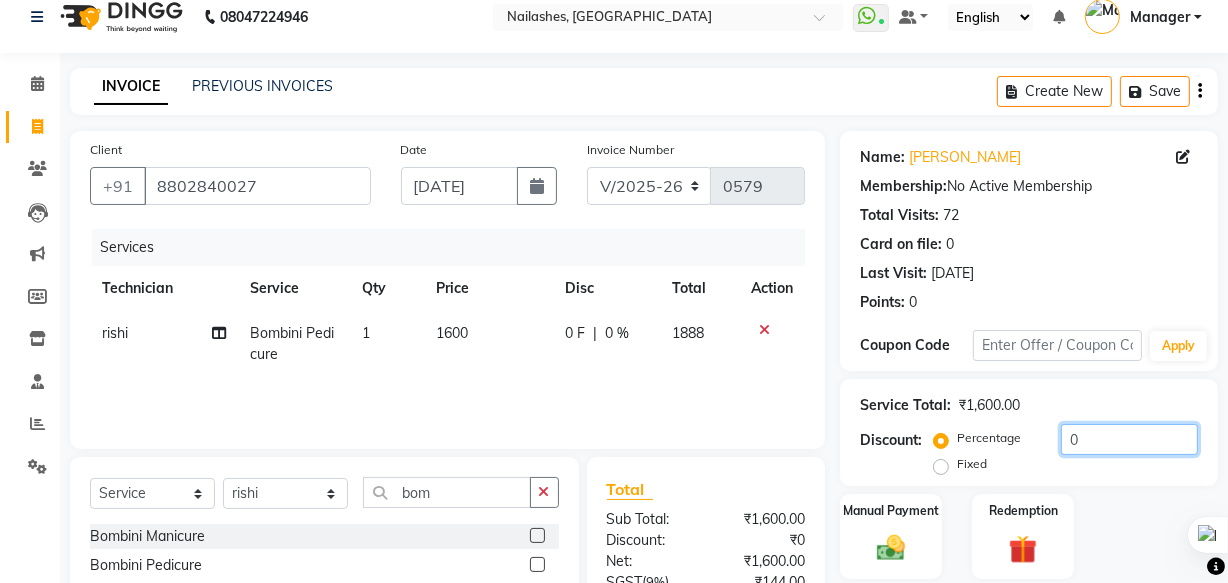 click on "0" 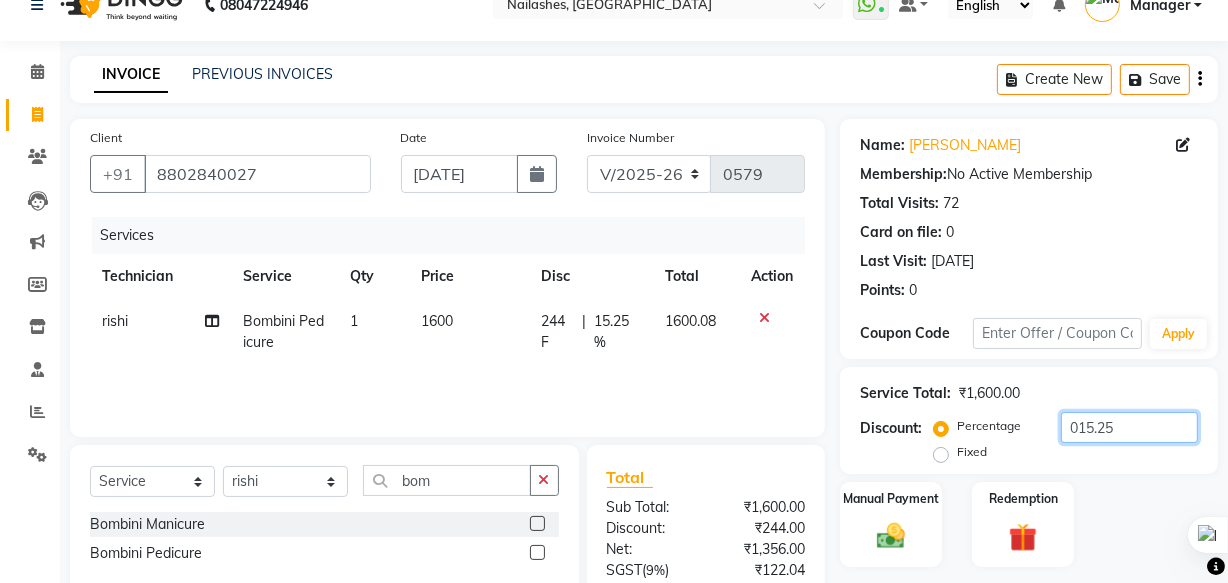scroll, scrollTop: 218, scrollLeft: 0, axis: vertical 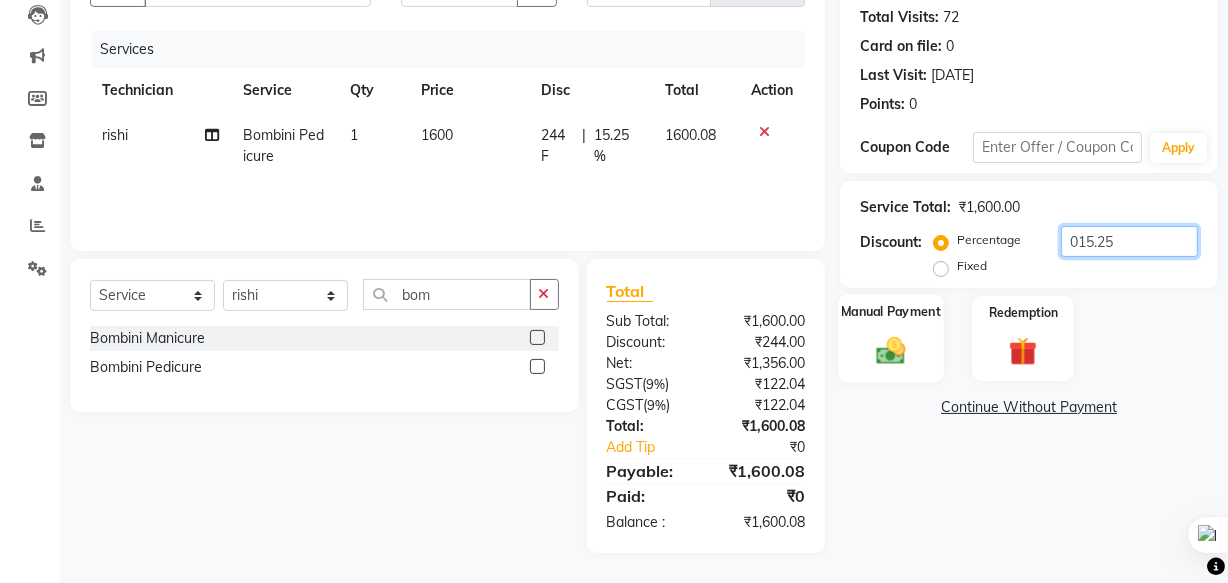 type on "015.25" 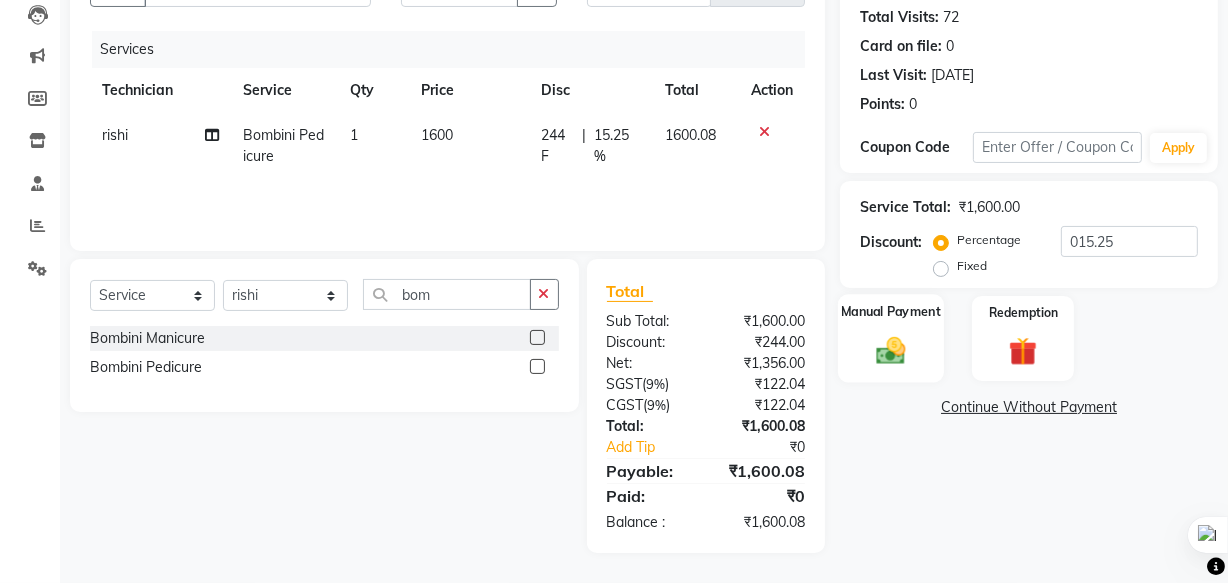 click 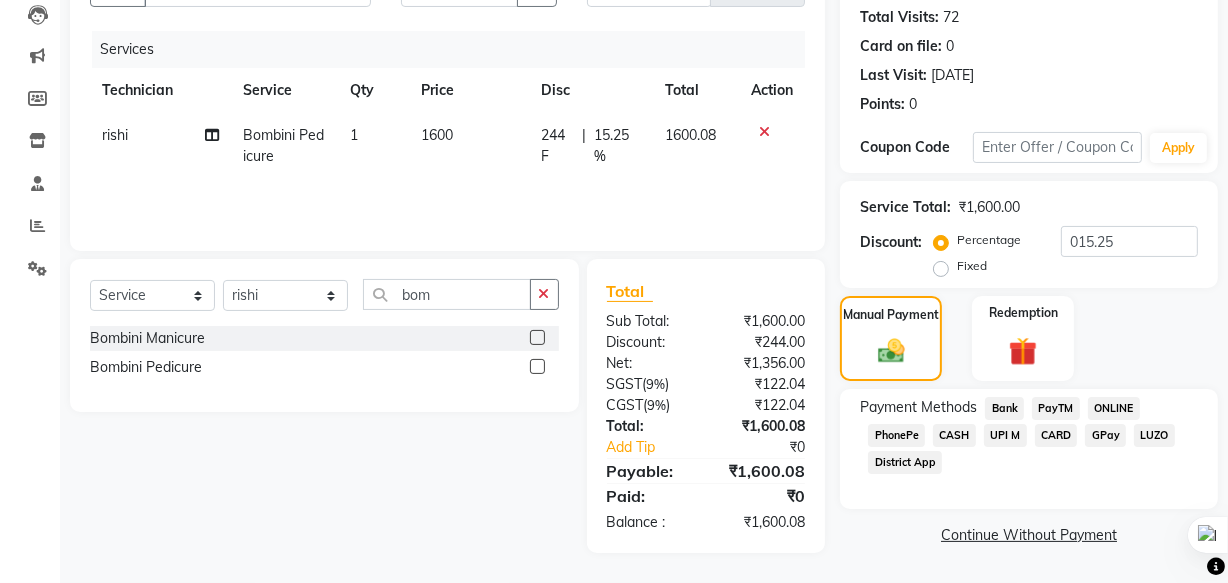 click on "CARD" 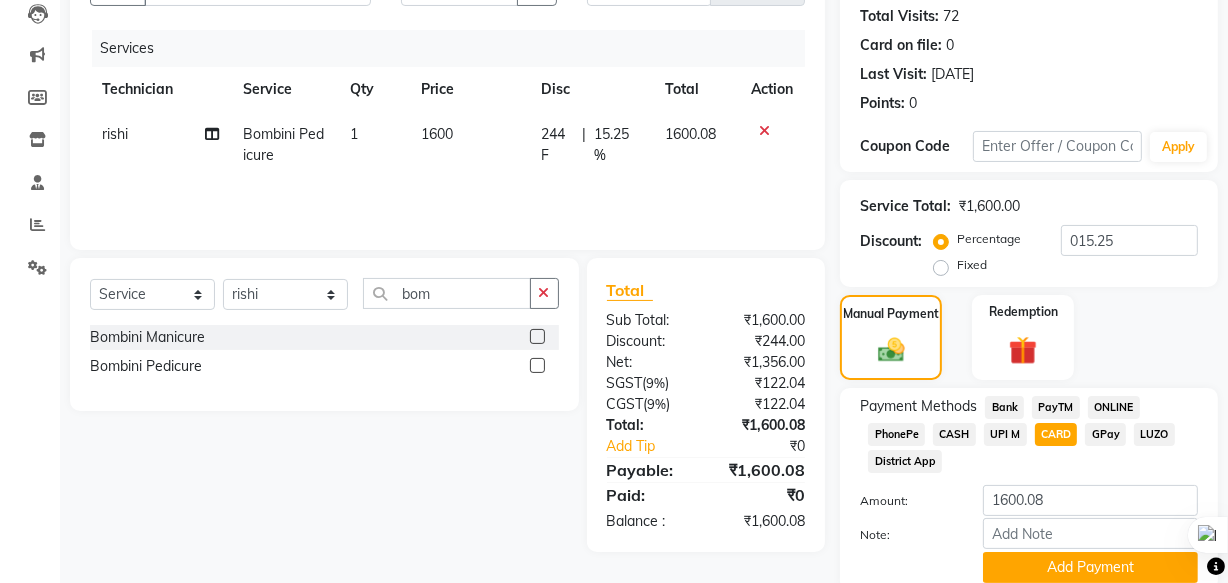 scroll, scrollTop: 297, scrollLeft: 0, axis: vertical 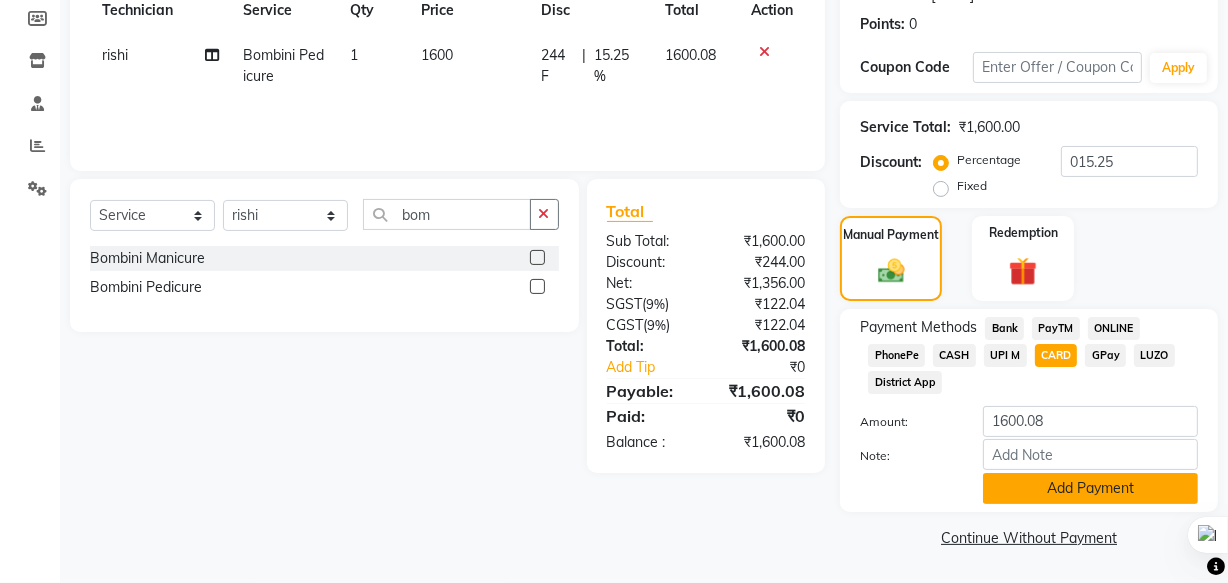 click on "Add Payment" 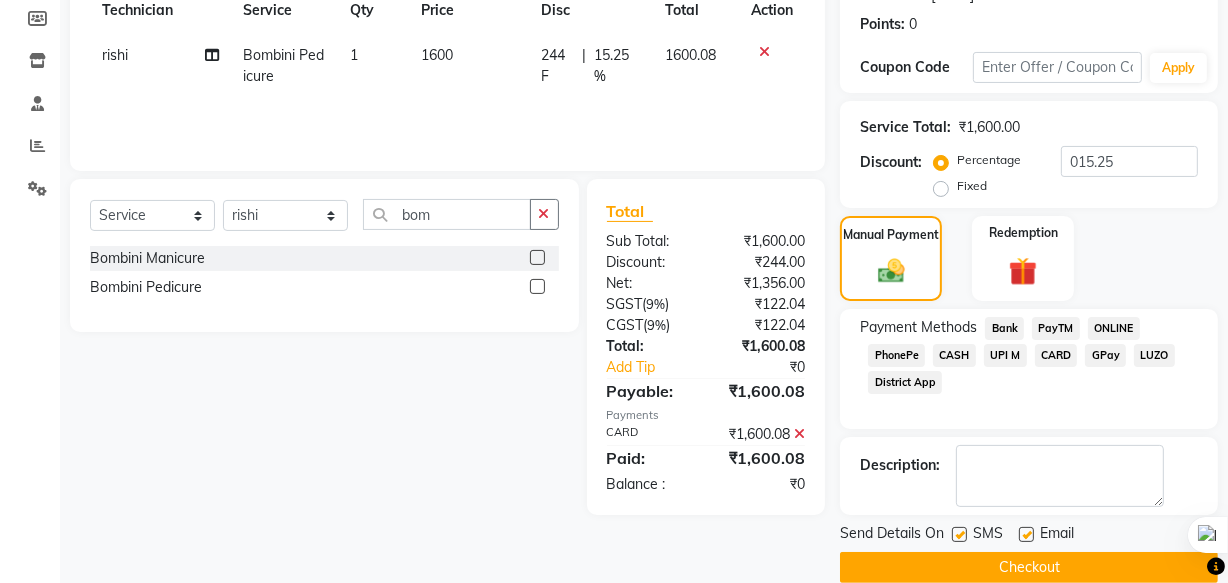 scroll, scrollTop: 326, scrollLeft: 0, axis: vertical 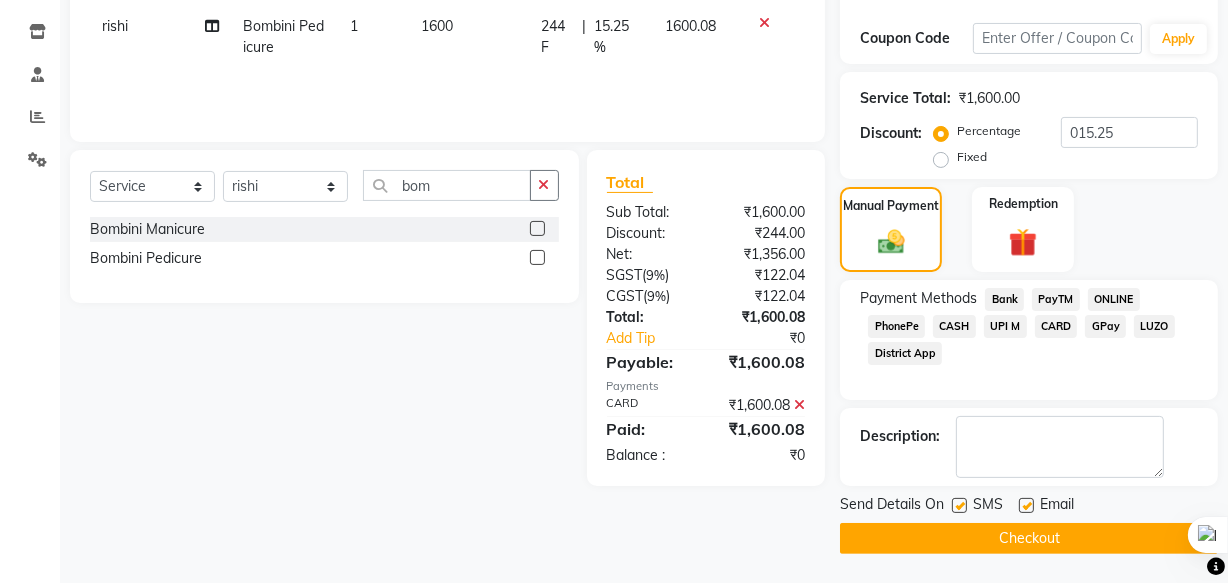 drag, startPoint x: 953, startPoint y: 528, endPoint x: 938, endPoint y: 516, distance: 19.209373 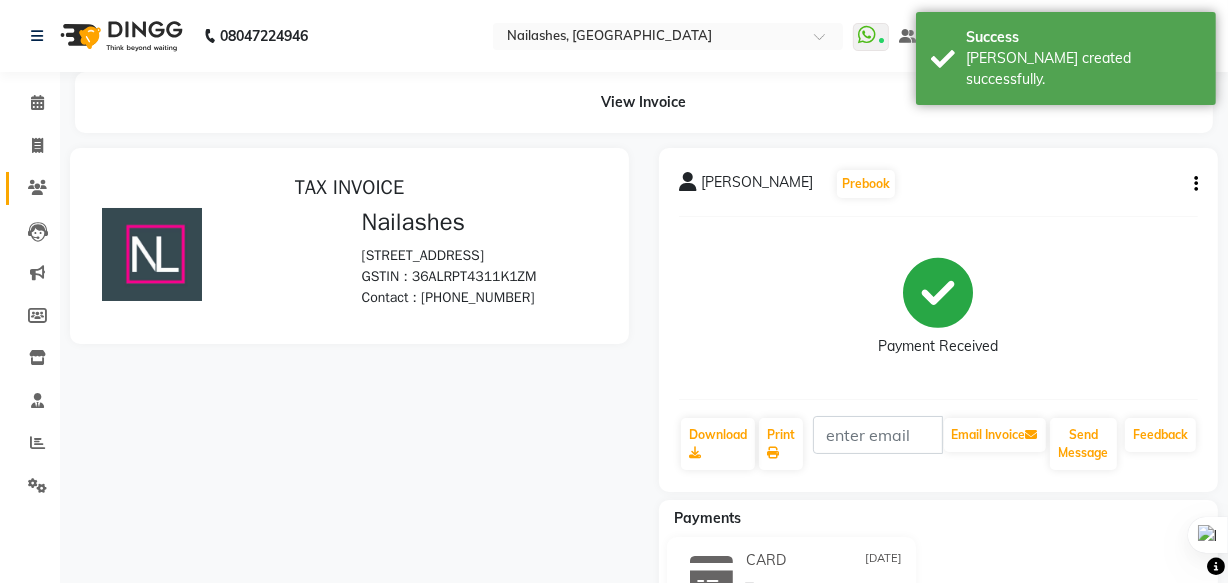 scroll, scrollTop: 0, scrollLeft: 0, axis: both 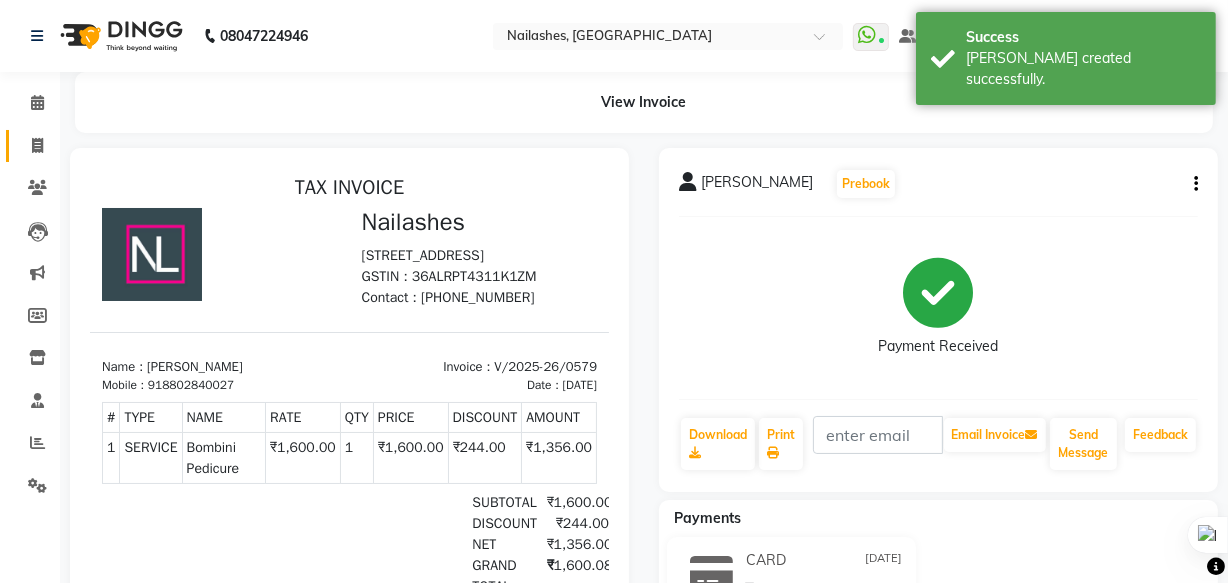 click on "Invoice" 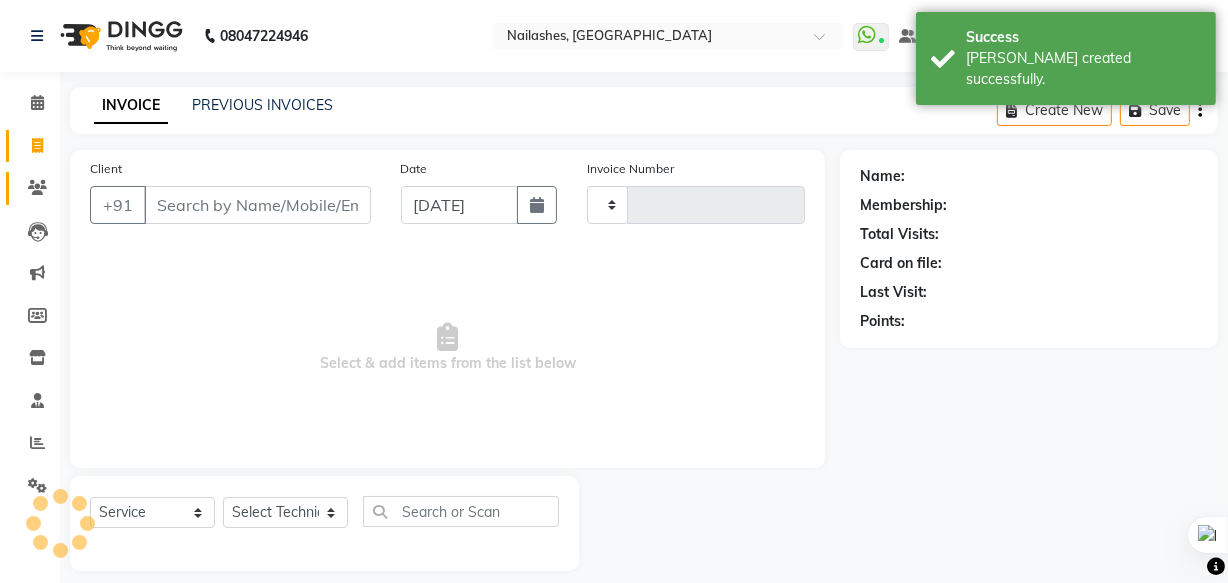 type on "0580" 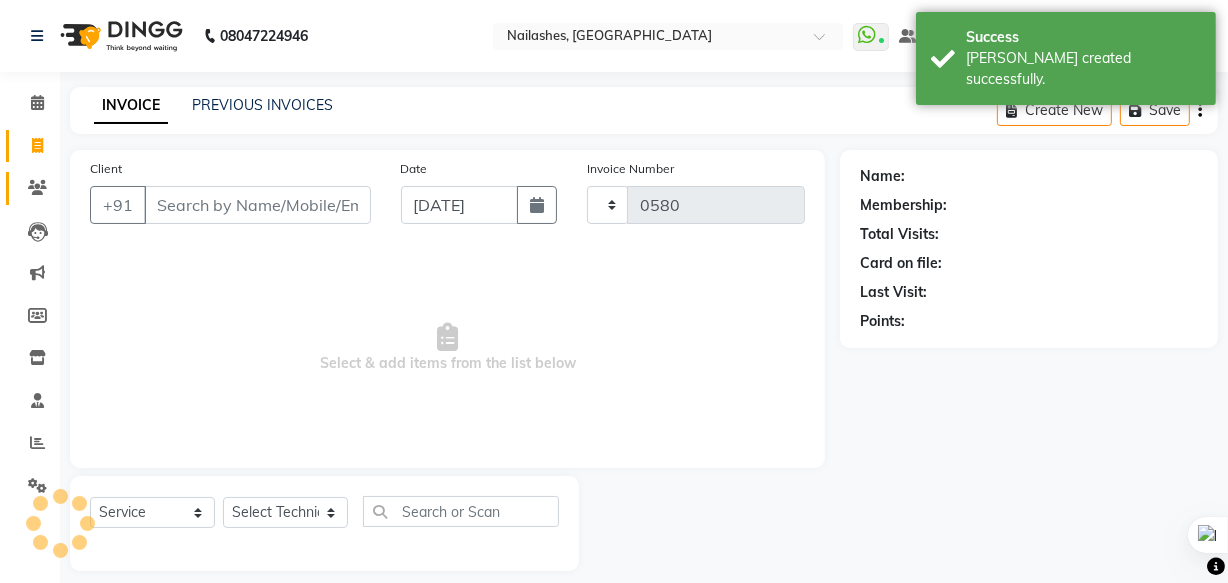 scroll, scrollTop: 19, scrollLeft: 0, axis: vertical 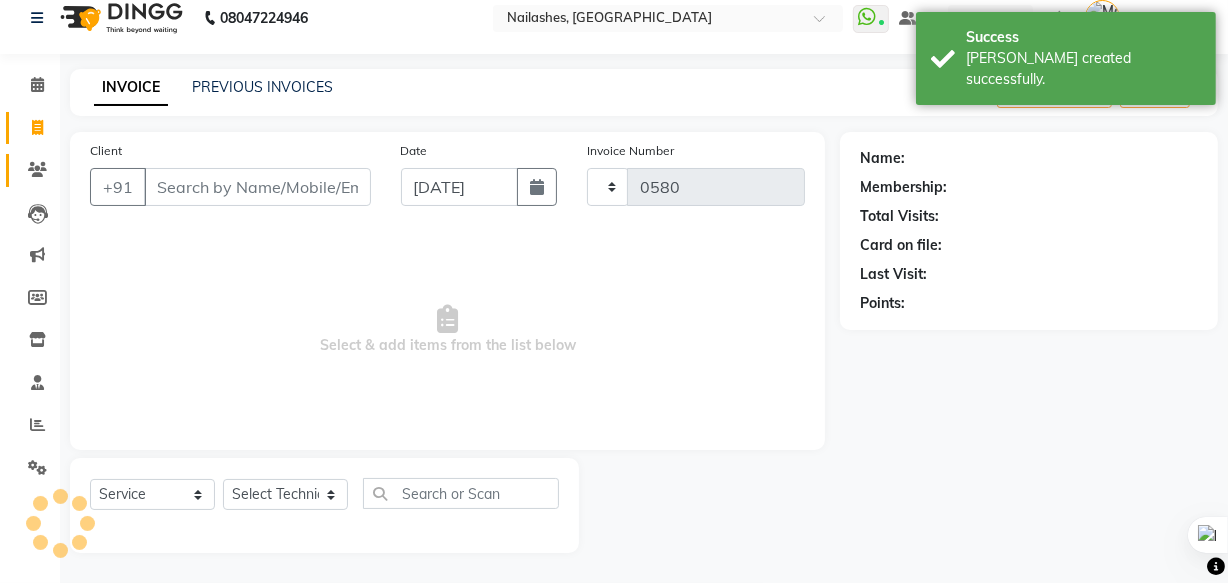select on "5759" 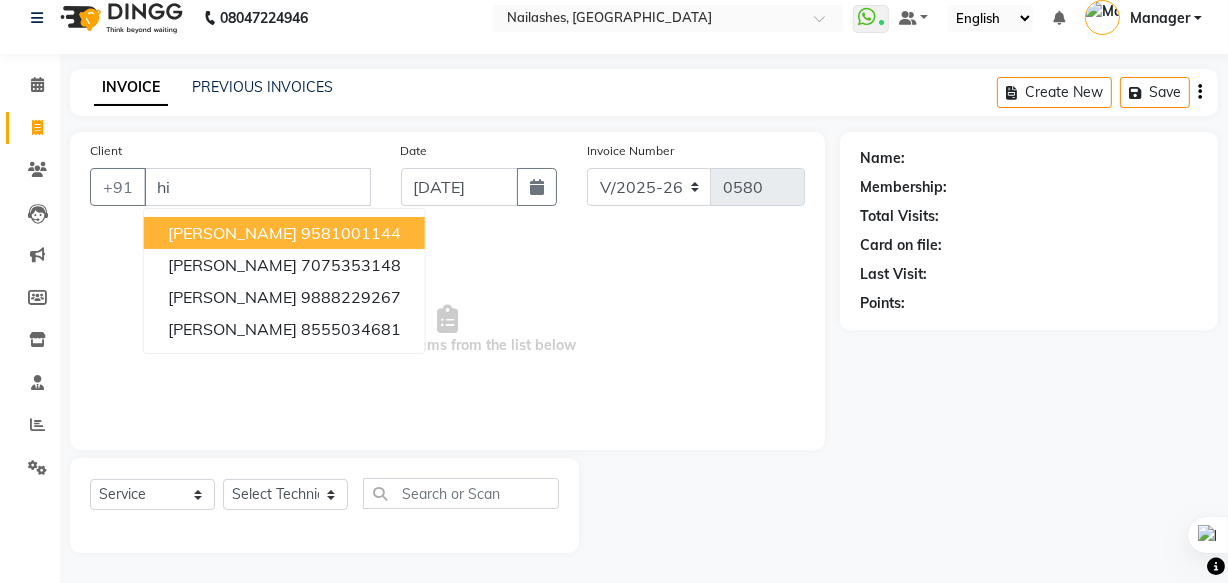 type on "h" 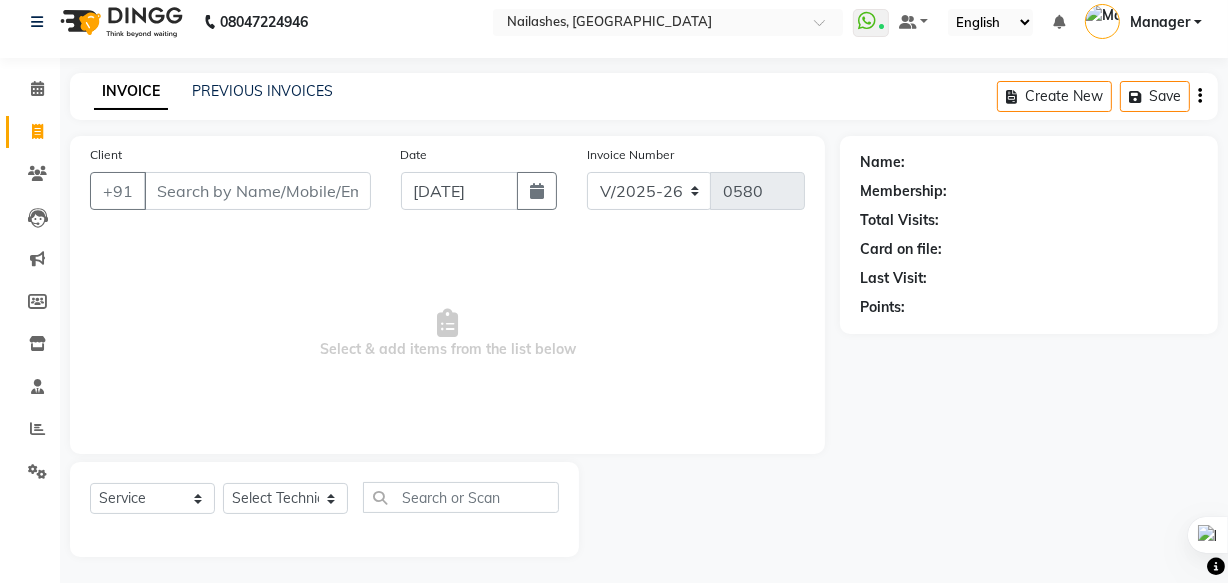 scroll, scrollTop: 19, scrollLeft: 0, axis: vertical 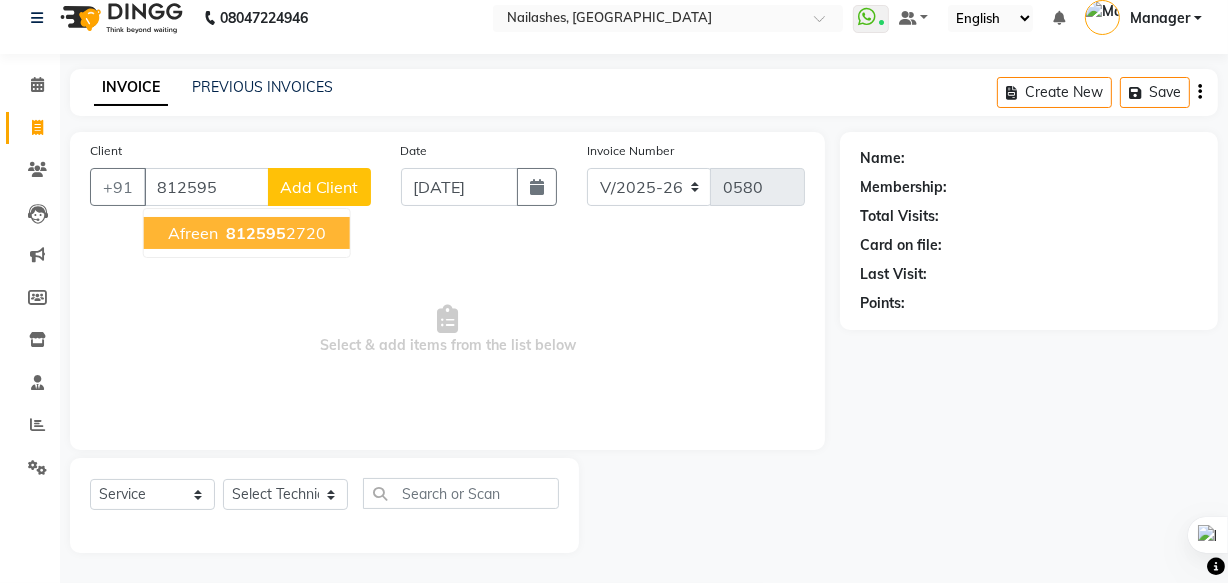 click on "812595" at bounding box center [256, 233] 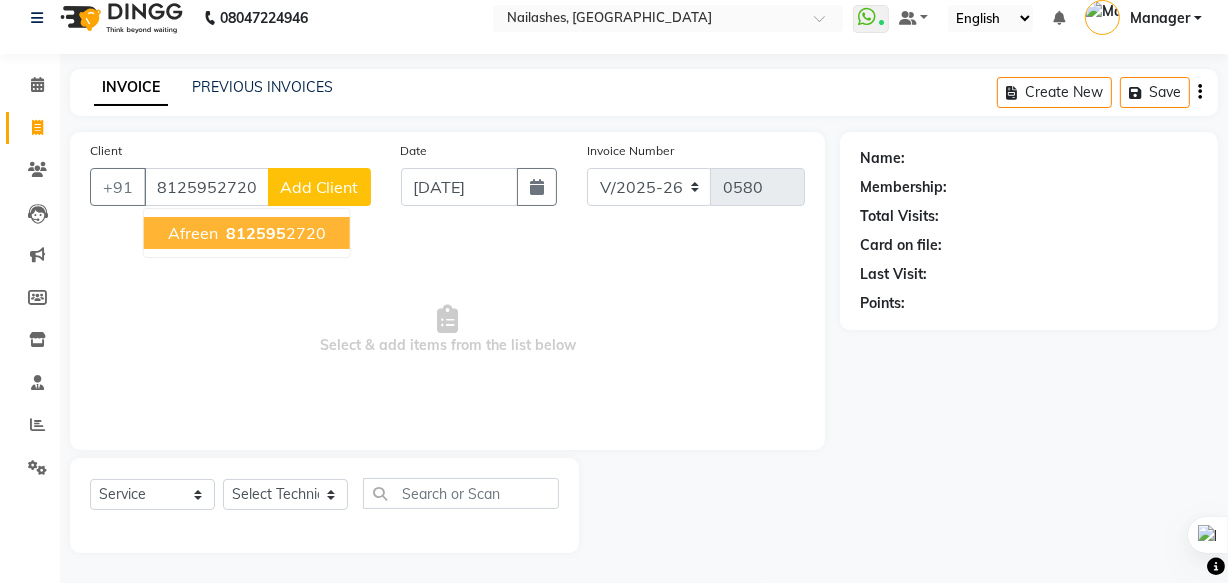 type on "8125952720" 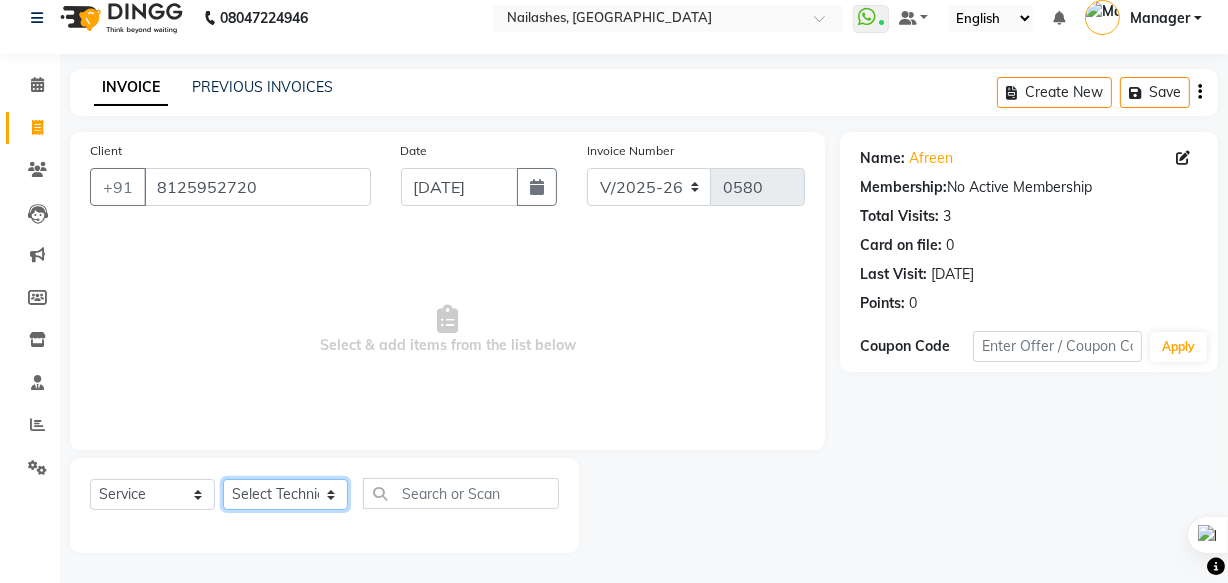 click on "Select Technician [PERSON_NAME] [PERSON_NAME] [PERSON_NAME] mam Manager [PERSON_NAME] thei" 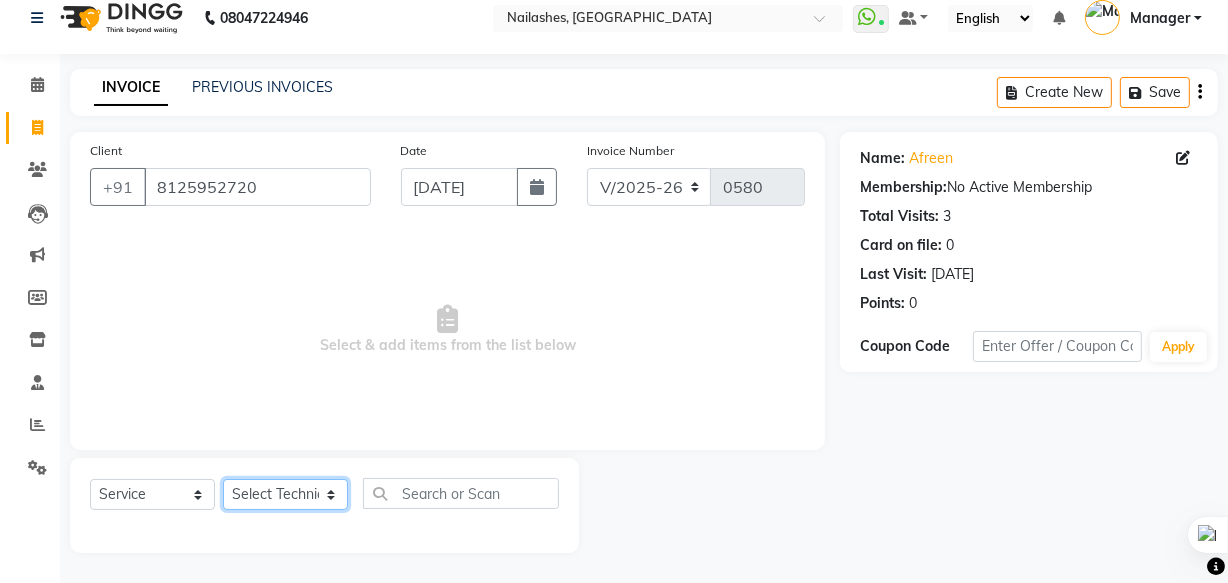 select on "71408" 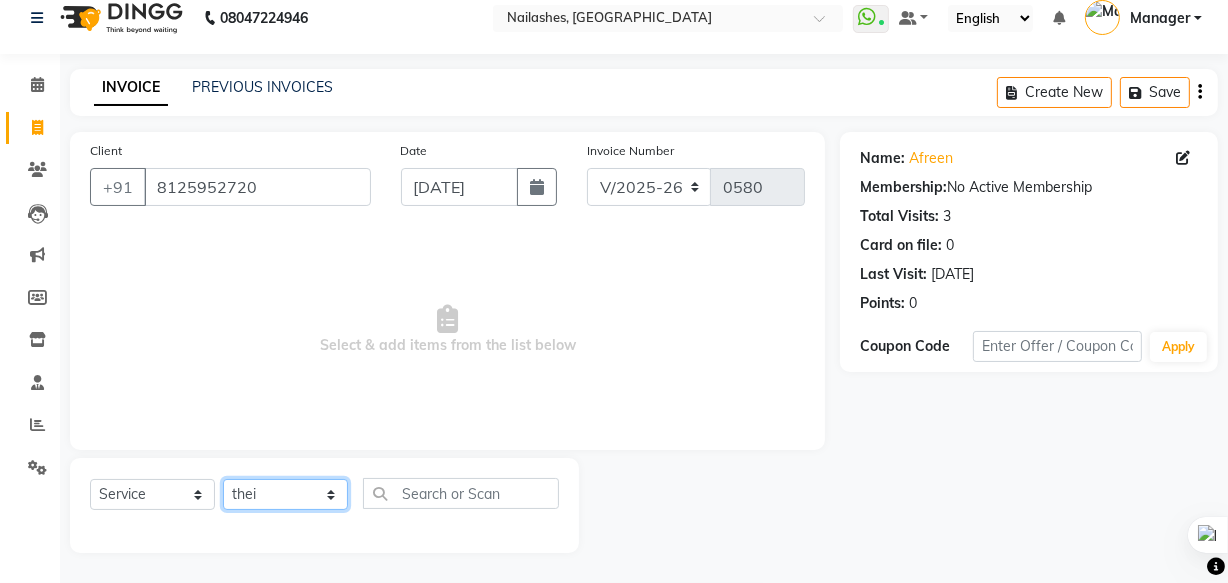 click on "Select Technician [PERSON_NAME] [PERSON_NAME] [PERSON_NAME] mam Manager [PERSON_NAME] thei" 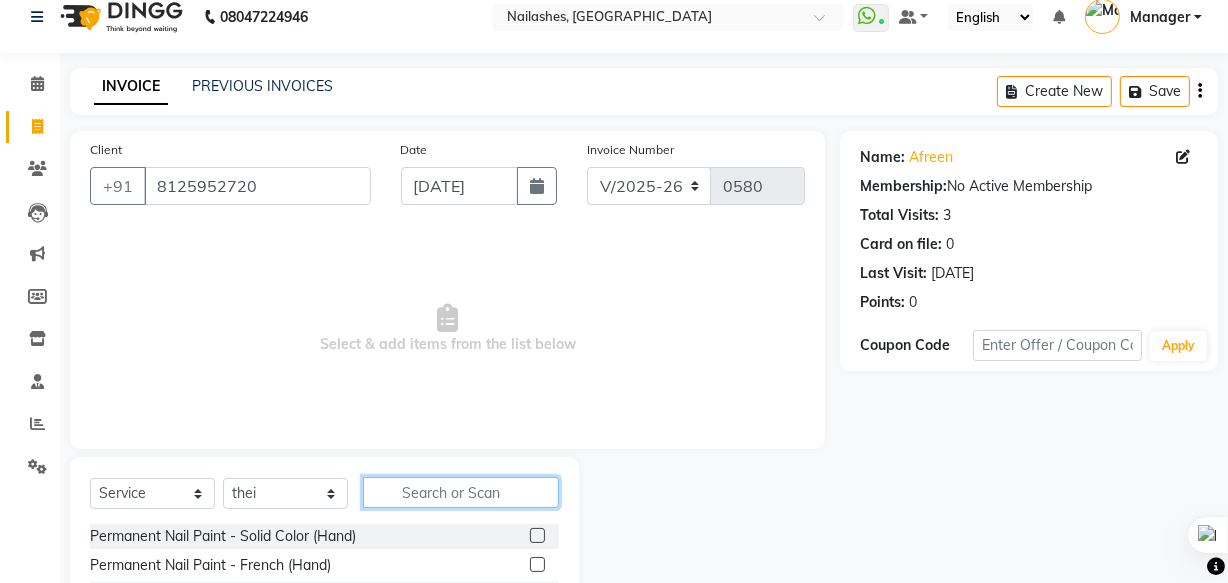 click 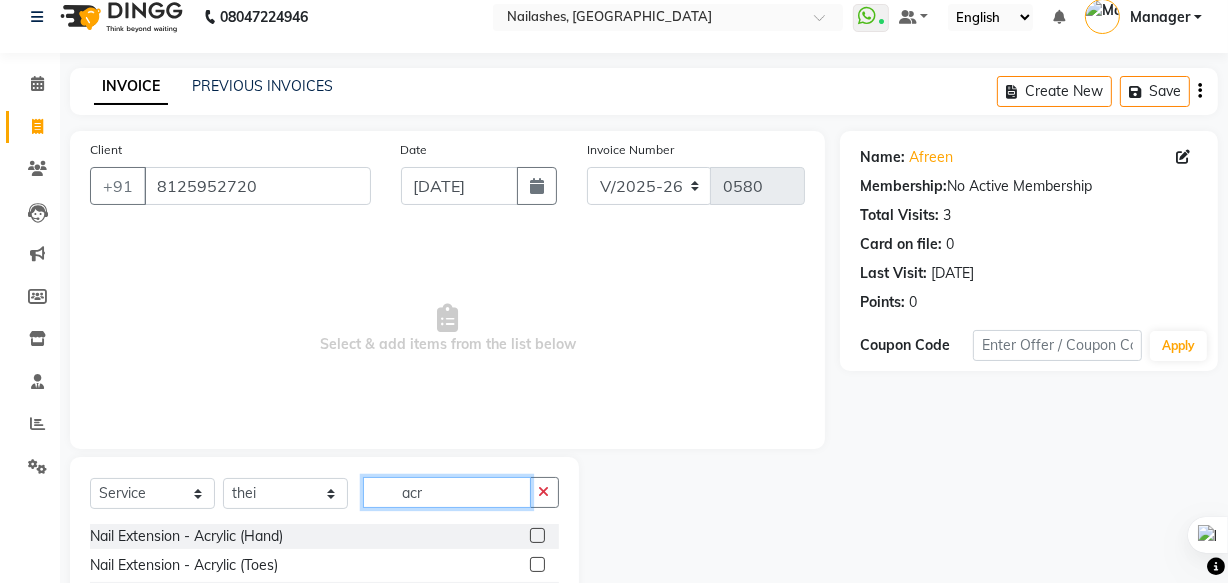 type on "acr" 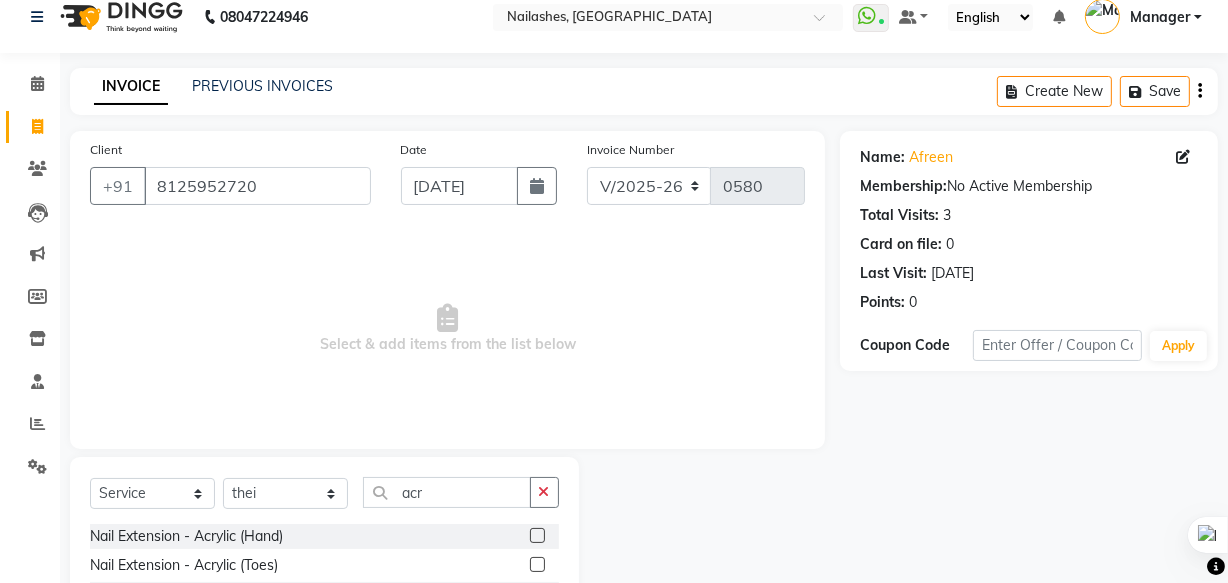 click 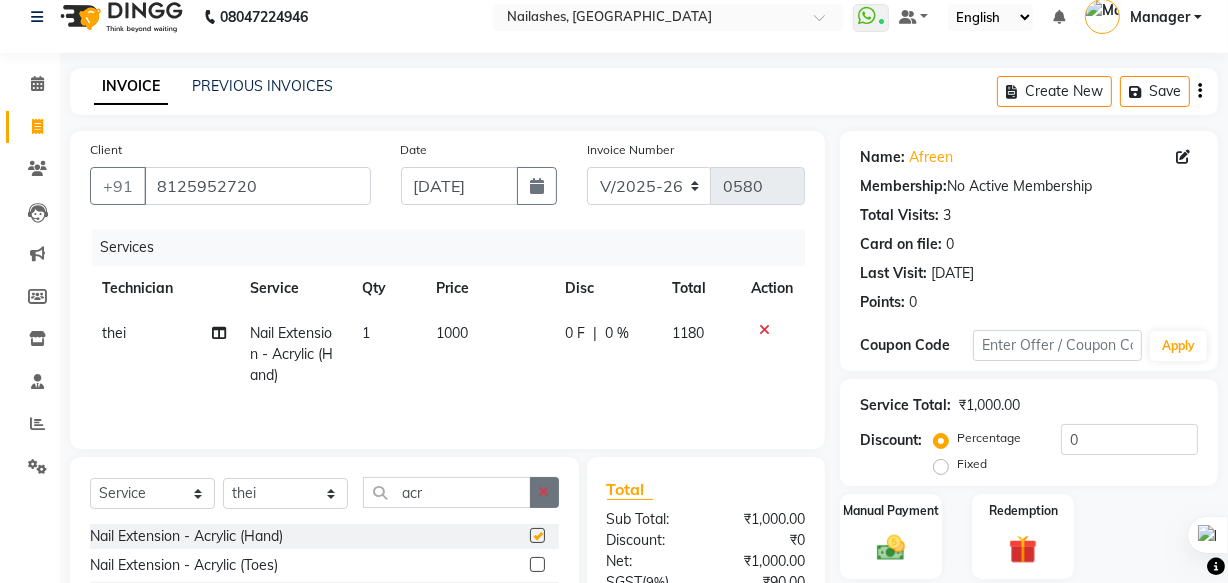 checkbox on "false" 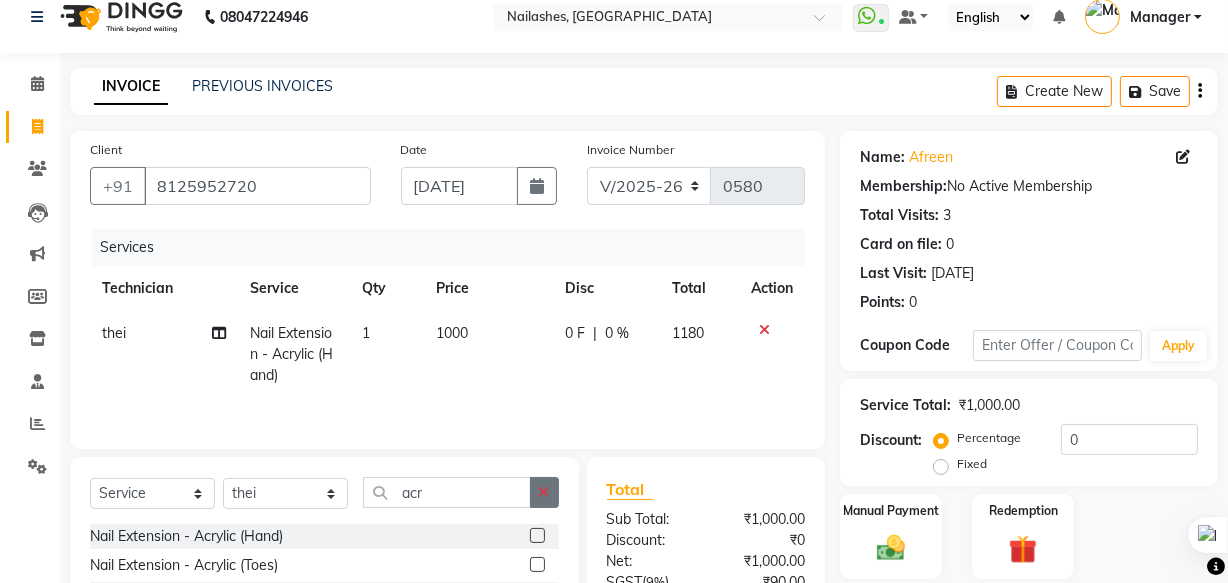 click 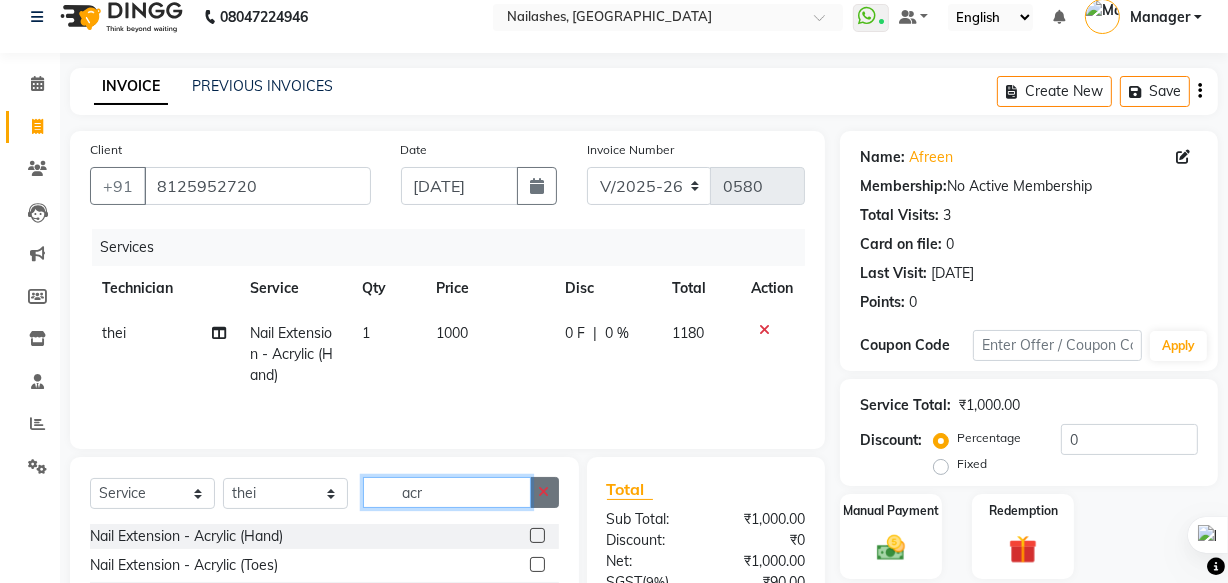 type 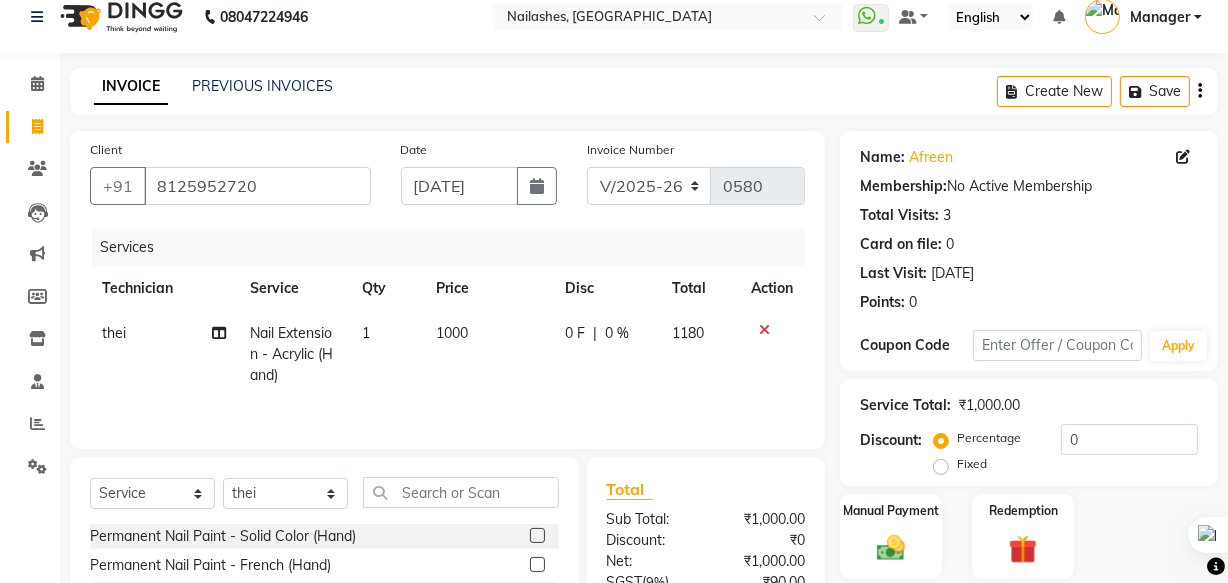 click 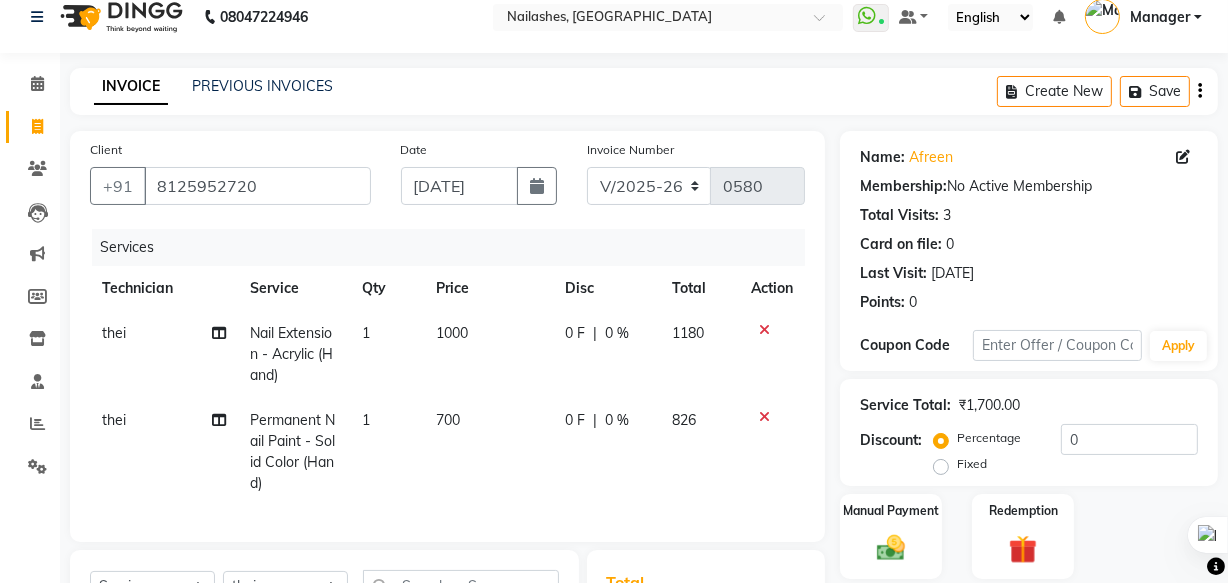 checkbox on "false" 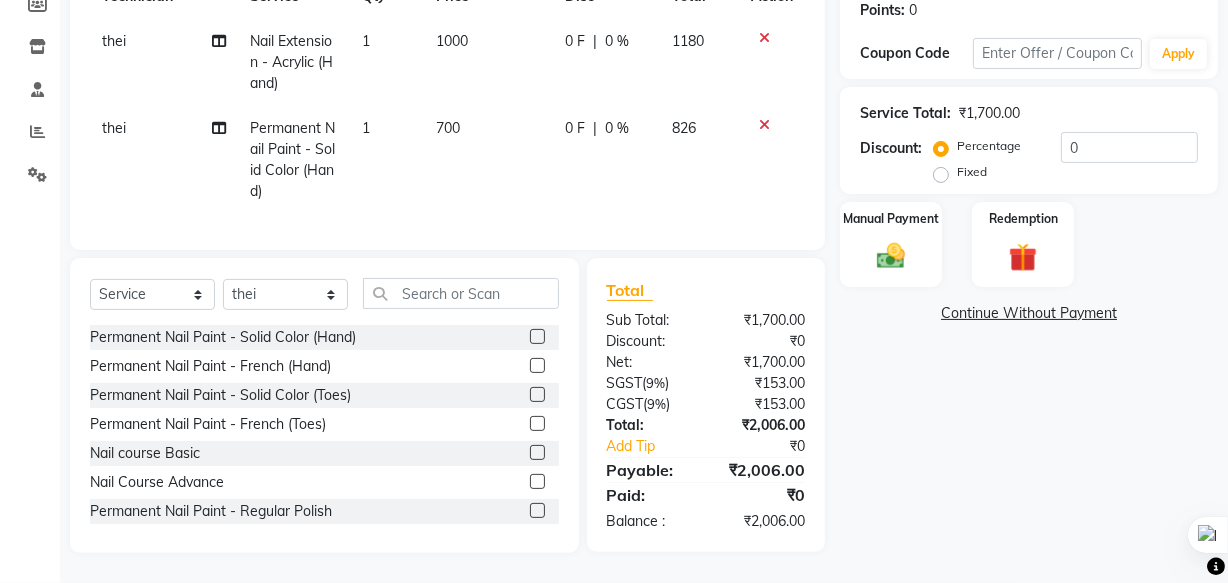 scroll, scrollTop: 325, scrollLeft: 0, axis: vertical 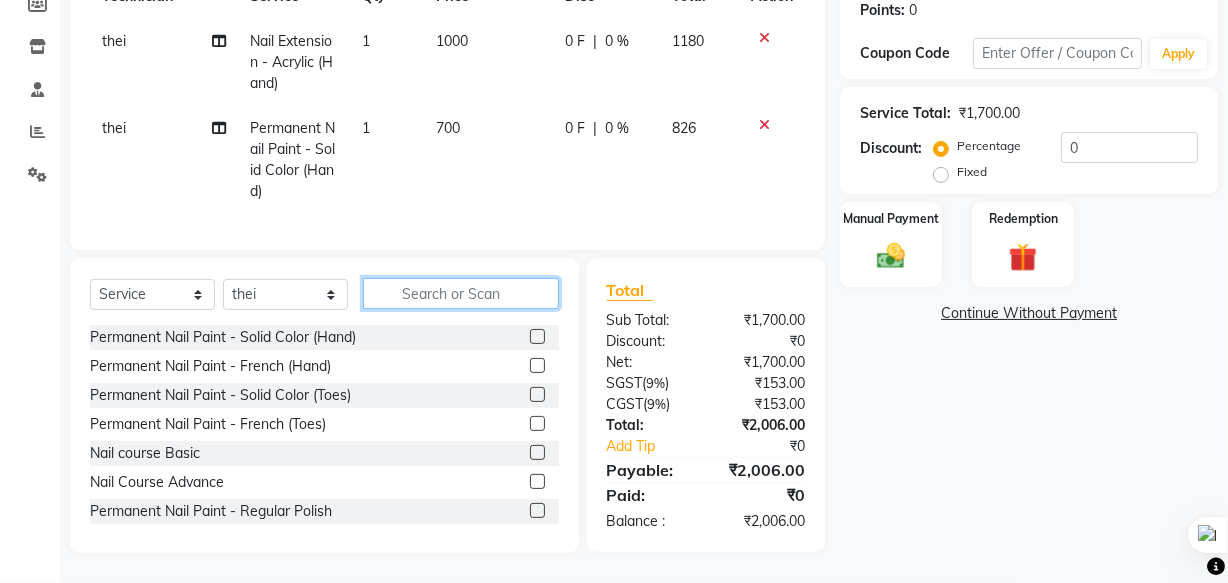 click 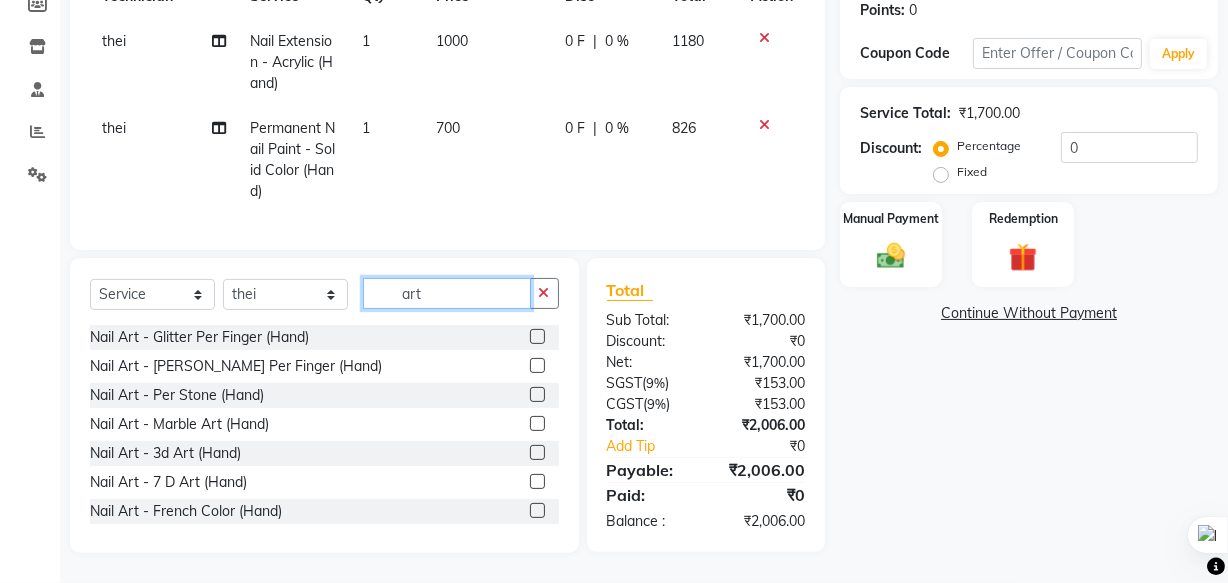 type on "art" 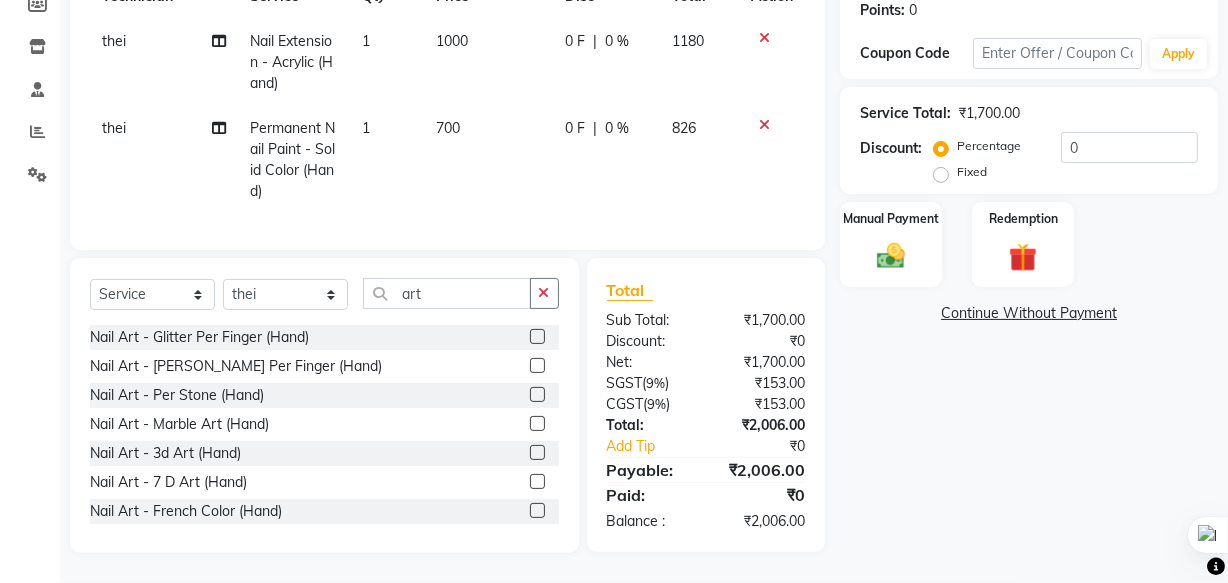click 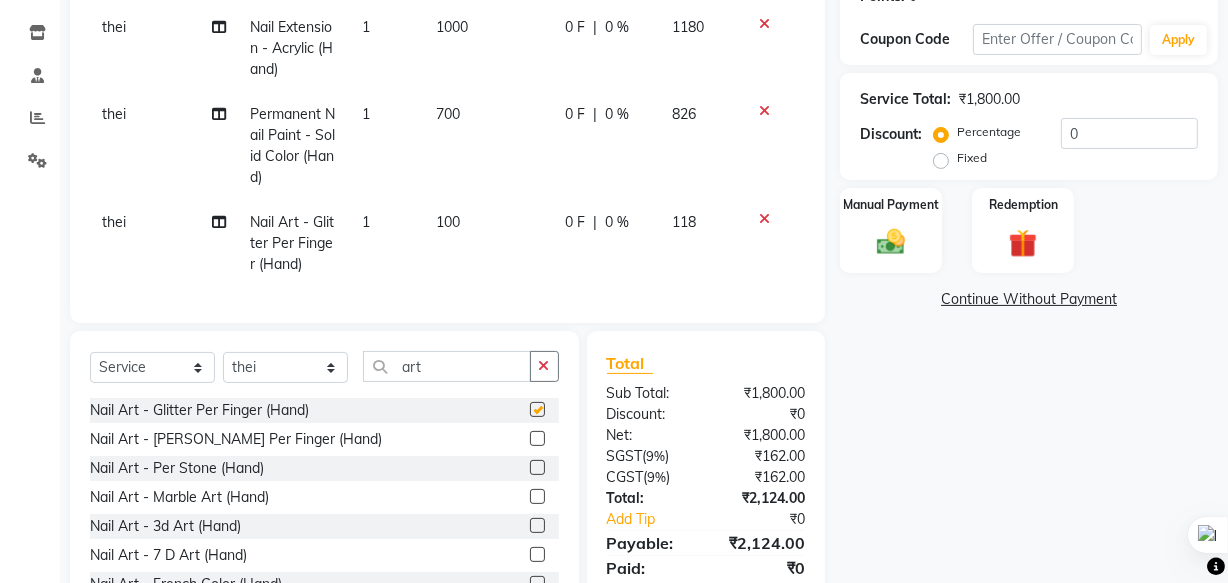 checkbox on "false" 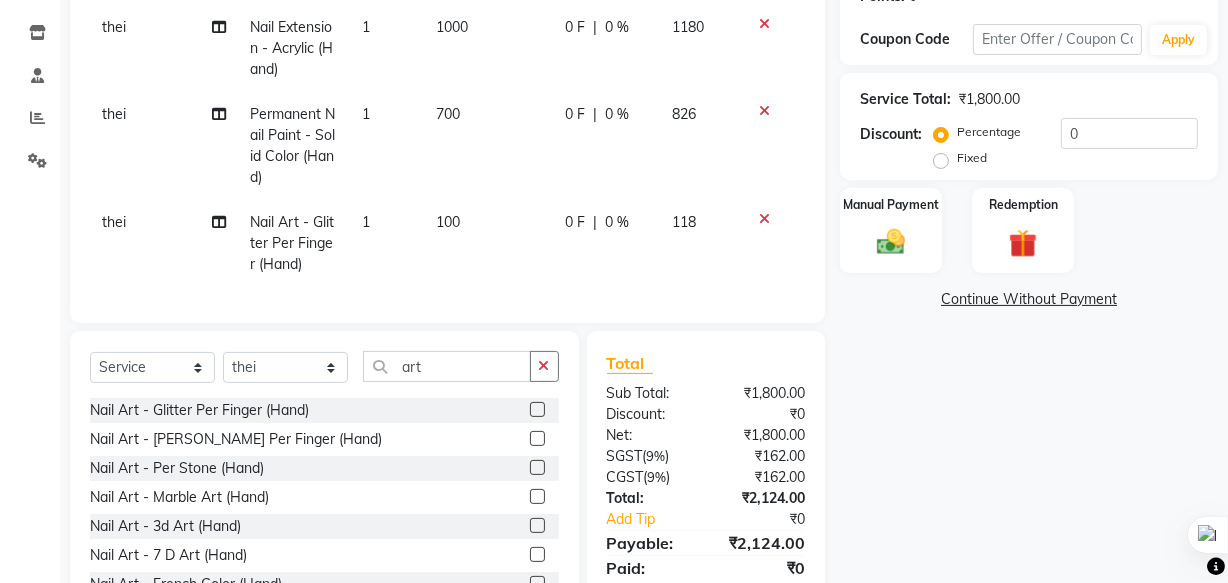 click on "100" 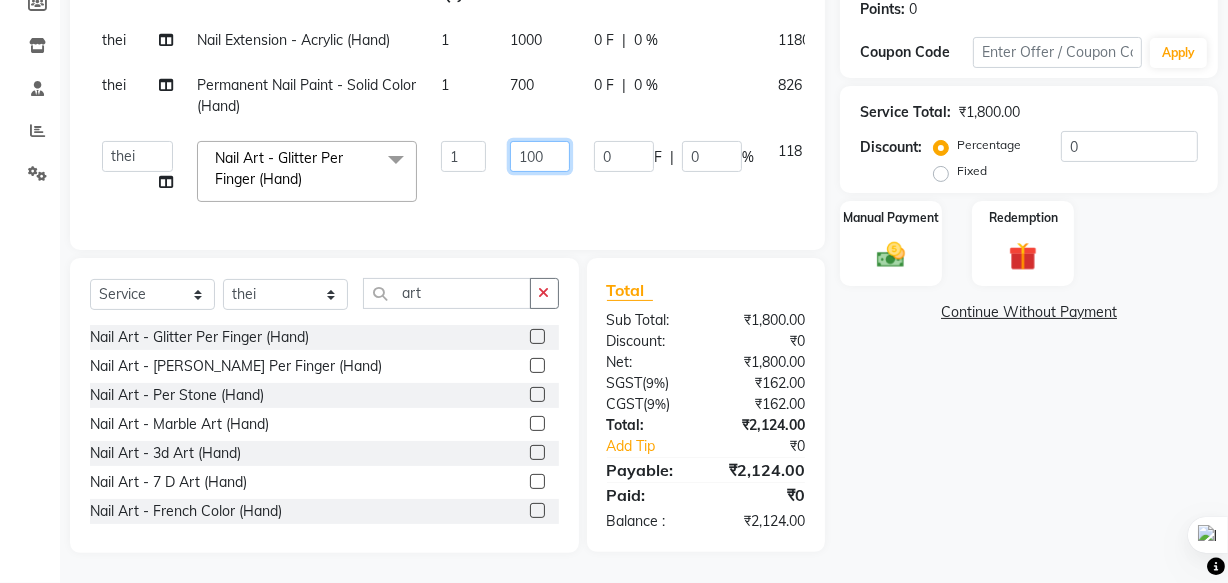click on "100" 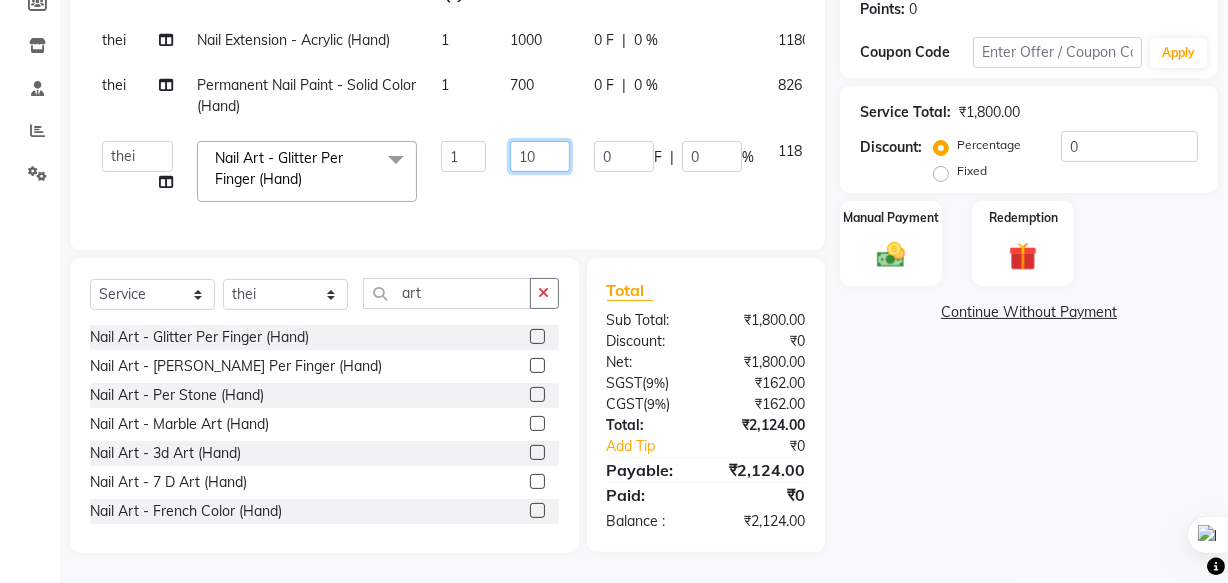type on "1" 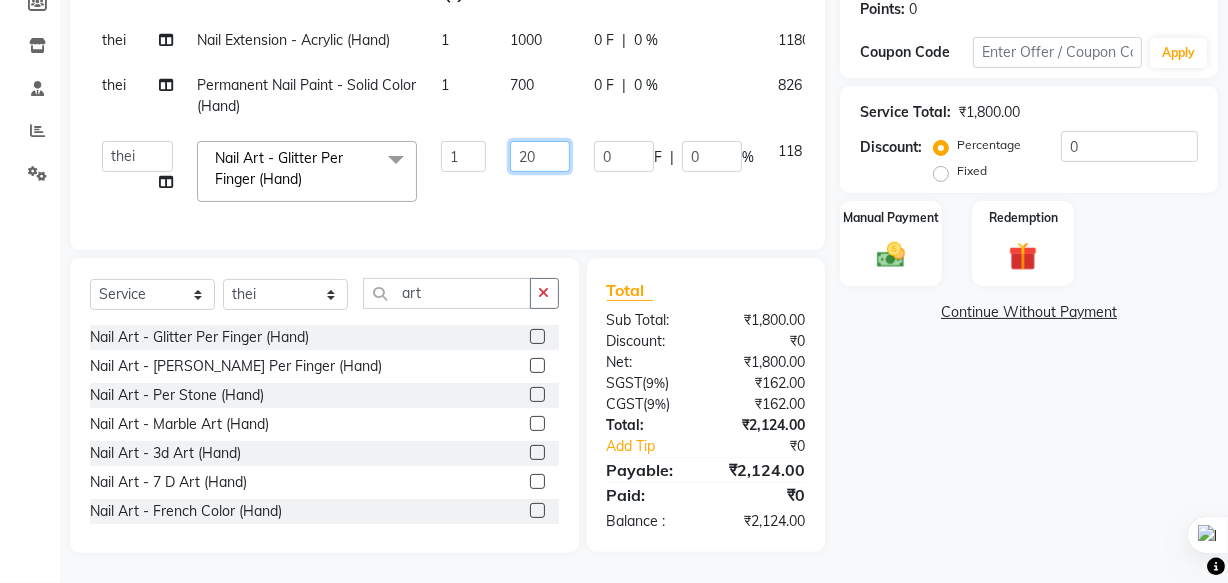 type on "200" 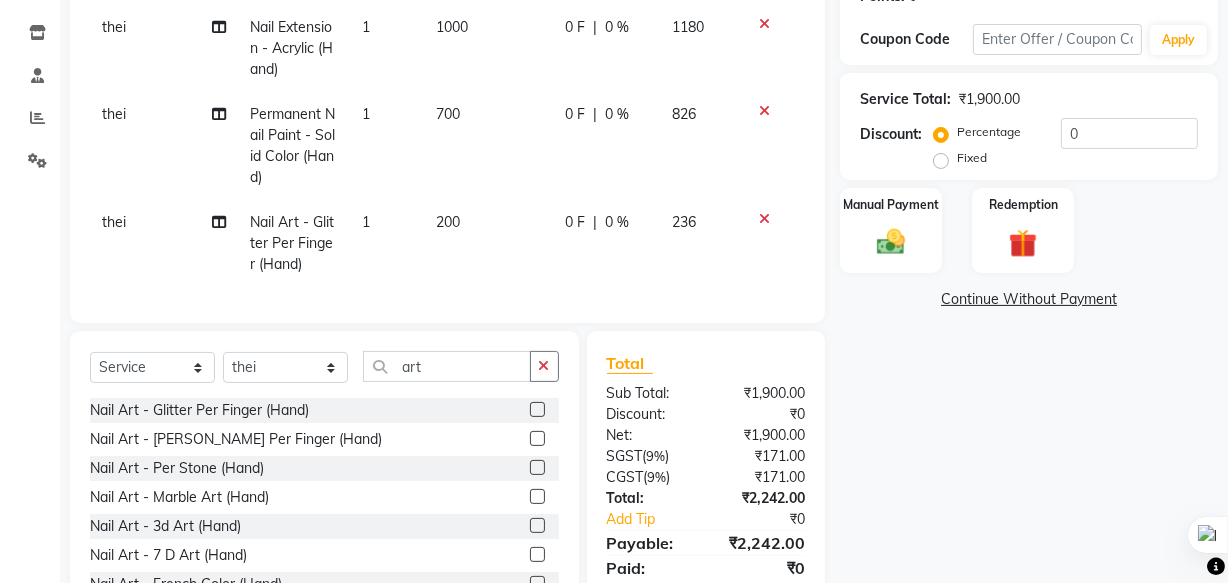click on "1" 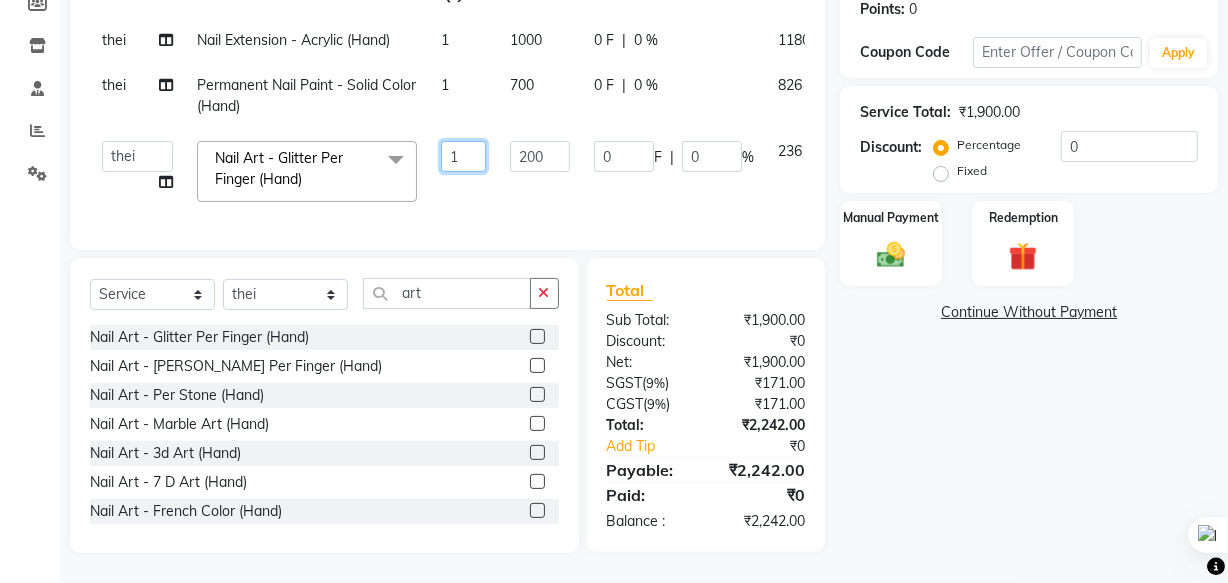 click on "1" 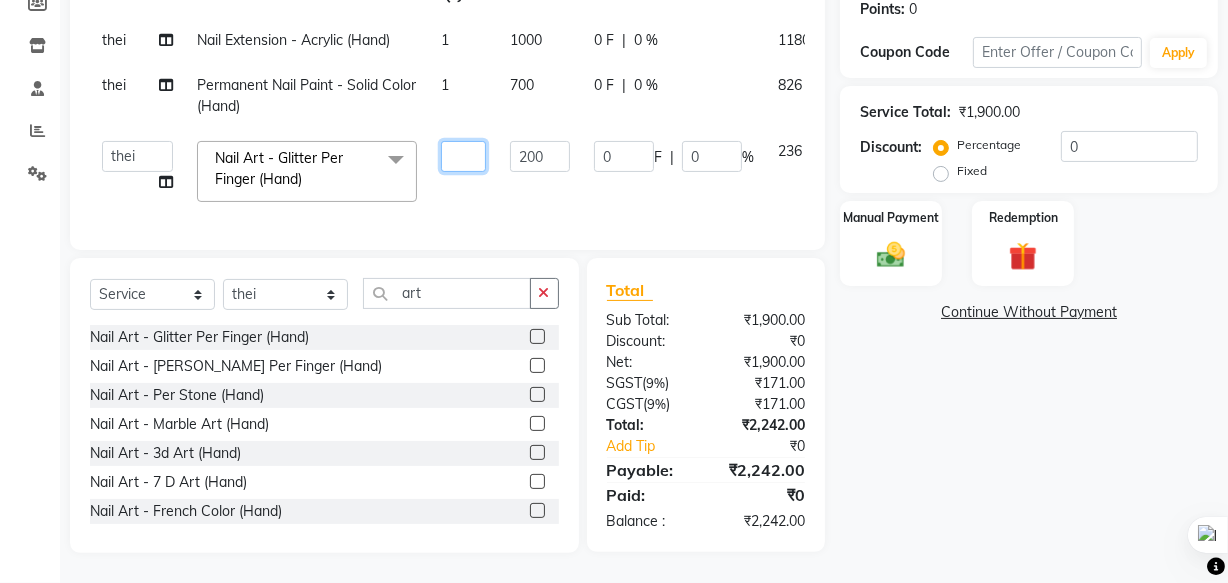 type on "4" 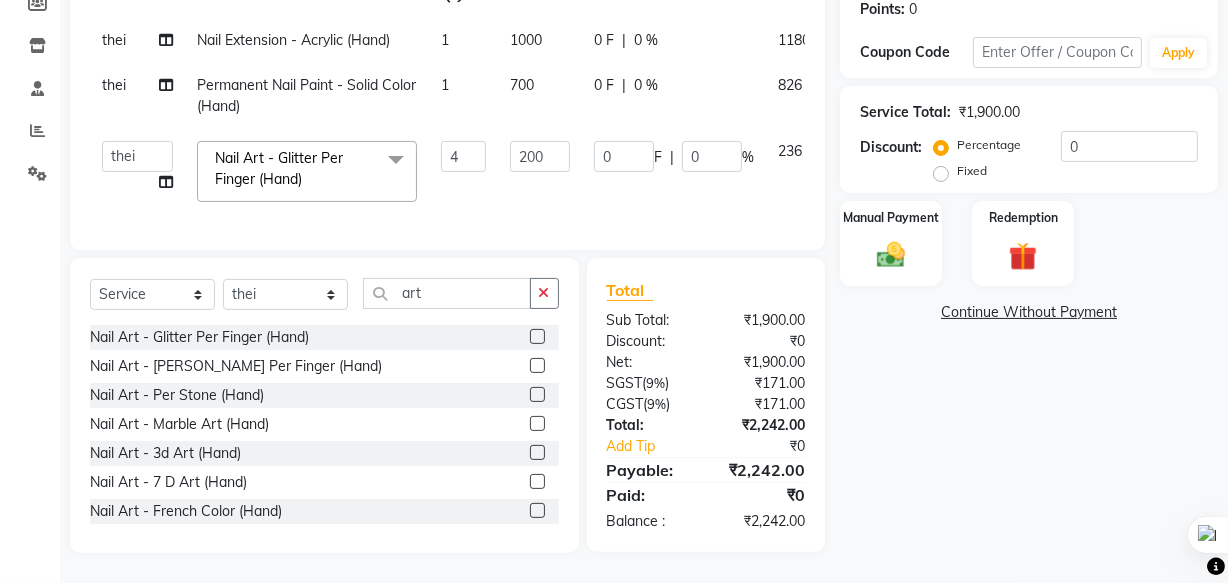 click on "thei Nail Extension - Acrylic (Hand) 1 1000 0 F | 0 % 1180 thei Permanent Nail Paint - Solid Color (Hand) 1 700 0 F | 0 % 826  [PERSON_NAME] [PERSON_NAME] [PERSON_NAME] mam   Manager   [PERSON_NAME]   ringya   rishi   thei  Nail Art - Glitter Per Finger (Hand)  x Permanent Nail Paint - Solid Color (Hand) Permanent Nail Paint - French (Hand) Permanent Nail Paint - Solid Color (Toes) Permanent Nail Paint - French (Toes) Nail course Basic Nail Course Advance Permanent Nail Paint - Regular Polish Restoration - Gel (Hand) Restoration - Tip Replacement (Hand) Restoration - Touch -up (Hand) Restoration - Gel Color Changes (Hand) Restoration - Removal of Extension (Hand) Restoration - Removal of Nail Paint (Hand) Restoration - Gel (Toes) Restoration - Tip Replacement (Toes) Restoration - Touch -up (Toes) Restoration - Gel Color Changes (Toes) Restoration - Removal of Extension (Toes) Restoration - Removal of Nail Paint (Toes) Gel polish removal Eyelash Refil - Classic Eyelash Refil - Hybrid Eyelash Refil - Volume 4 0" 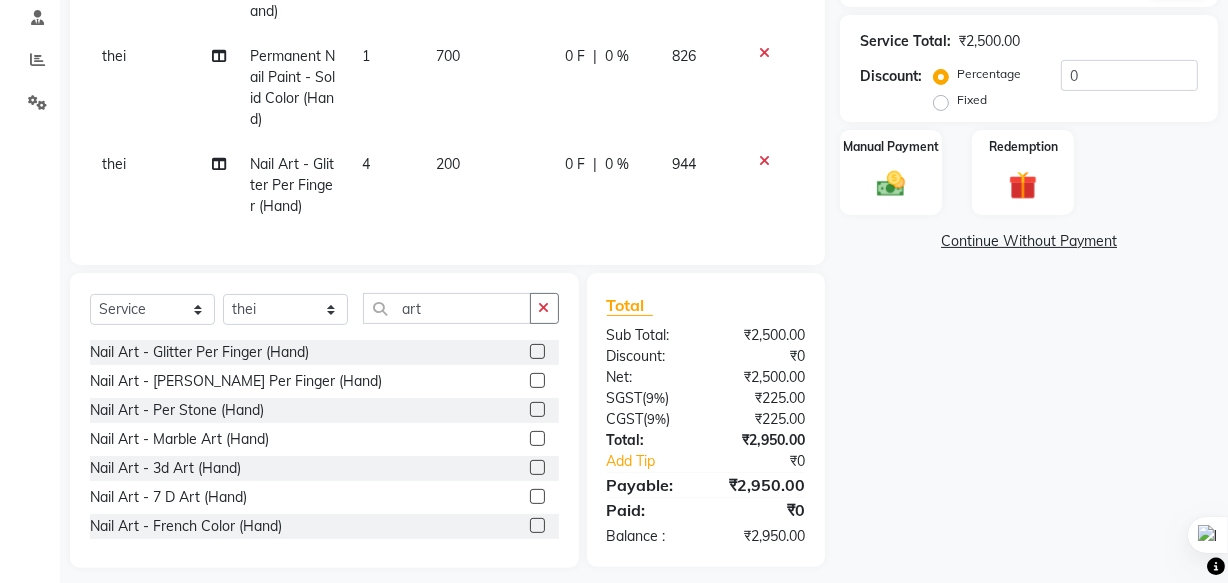 scroll, scrollTop: 412, scrollLeft: 0, axis: vertical 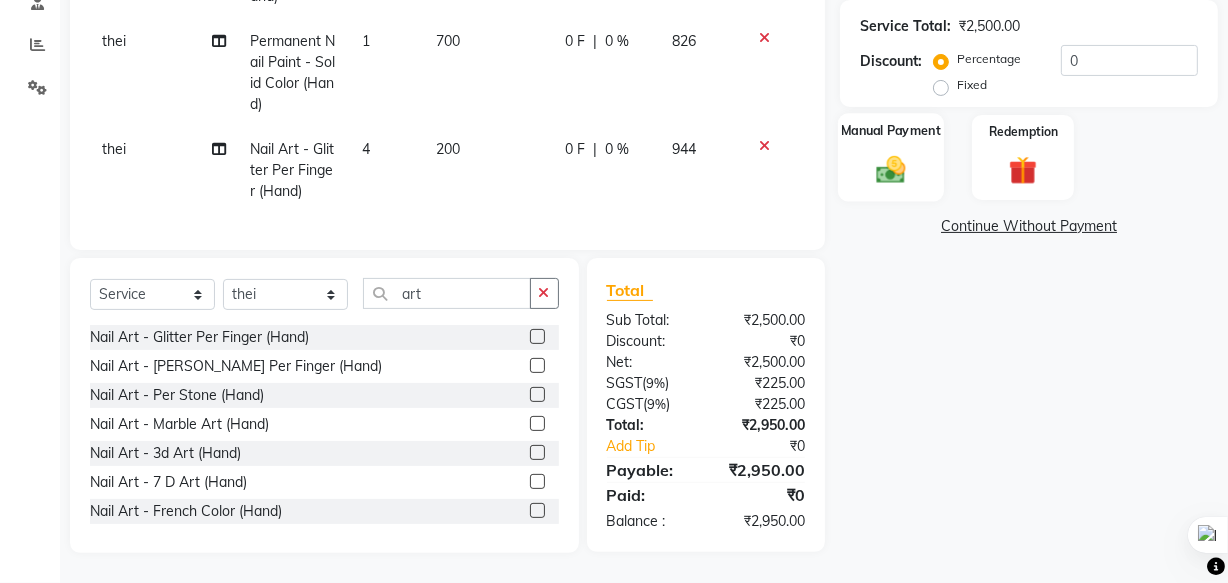 click 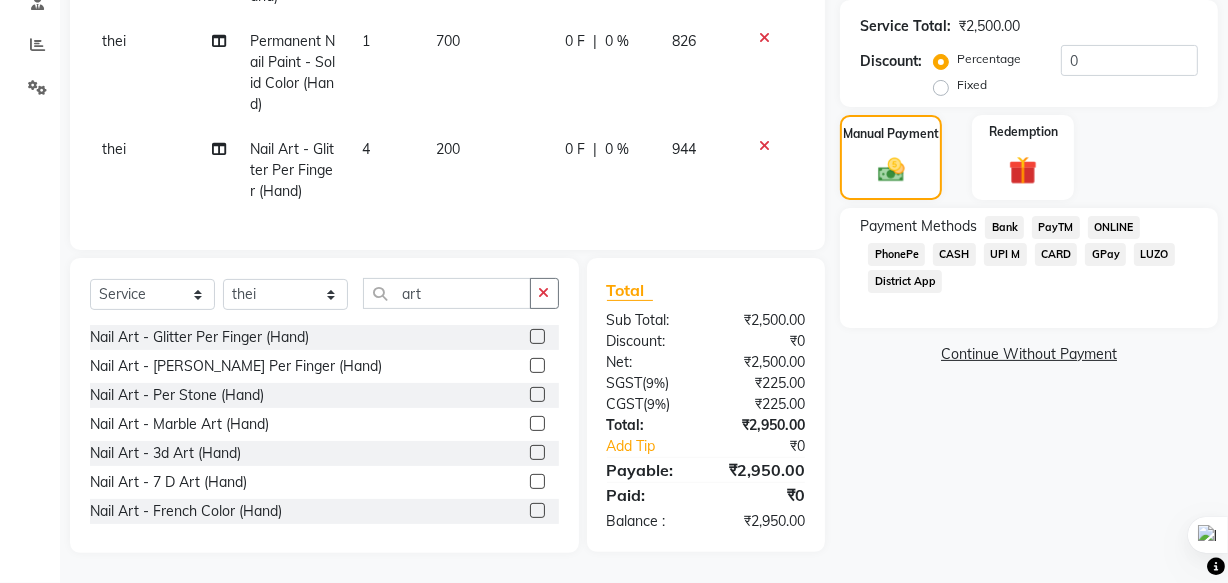 click on "UPI M" 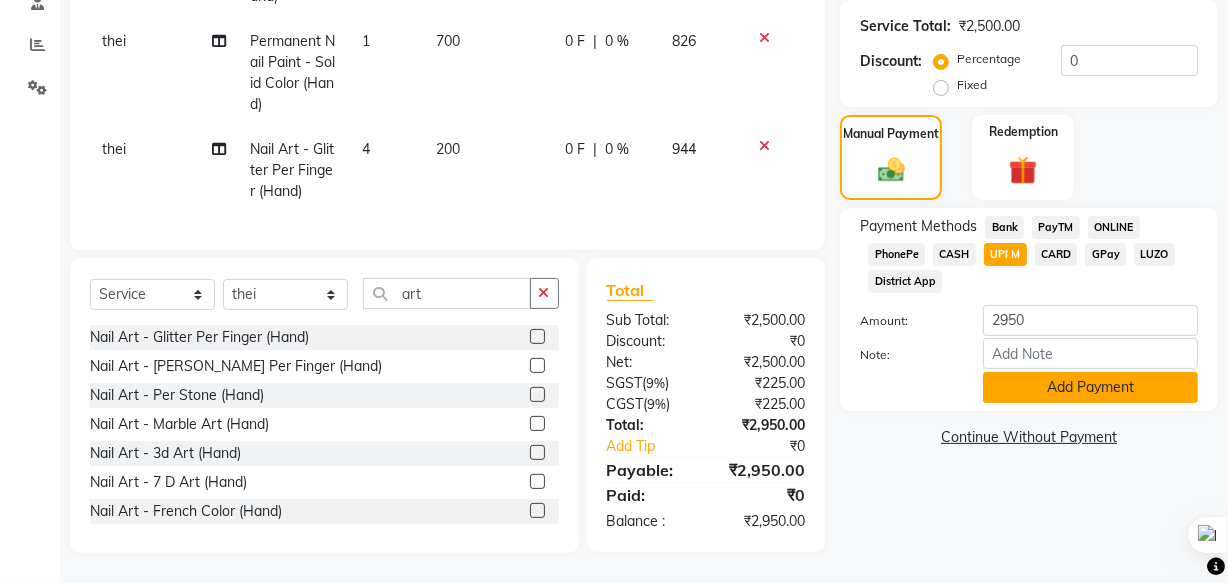 click on "Add Payment" 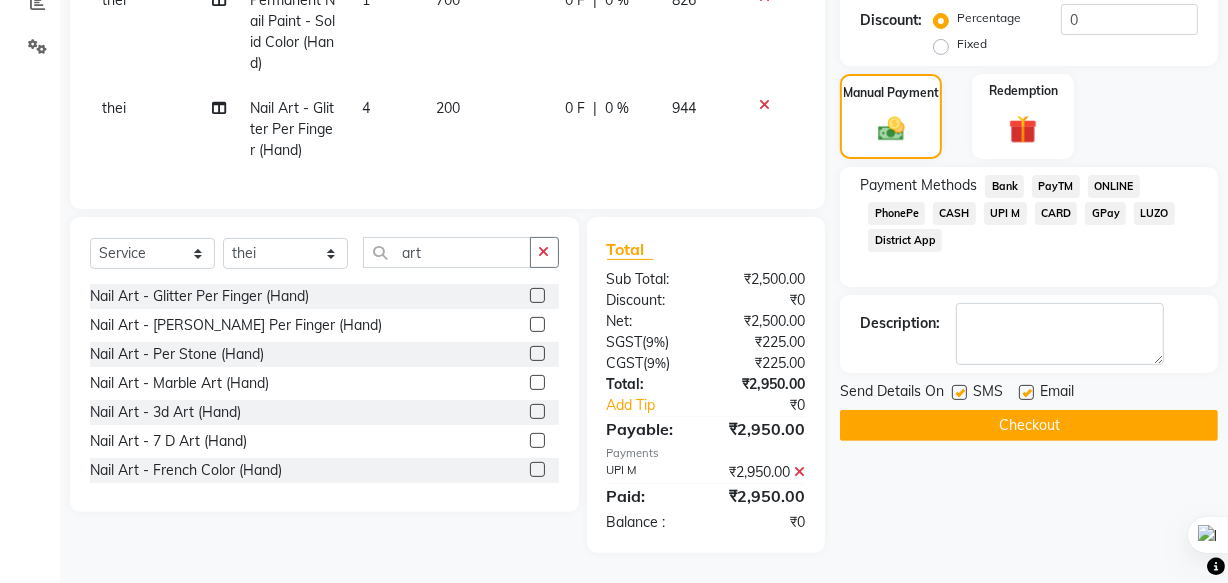scroll, scrollTop: 453, scrollLeft: 0, axis: vertical 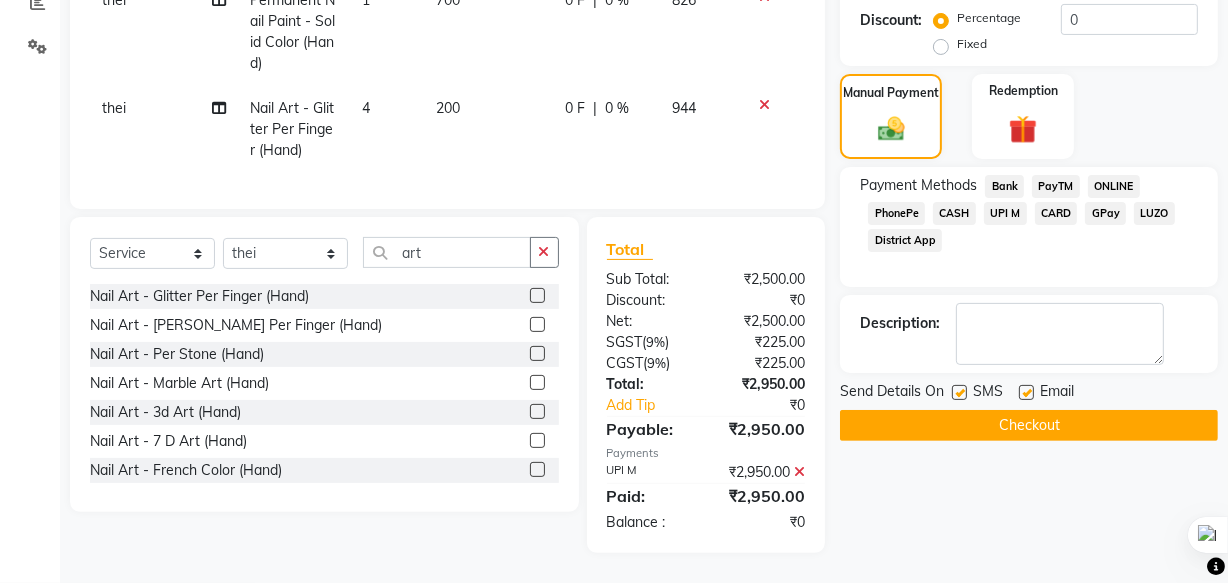 click on "Checkout" 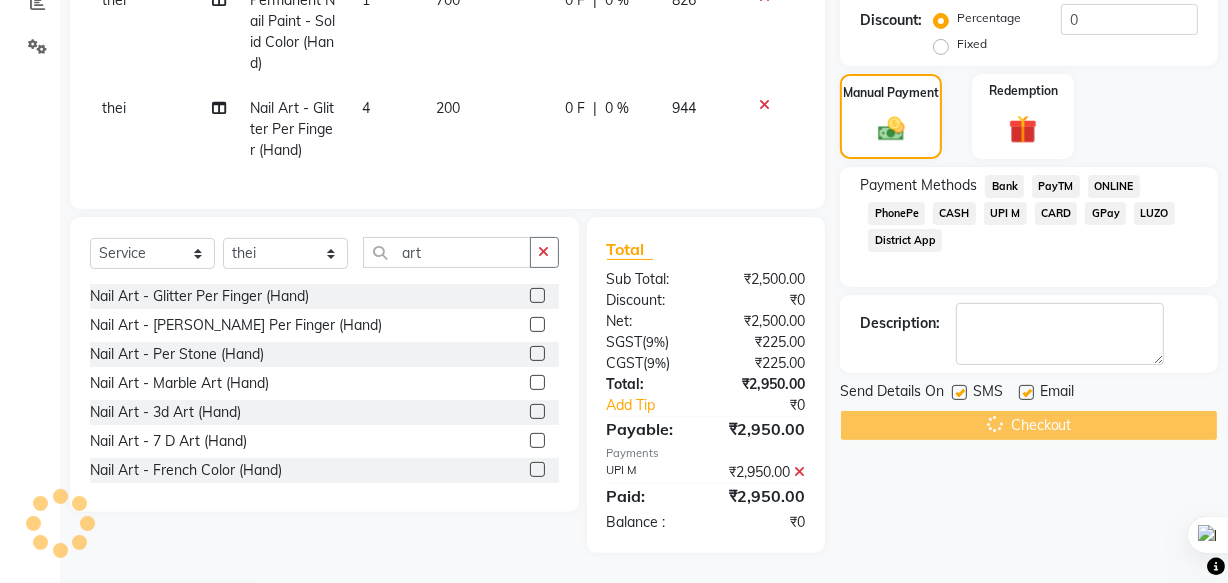 scroll, scrollTop: 0, scrollLeft: 0, axis: both 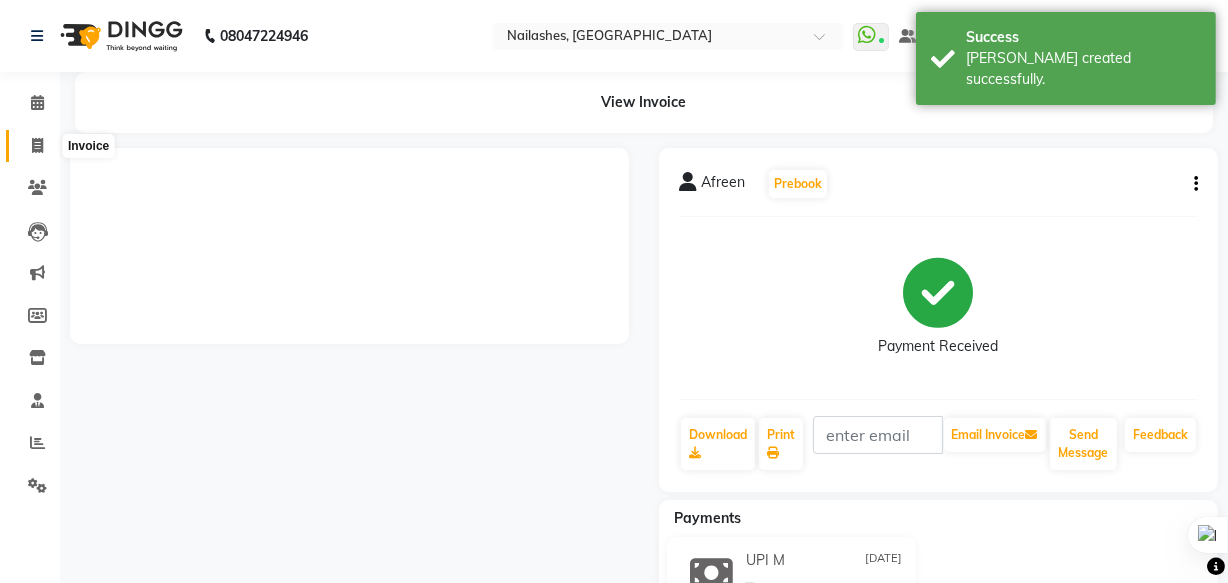 click 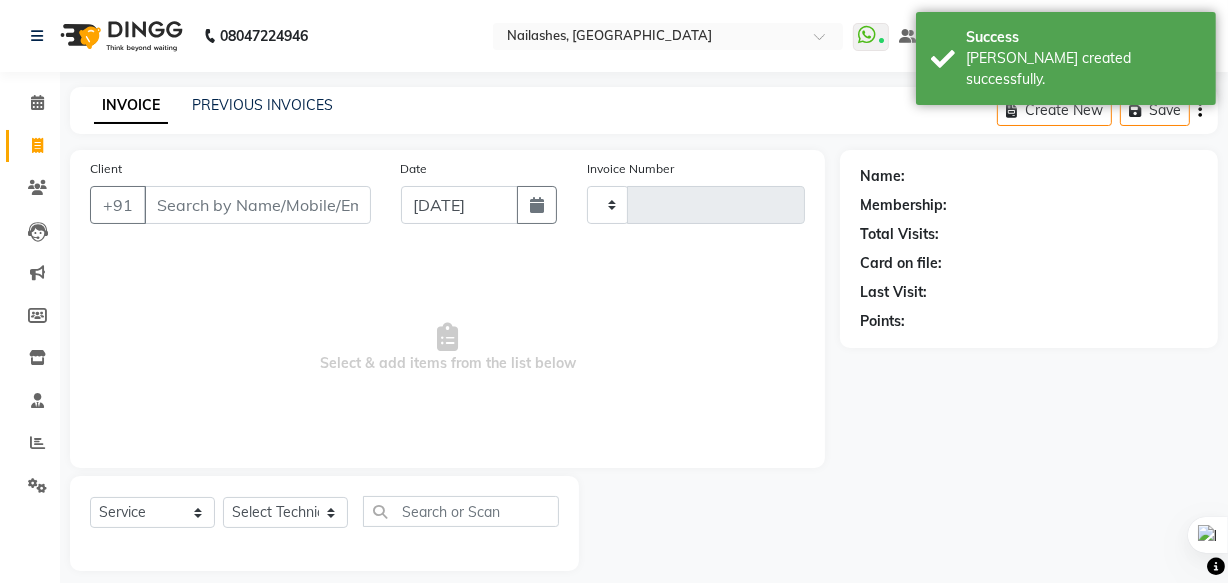 scroll, scrollTop: 19, scrollLeft: 0, axis: vertical 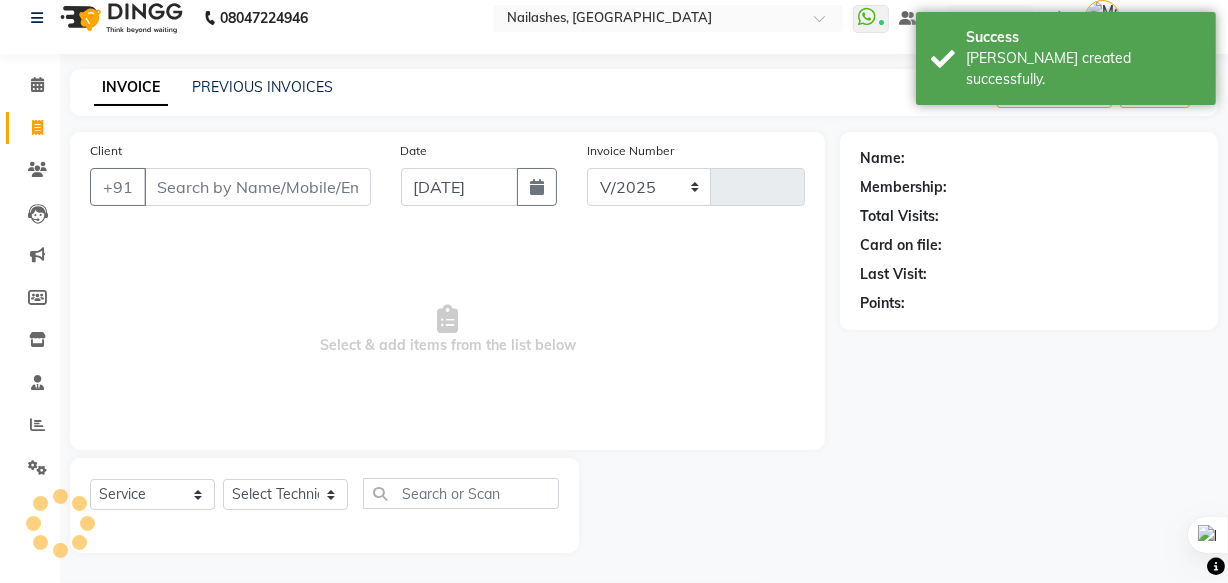 select on "5759" 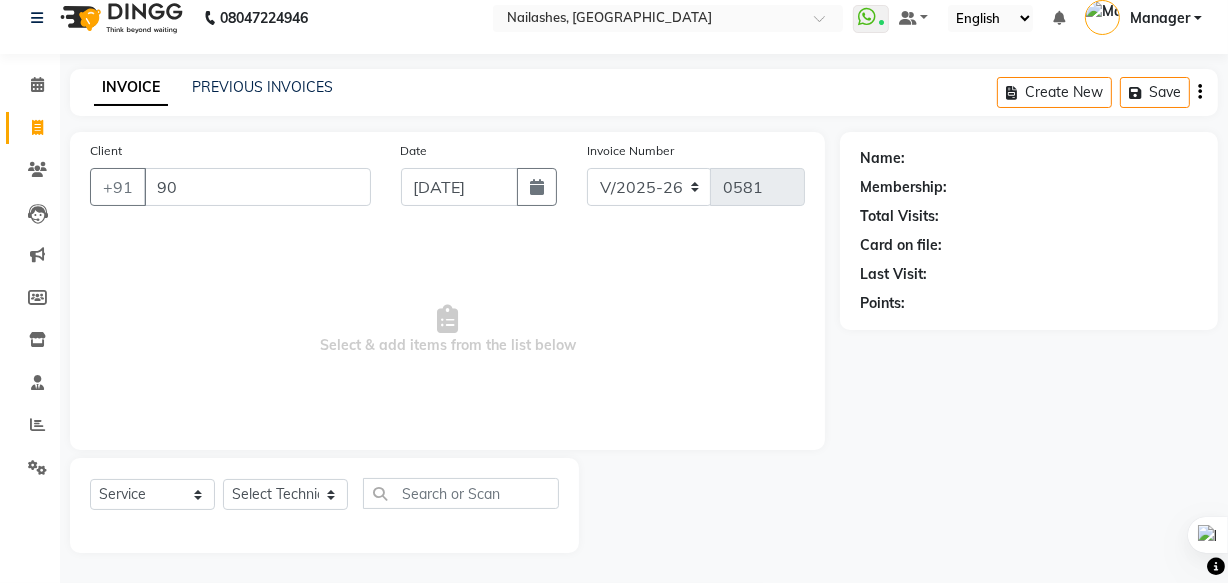 click on "Client +91 90 Date [DATE] Invoice Number V/2025 V/[PHONE_NUMBER]  Select & add items from the list below" 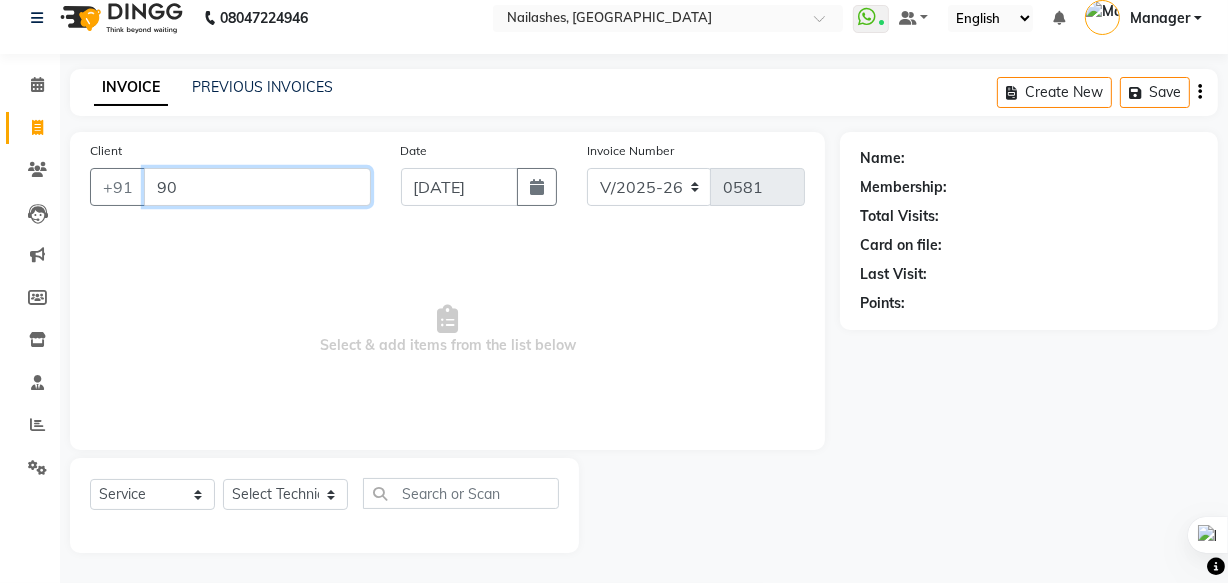 click on "90" at bounding box center (257, 187) 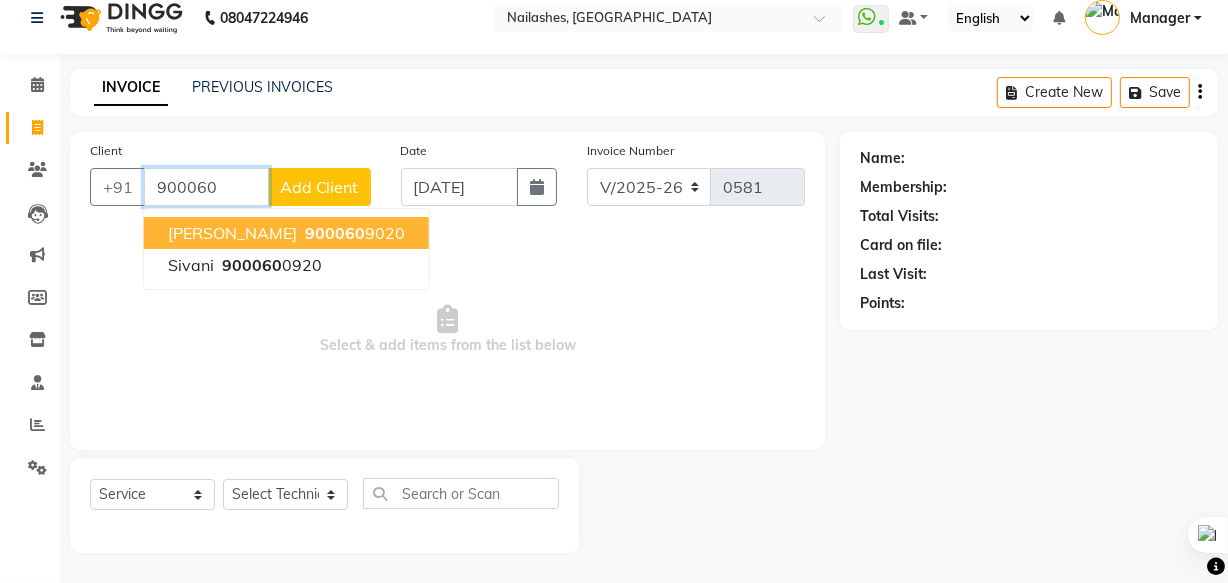 click on "900060 9020" at bounding box center [353, 233] 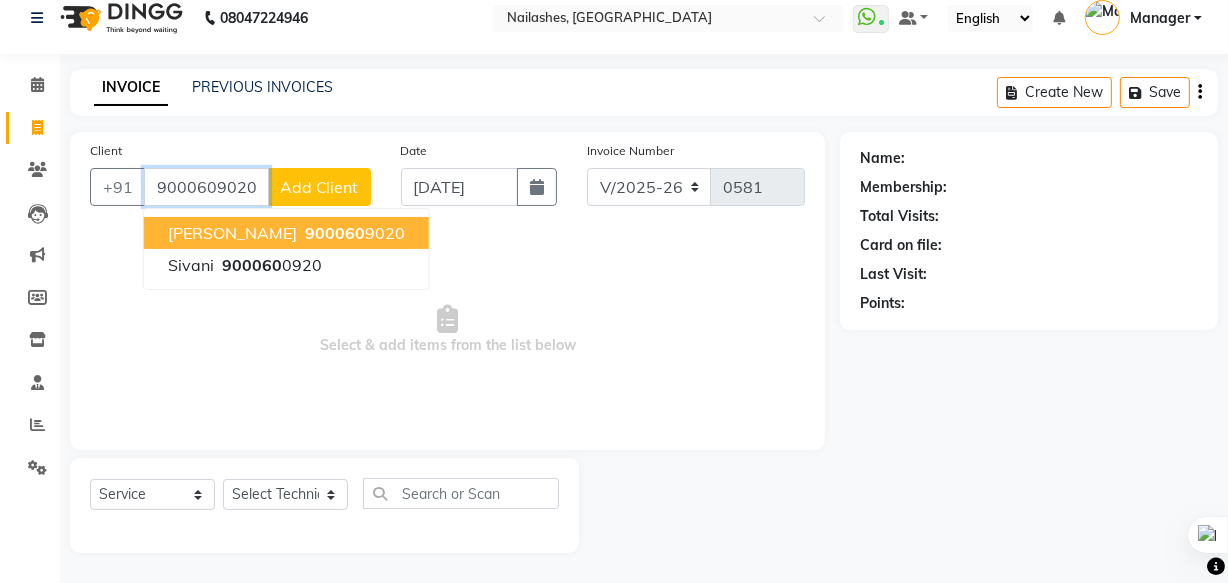 type on "9000609020" 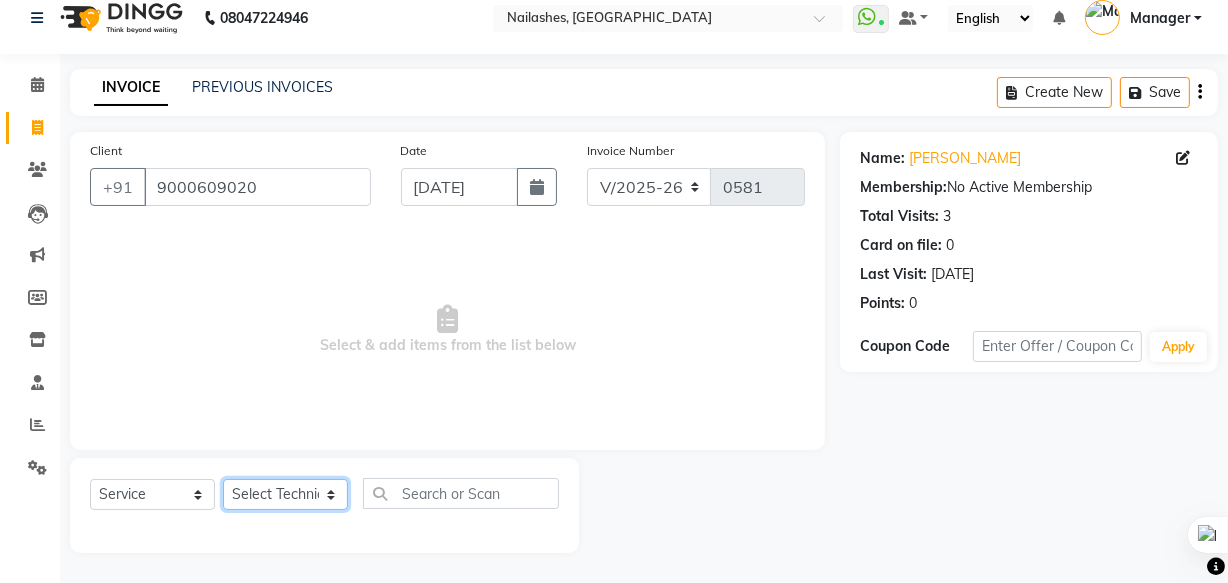 click on "Select Technician [PERSON_NAME] [PERSON_NAME] [PERSON_NAME] mam Manager [PERSON_NAME] thei" 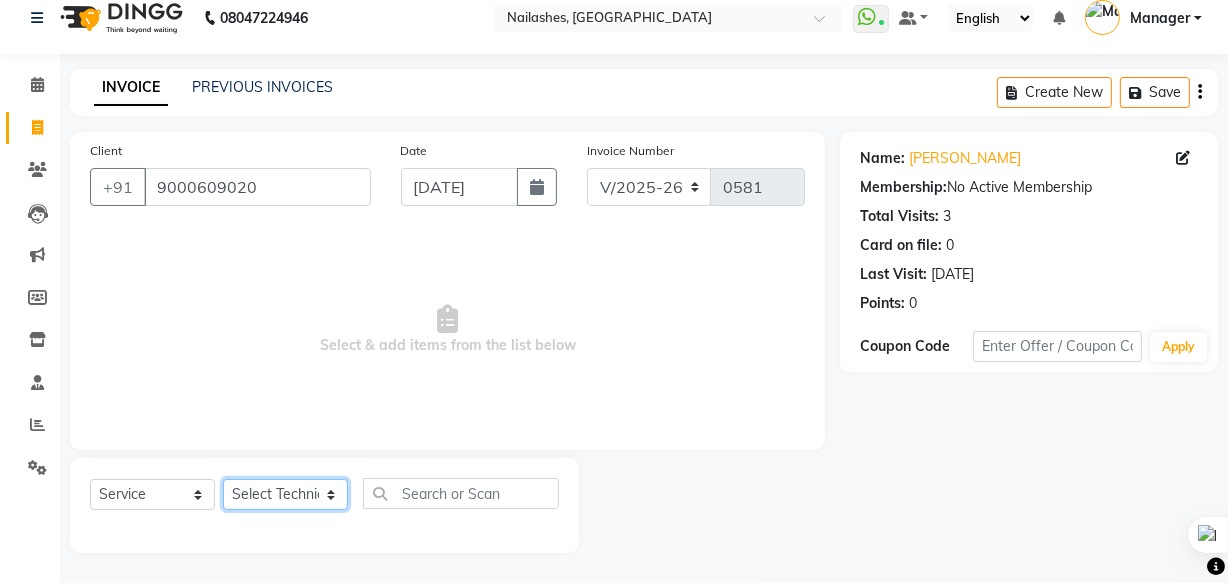select on "67123" 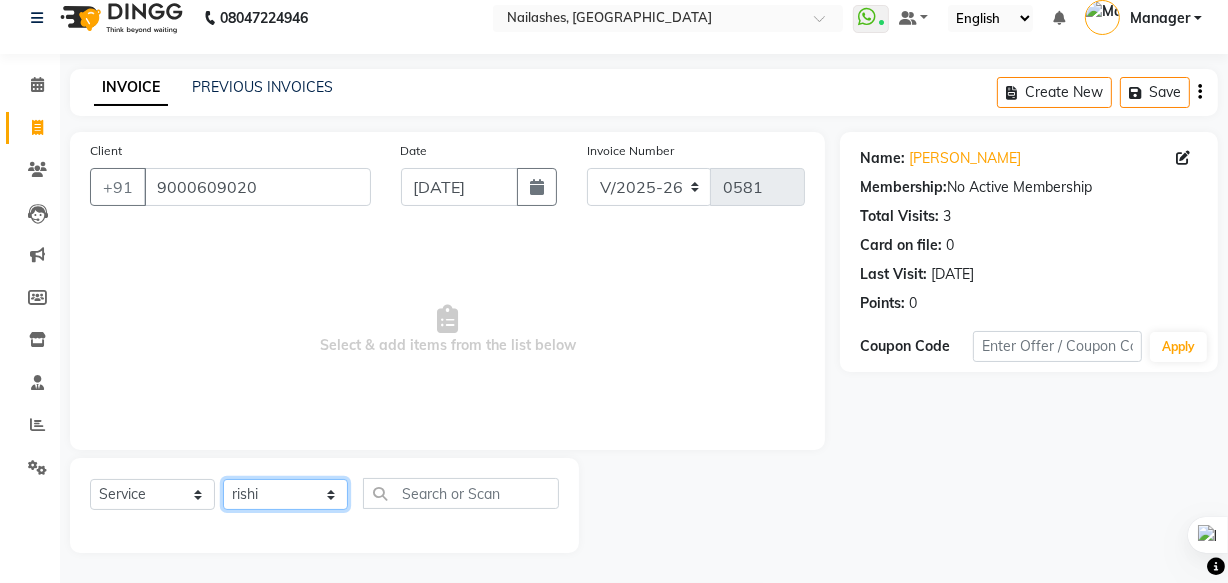 click on "Select Technician [PERSON_NAME] [PERSON_NAME] [PERSON_NAME] mam Manager [PERSON_NAME] thei" 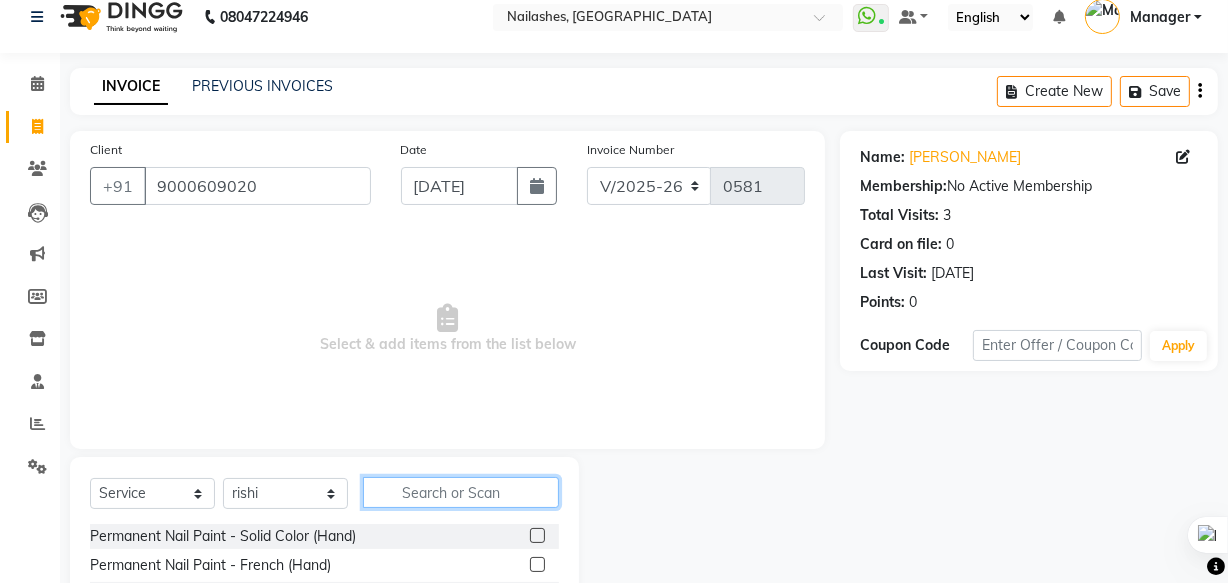 click 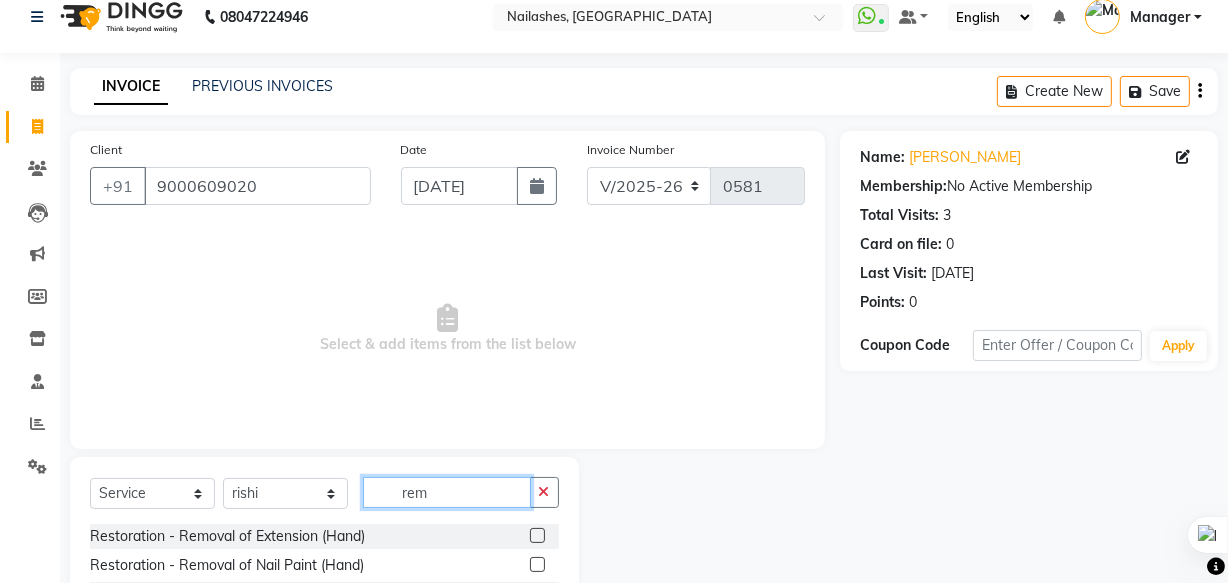 type on "rem" 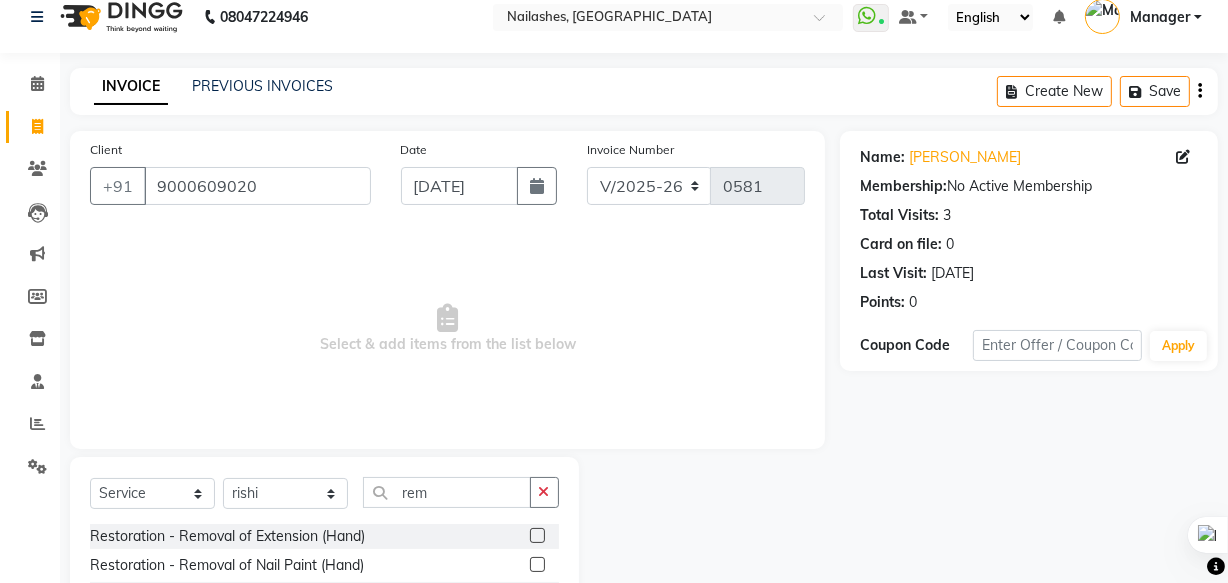 click 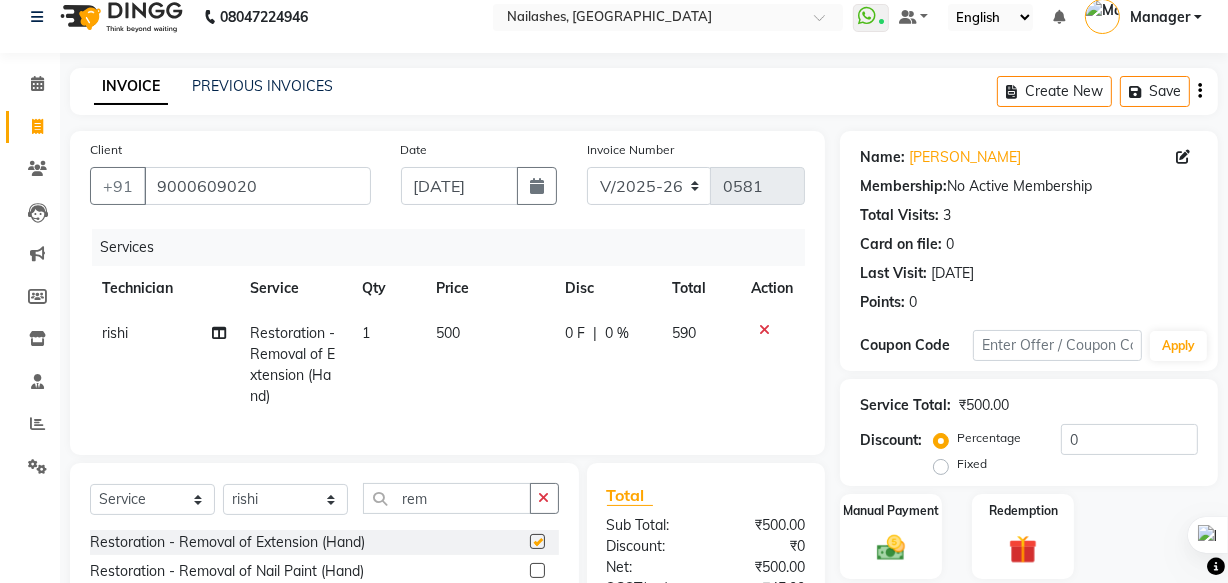 checkbox on "false" 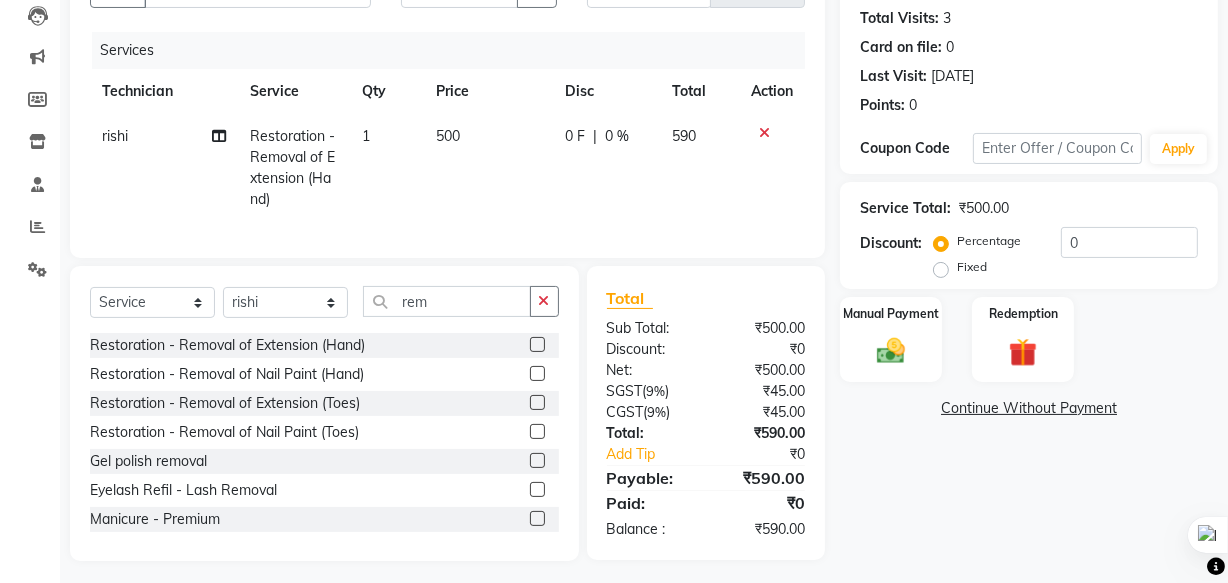 scroll, scrollTop: 238, scrollLeft: 0, axis: vertical 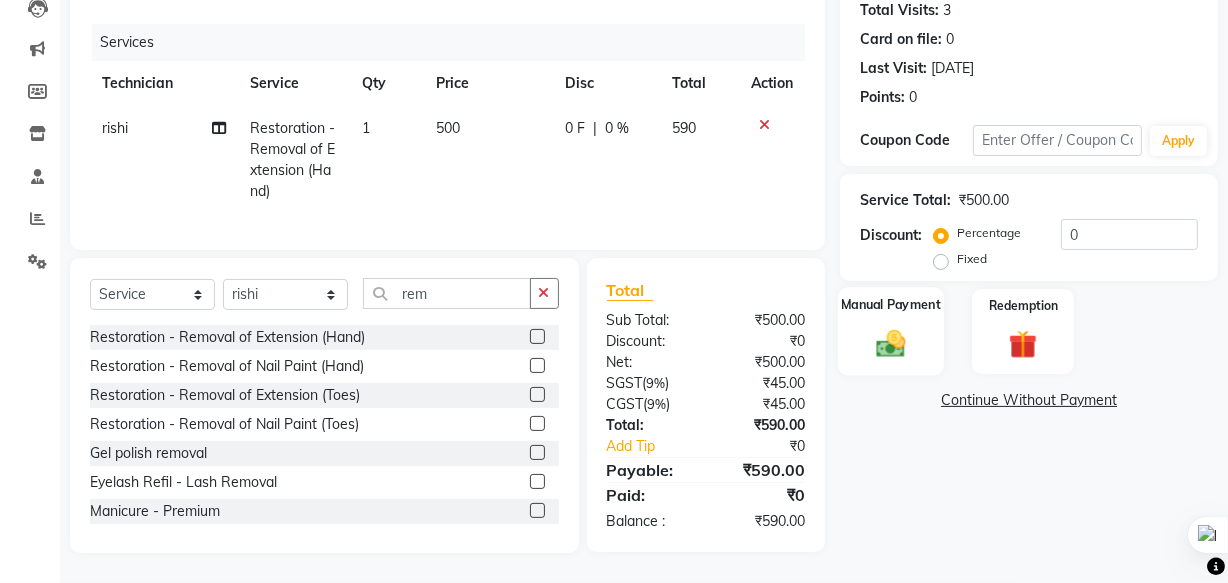 click 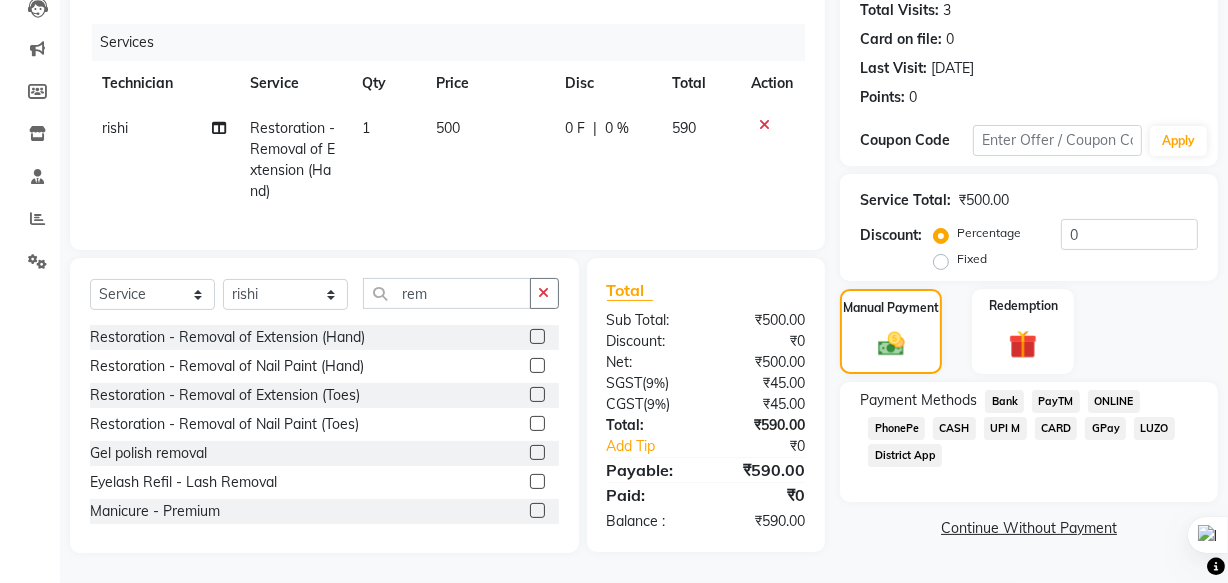 click on "UPI M" 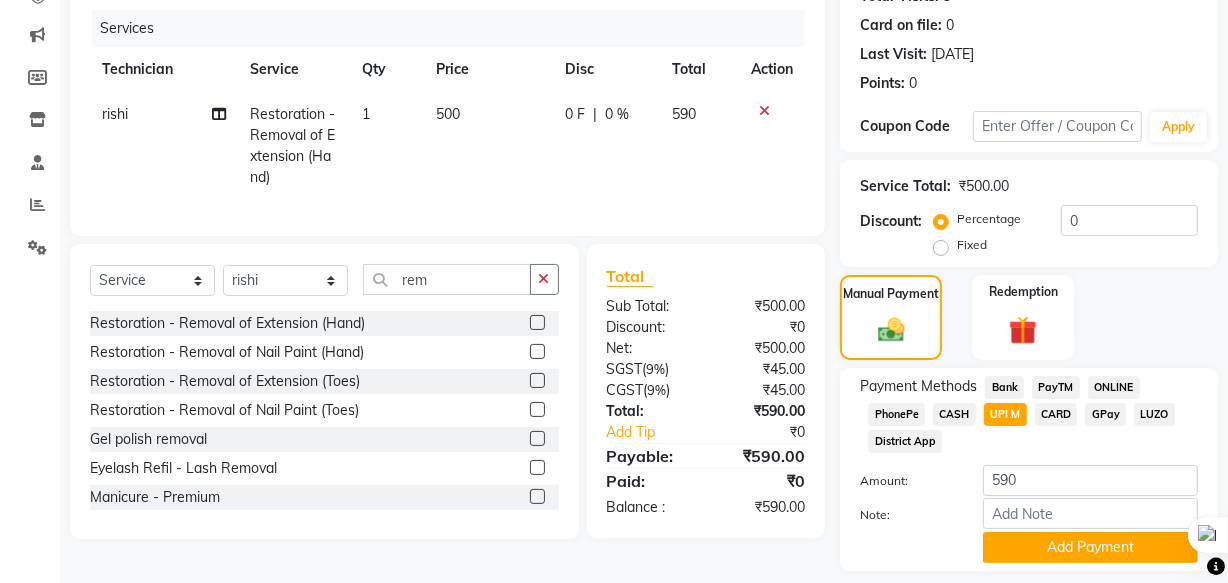scroll, scrollTop: 297, scrollLeft: 0, axis: vertical 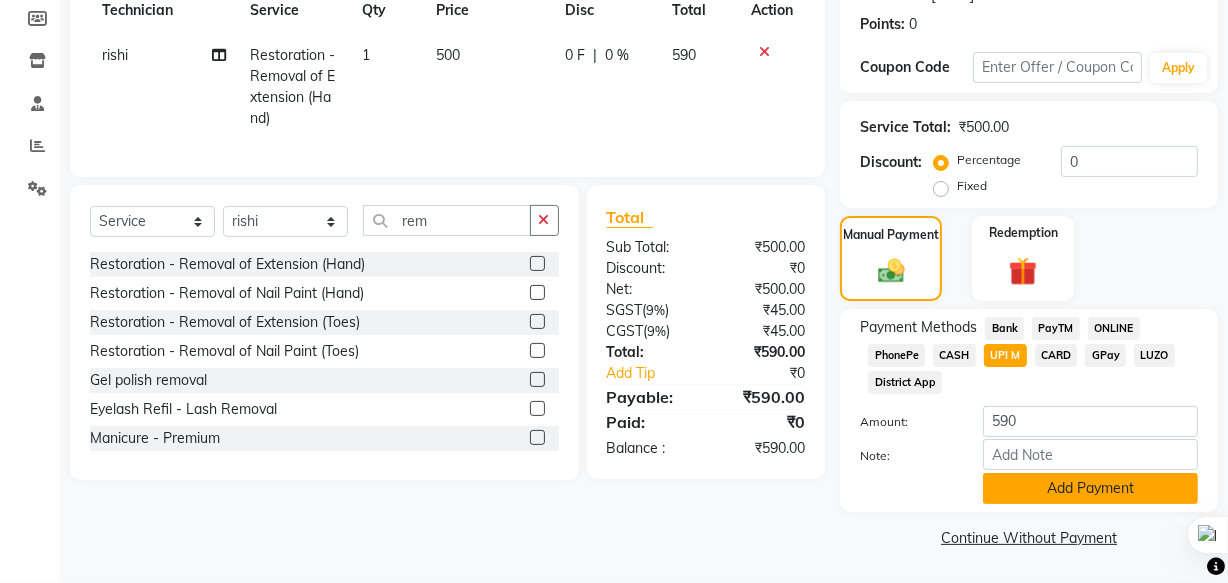 click on "Add Payment" 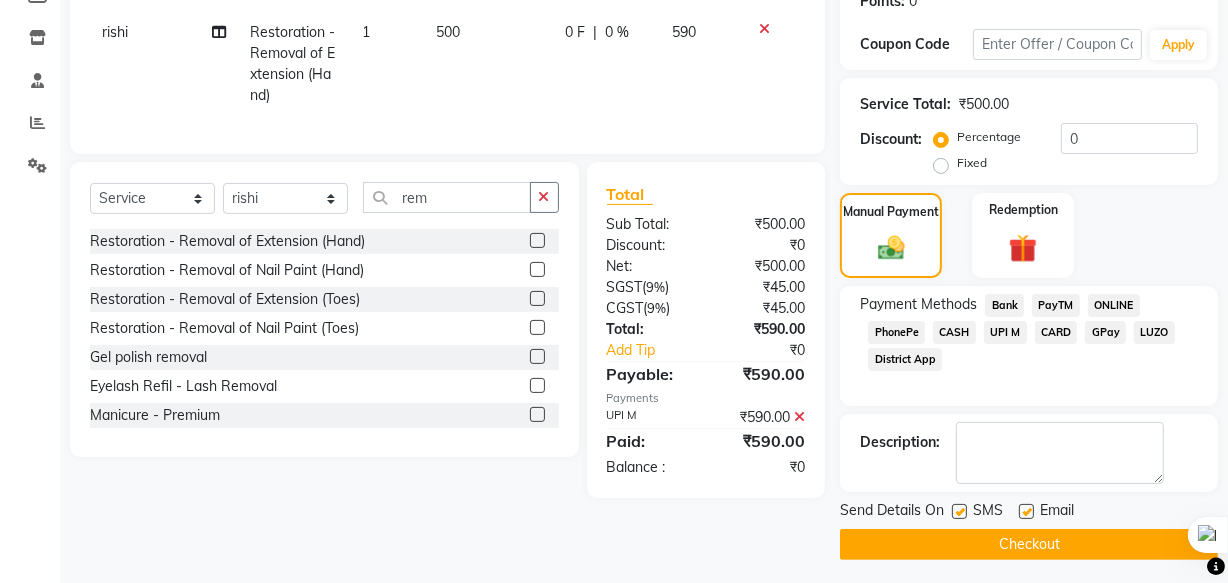 scroll, scrollTop: 326, scrollLeft: 0, axis: vertical 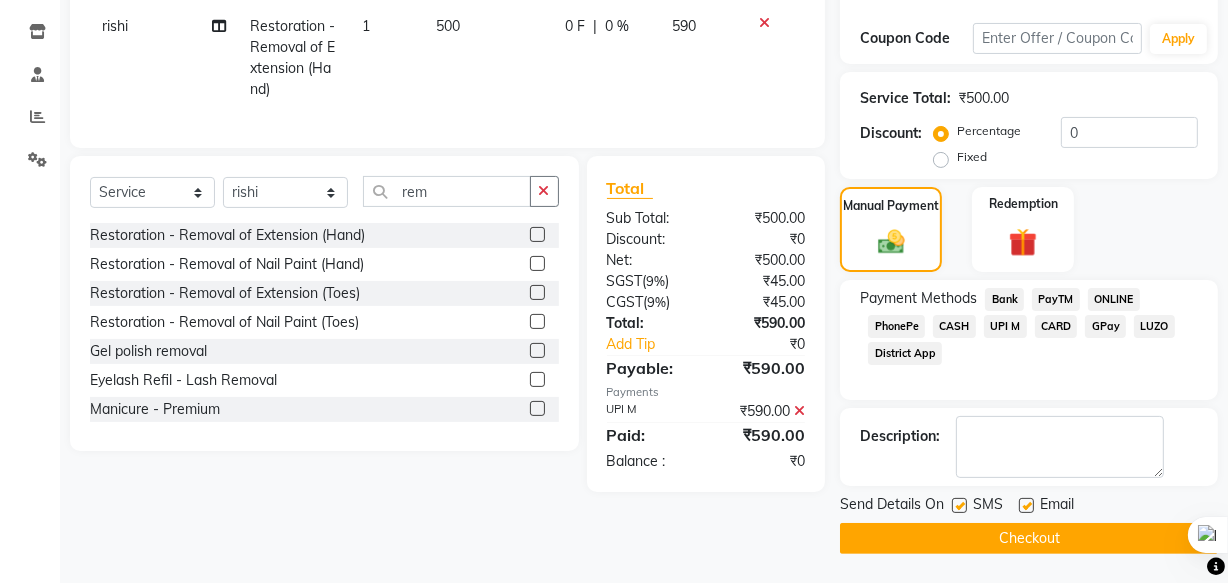 click on "Checkout" 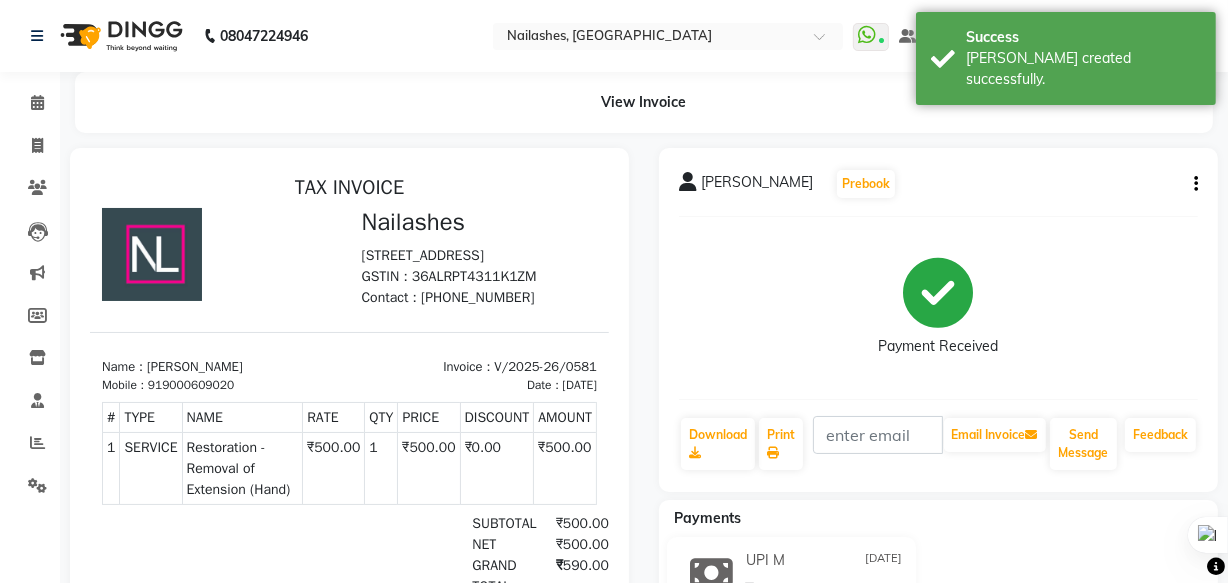 scroll, scrollTop: 0, scrollLeft: 0, axis: both 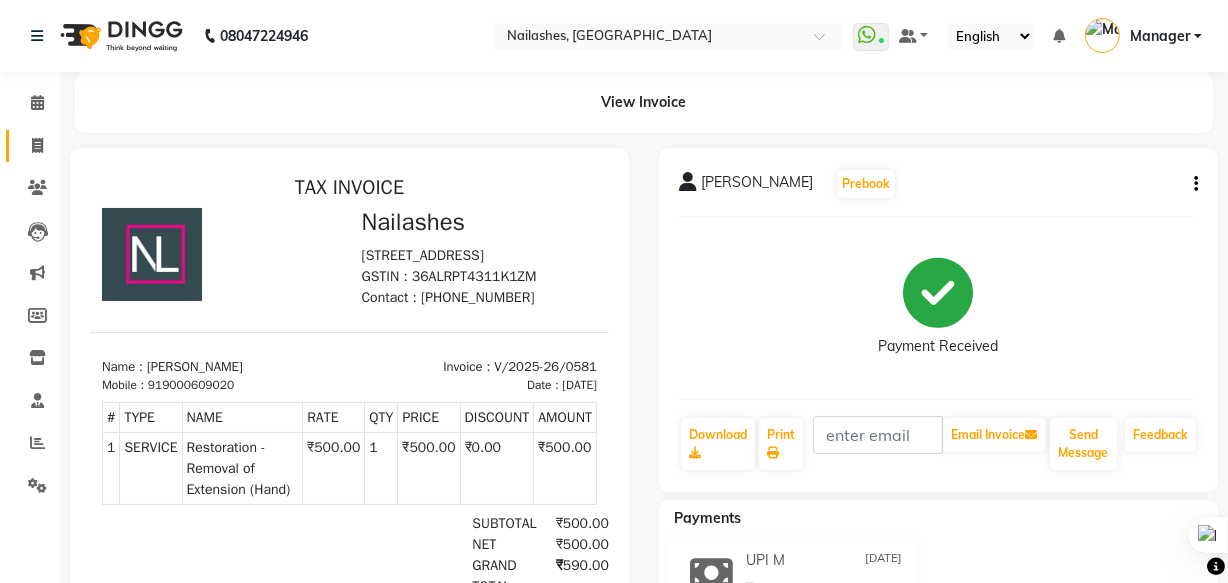 click 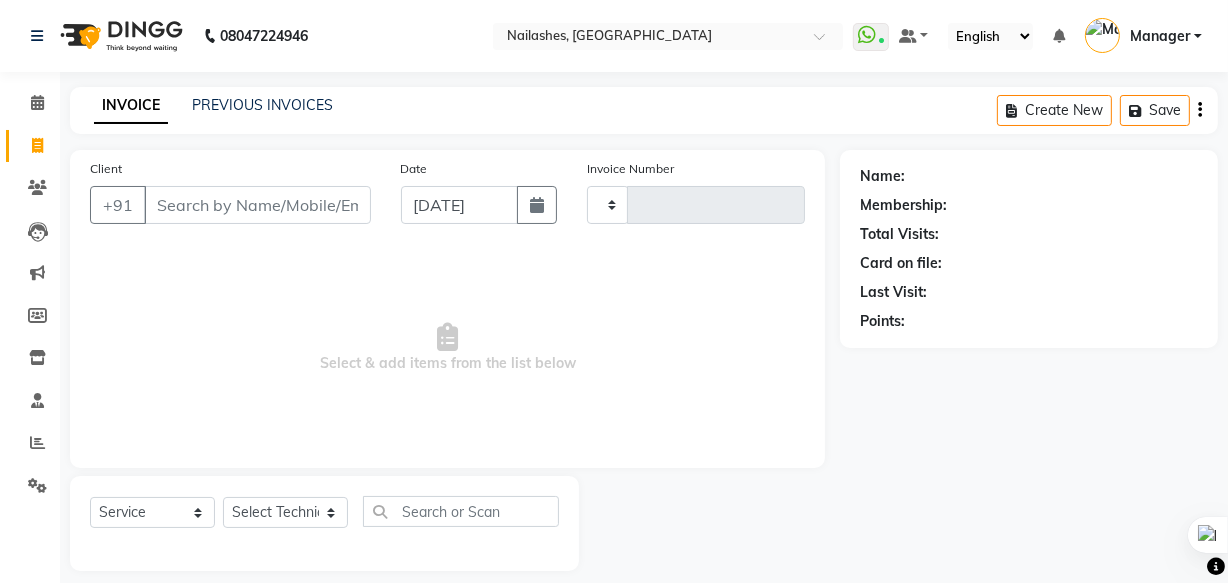 scroll, scrollTop: 19, scrollLeft: 0, axis: vertical 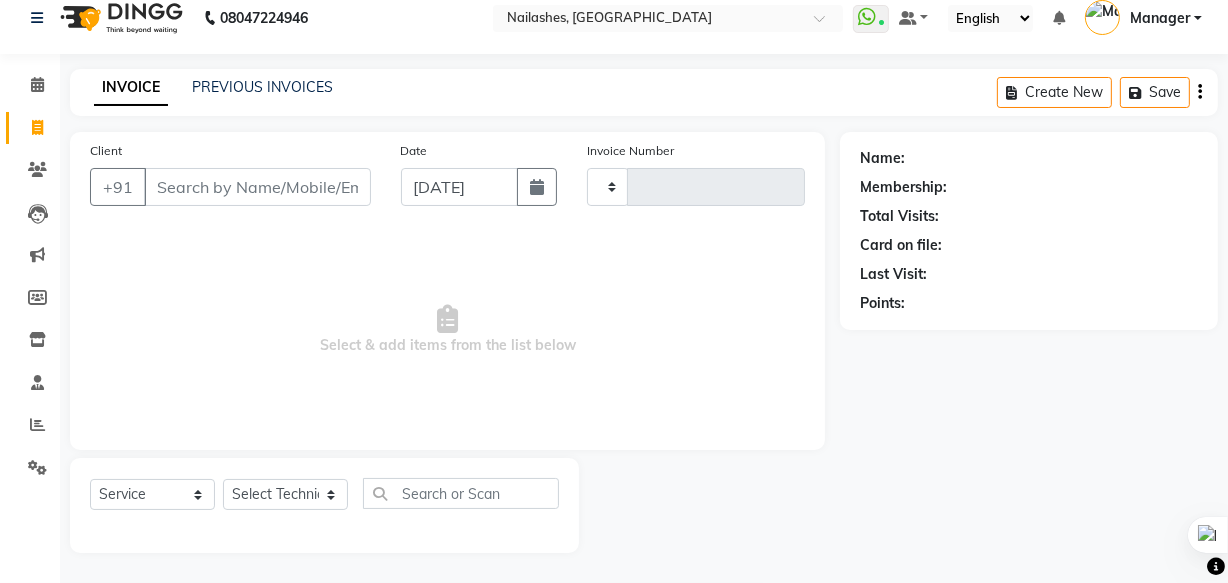 type on "0582" 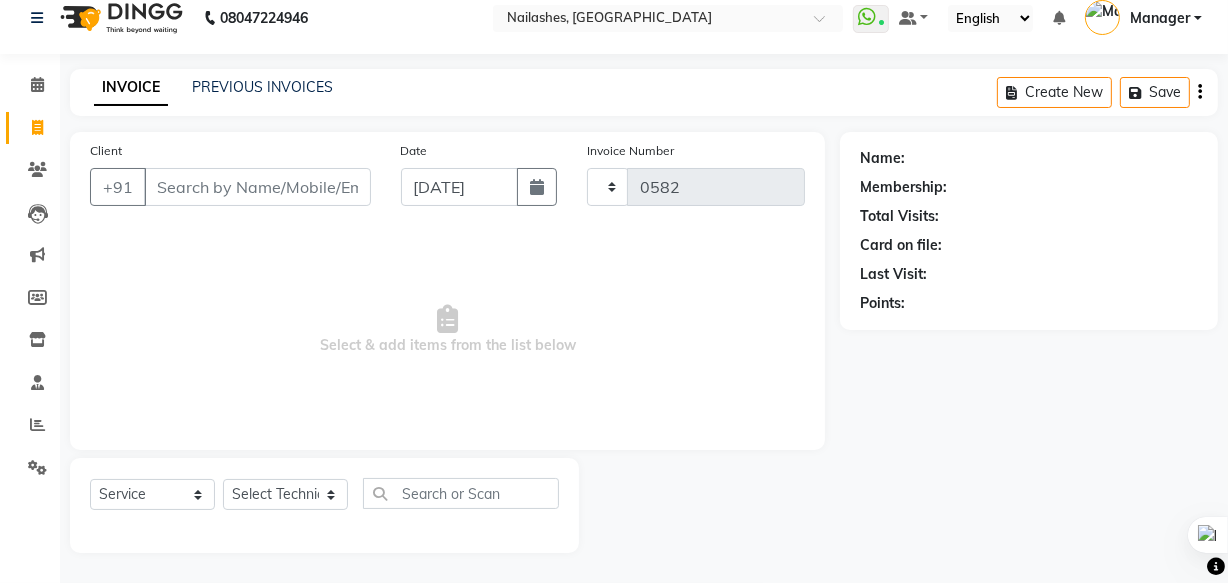 select on "5759" 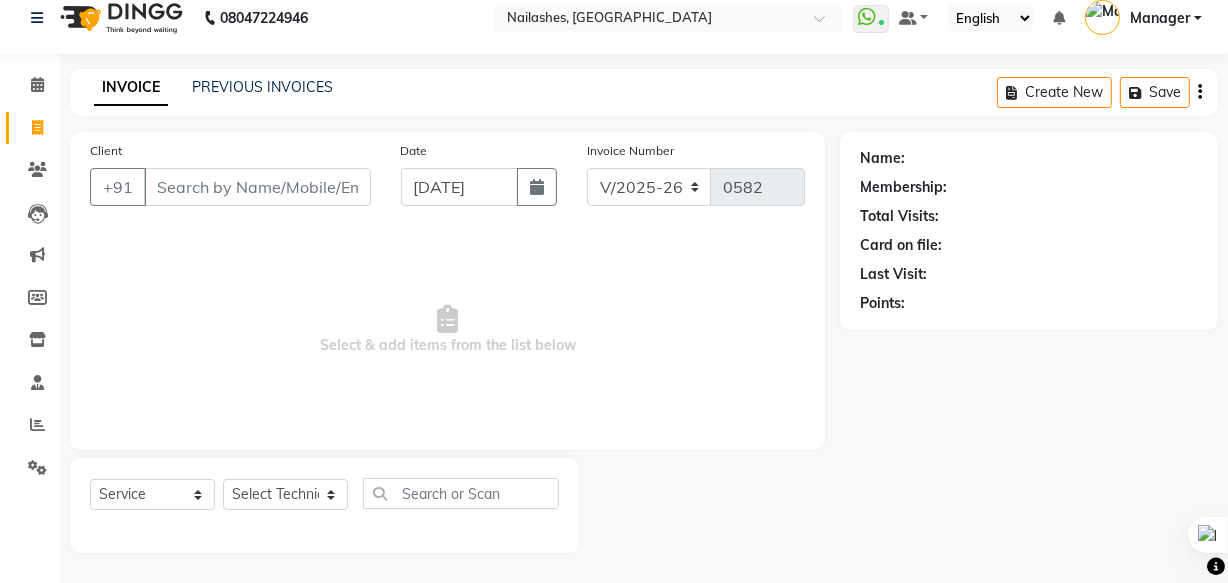 click on "Client" at bounding box center [257, 187] 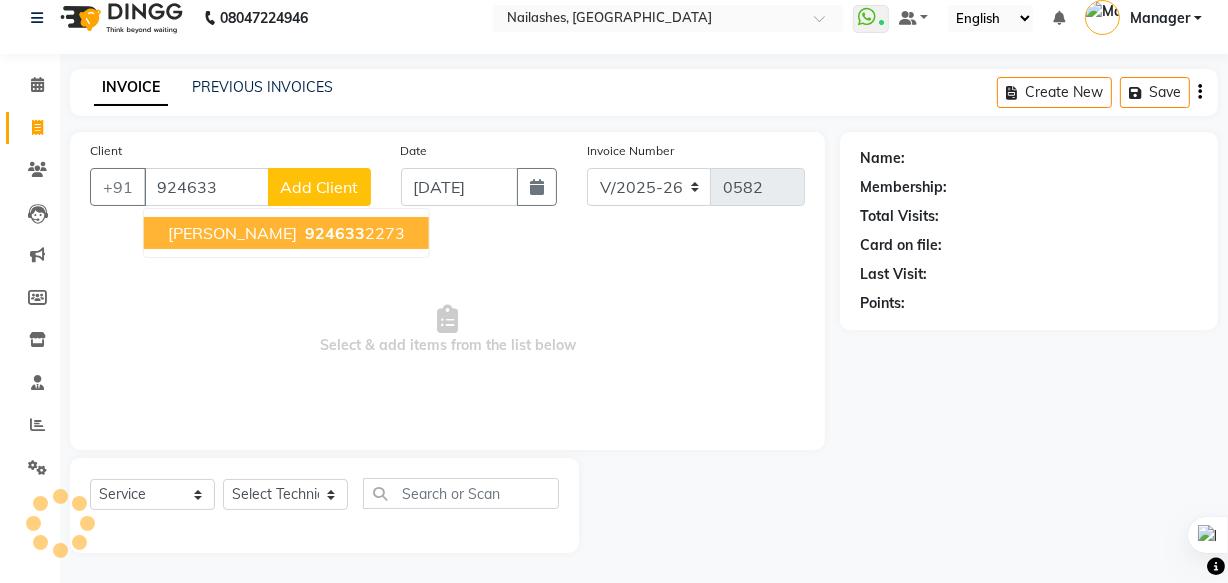 click on "Sri vani   924633 2273" at bounding box center (286, 233) 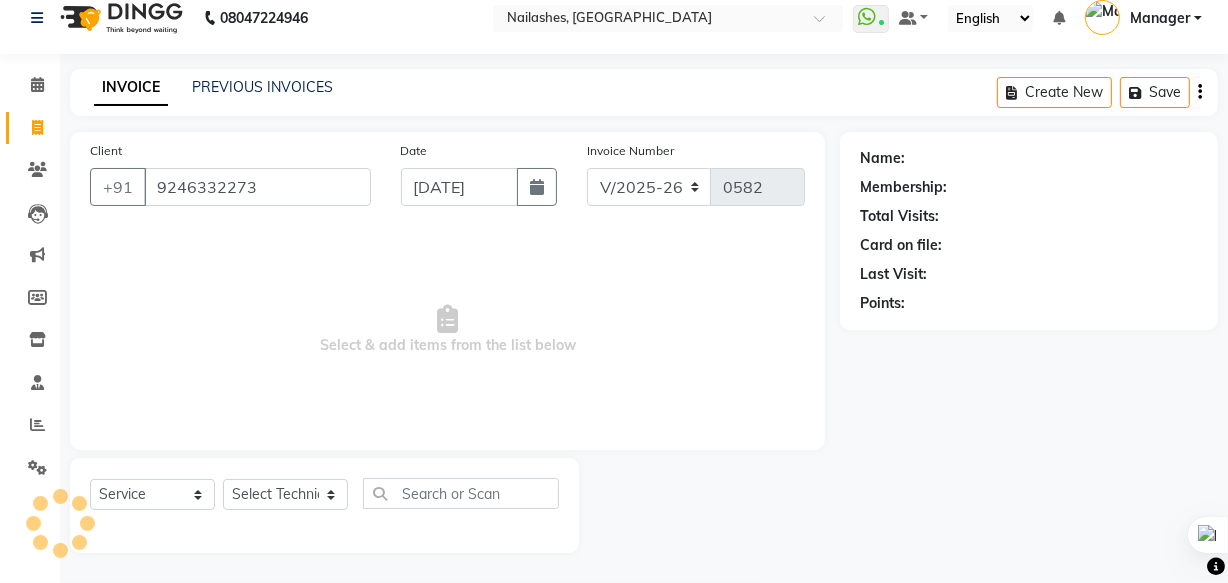 type on "9246332273" 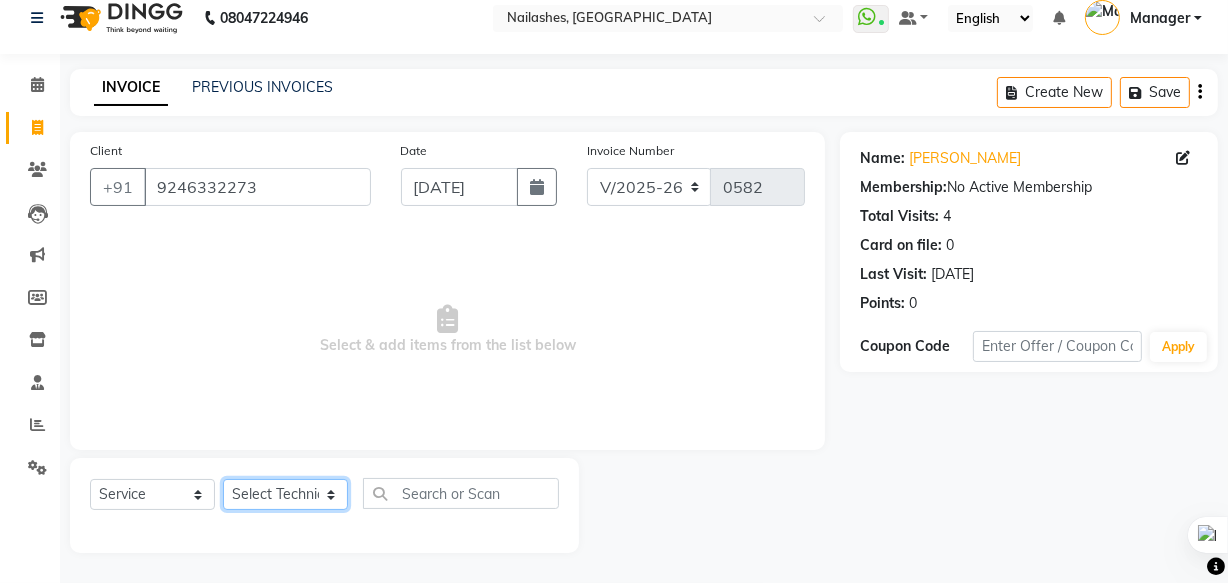 click on "Select Technician [PERSON_NAME] [PERSON_NAME] [PERSON_NAME] mam Manager [PERSON_NAME] thei" 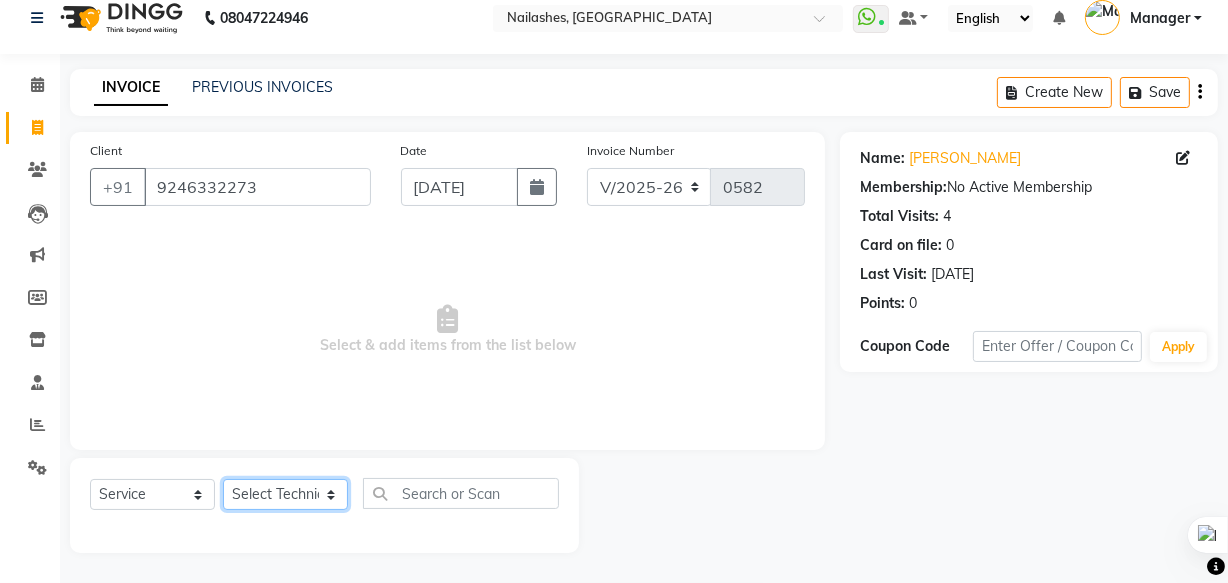 select on "76516" 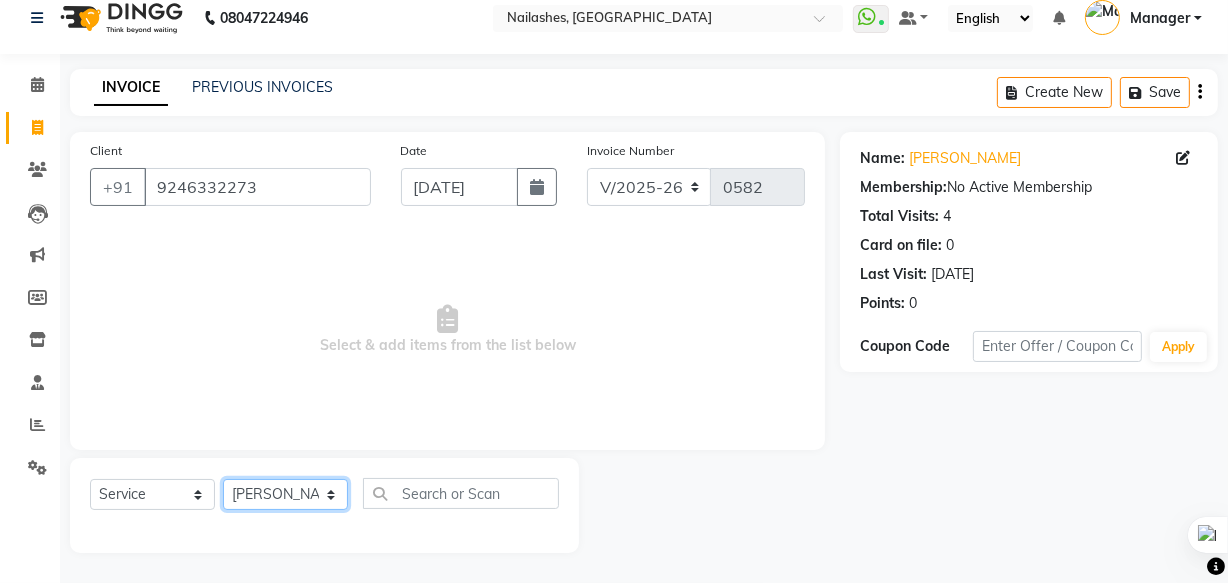 click on "Select Technician [PERSON_NAME] [PERSON_NAME] [PERSON_NAME] mam Manager [PERSON_NAME] thei" 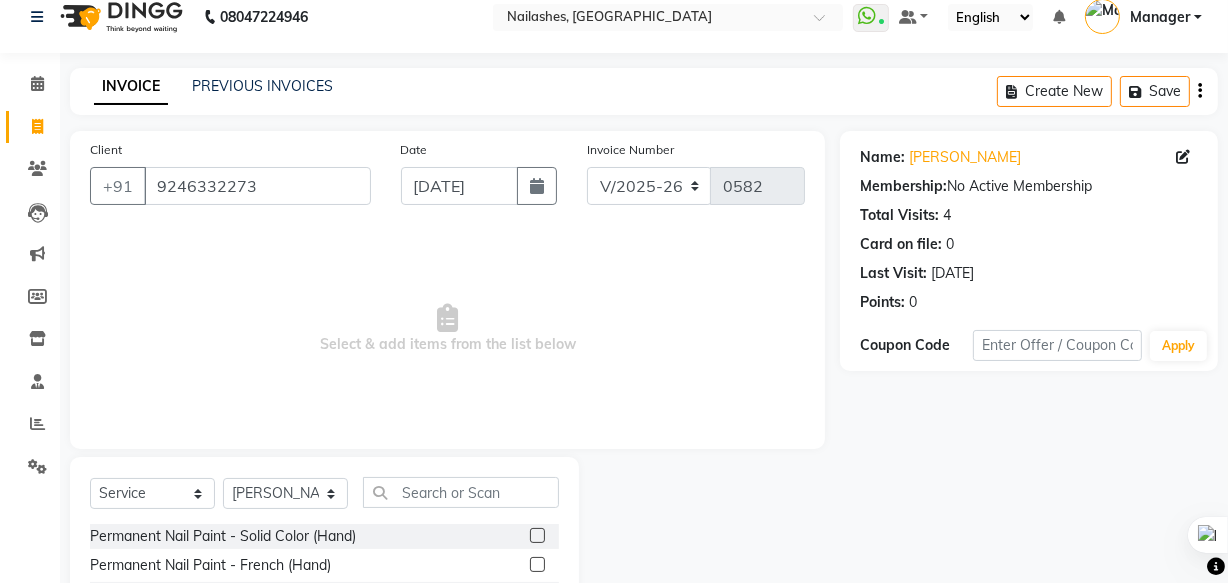 click 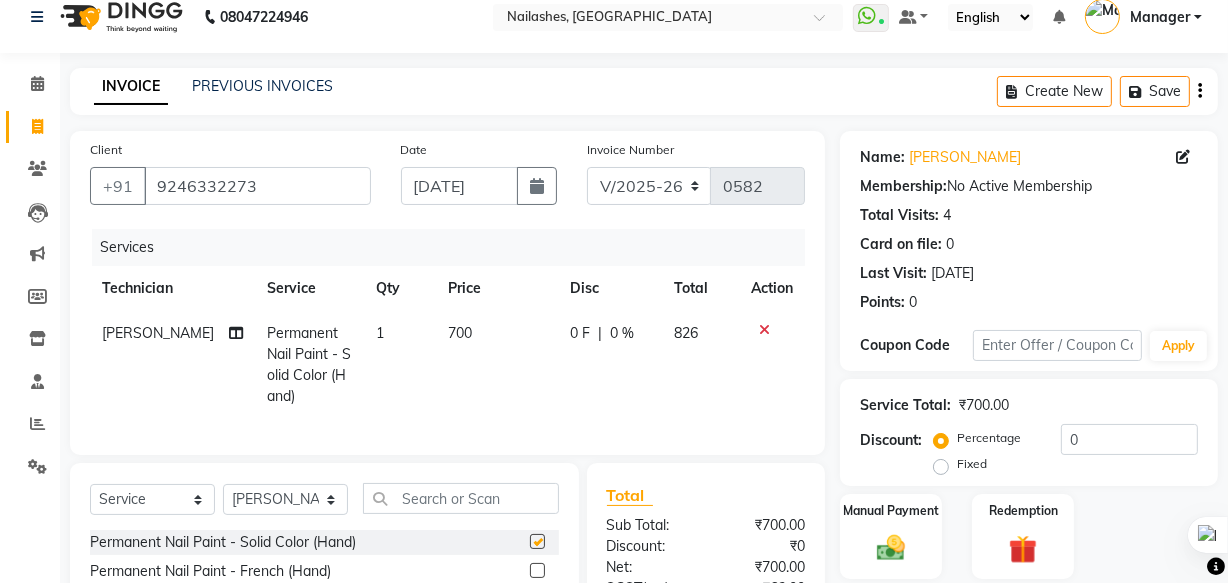 checkbox on "false" 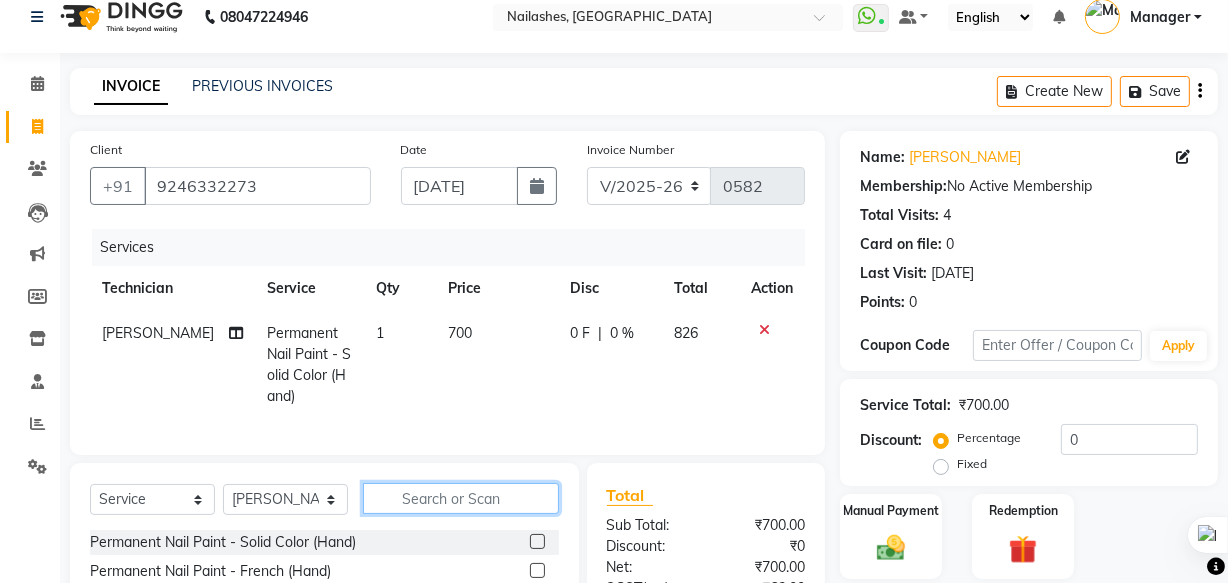 click 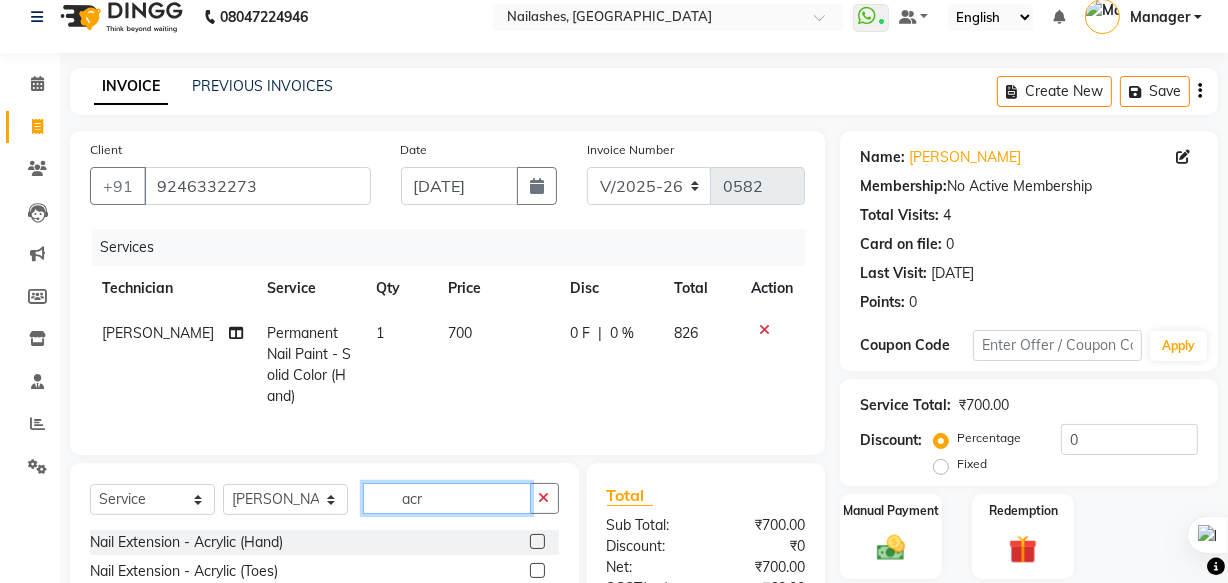 type on "acr" 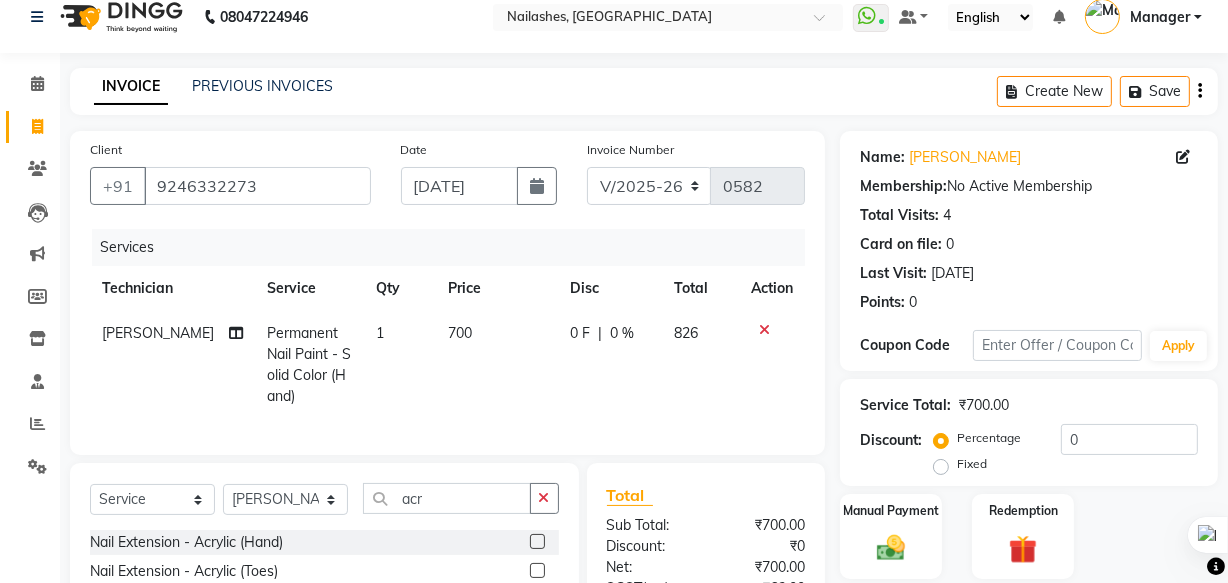 click 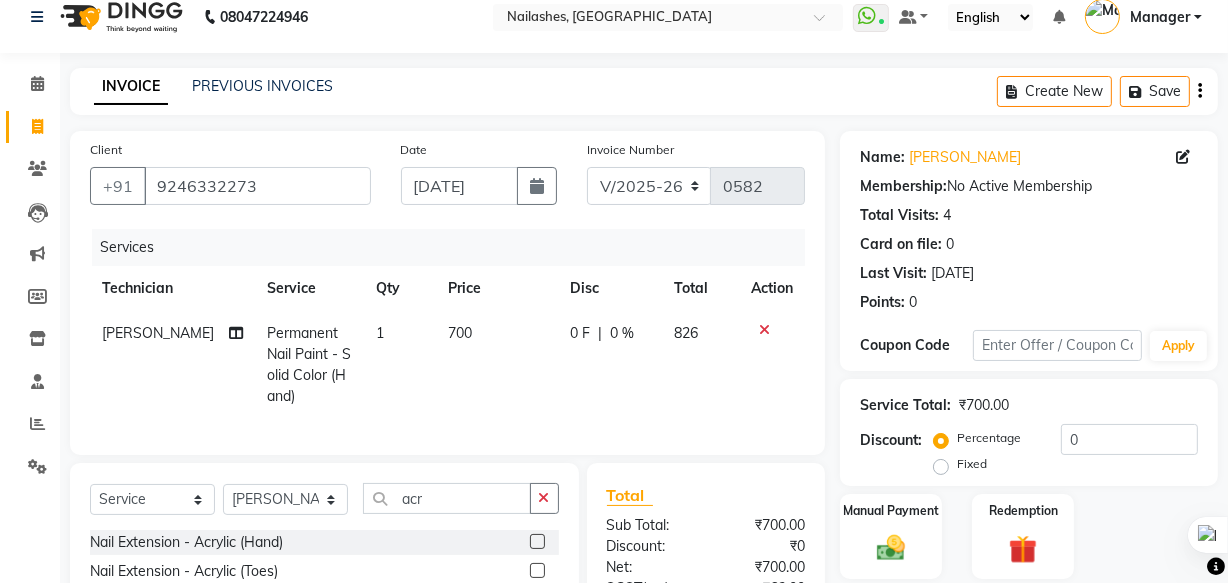 click at bounding box center (536, 542) 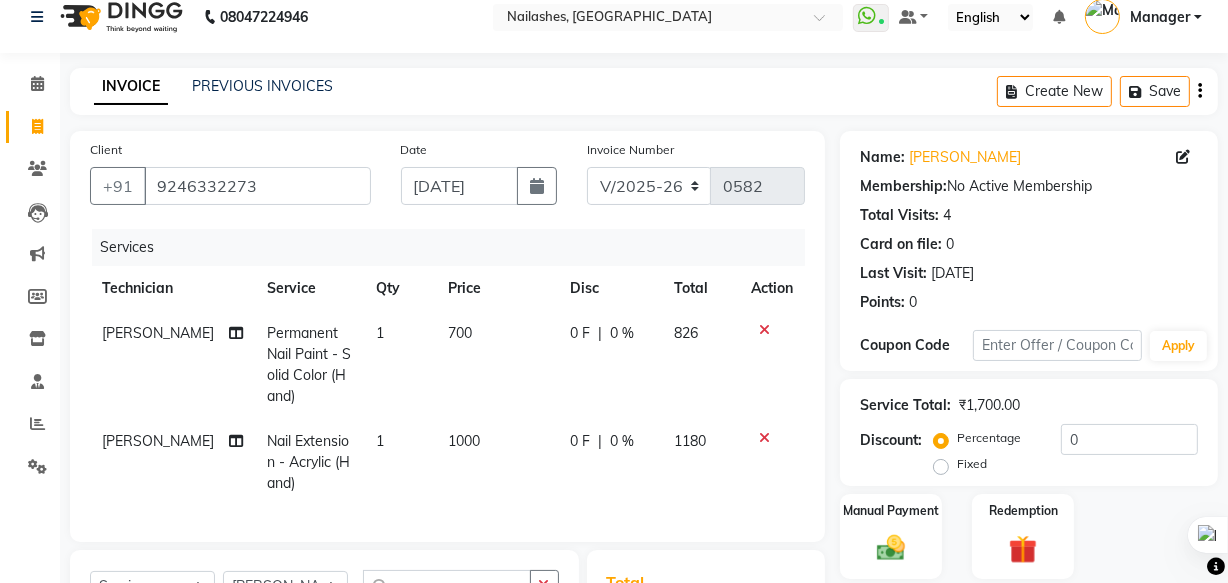 checkbox on "false" 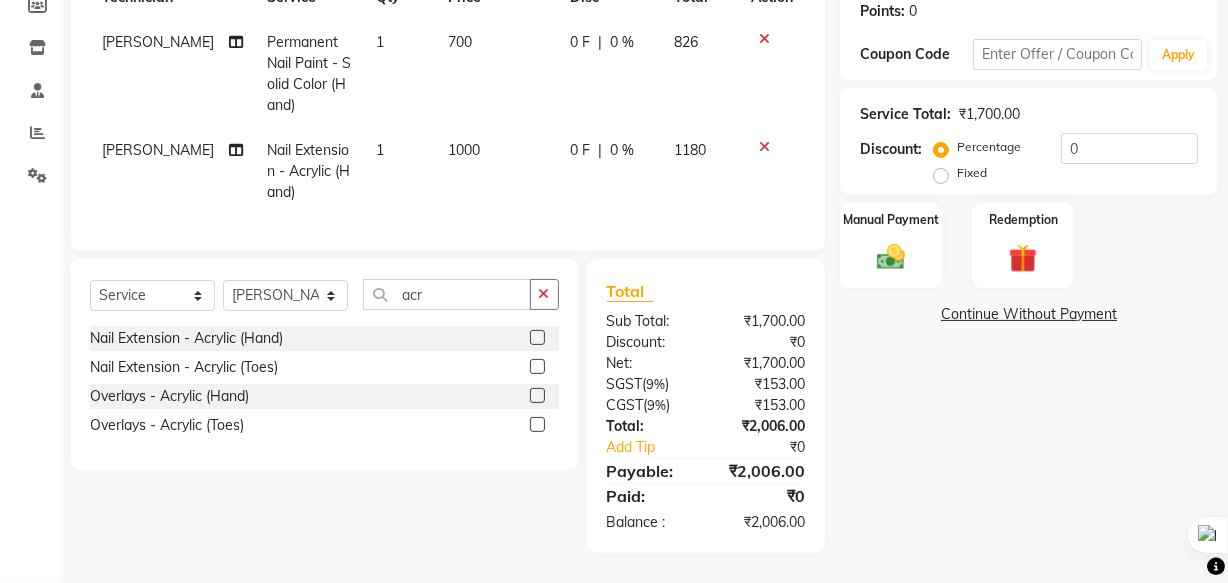 scroll, scrollTop: 324, scrollLeft: 0, axis: vertical 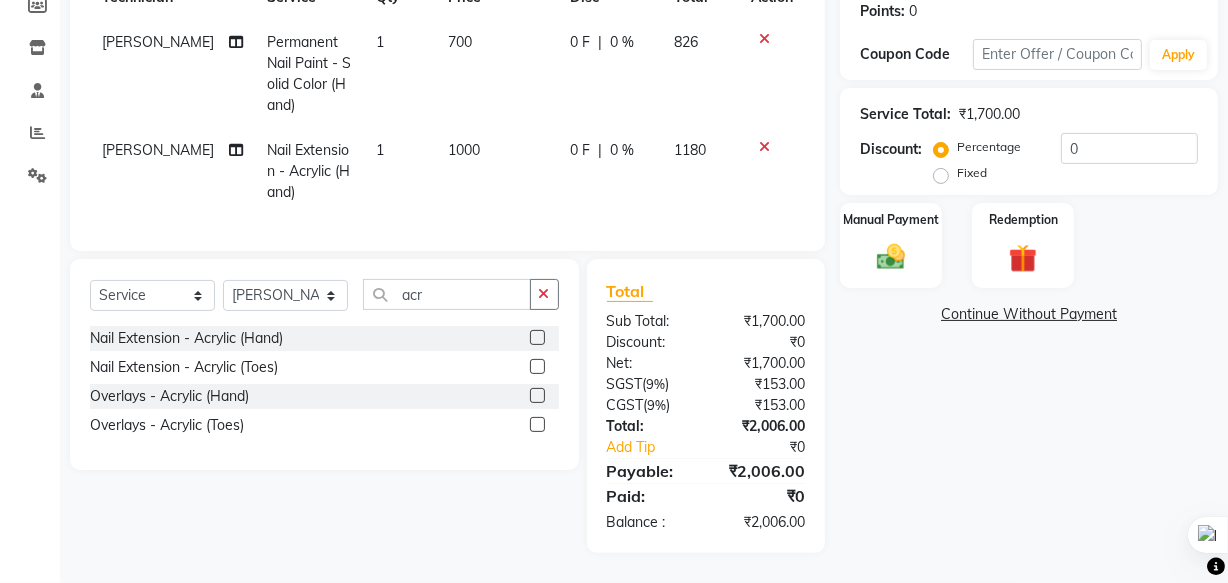 click 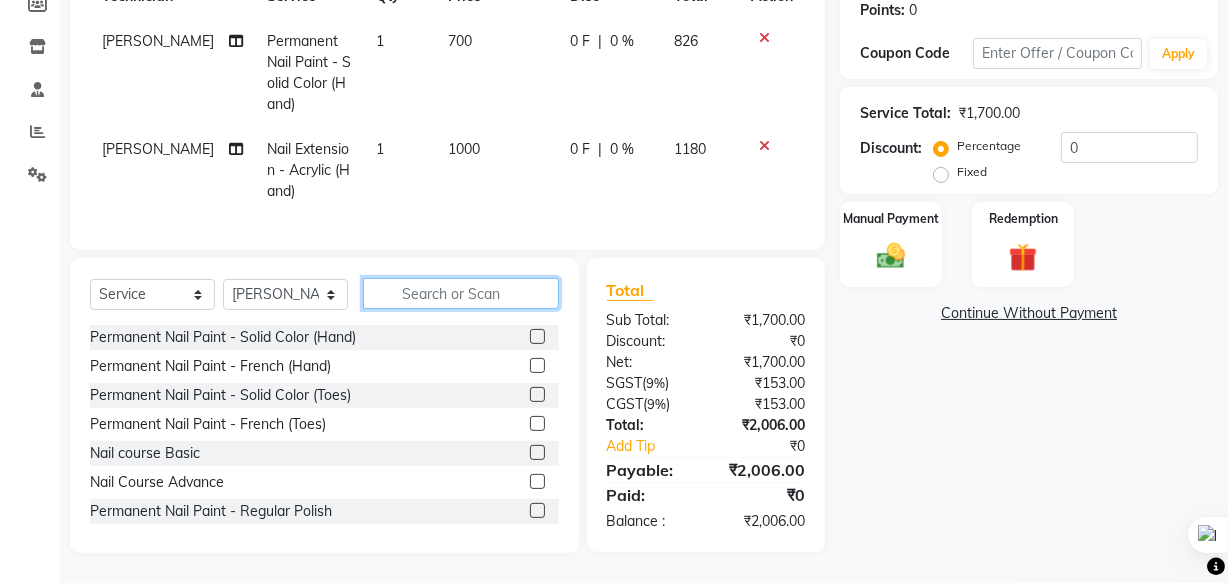 click 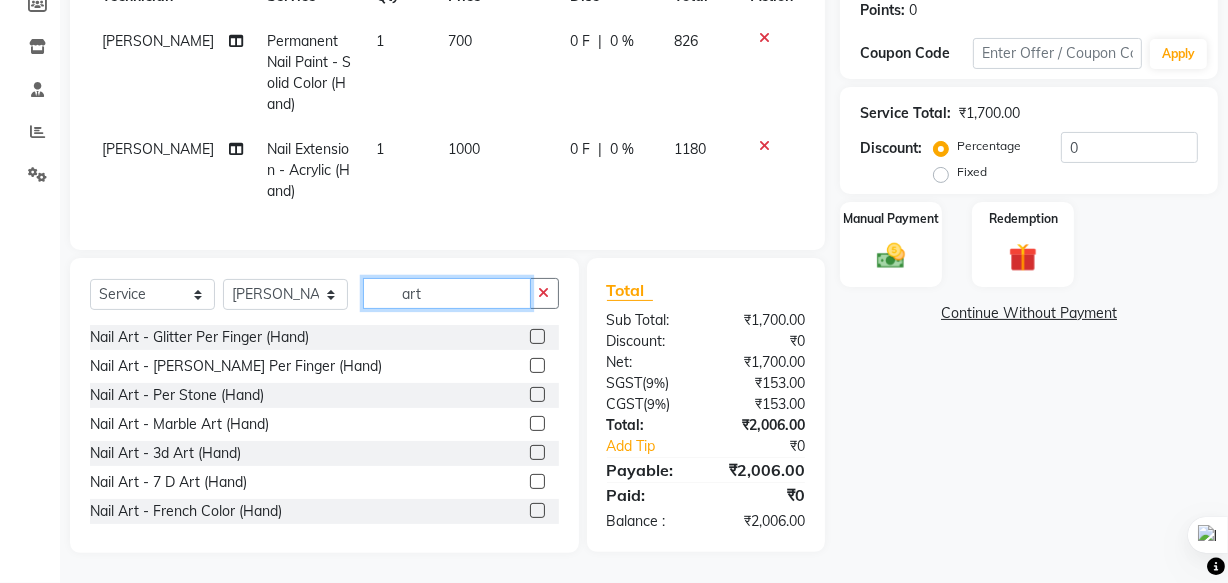 type on "art" 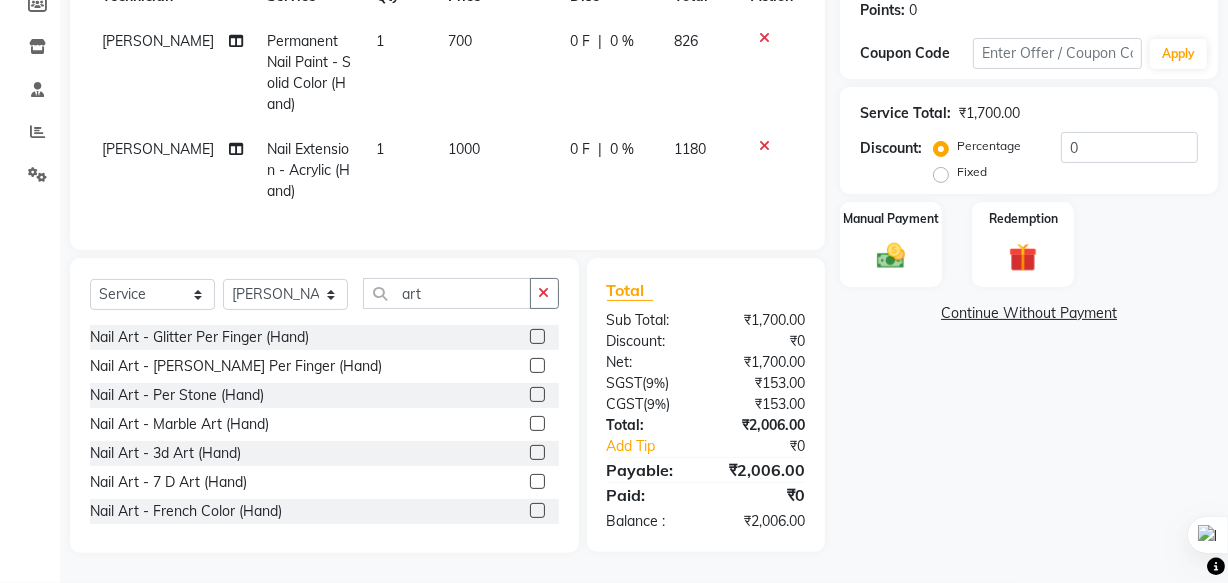 click 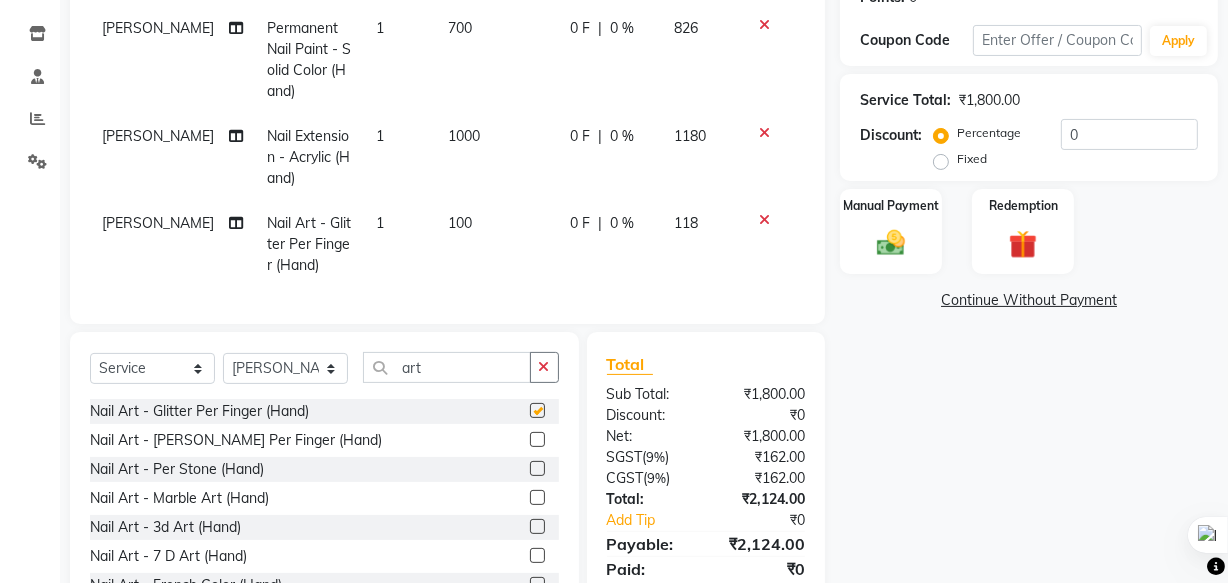 checkbox on "false" 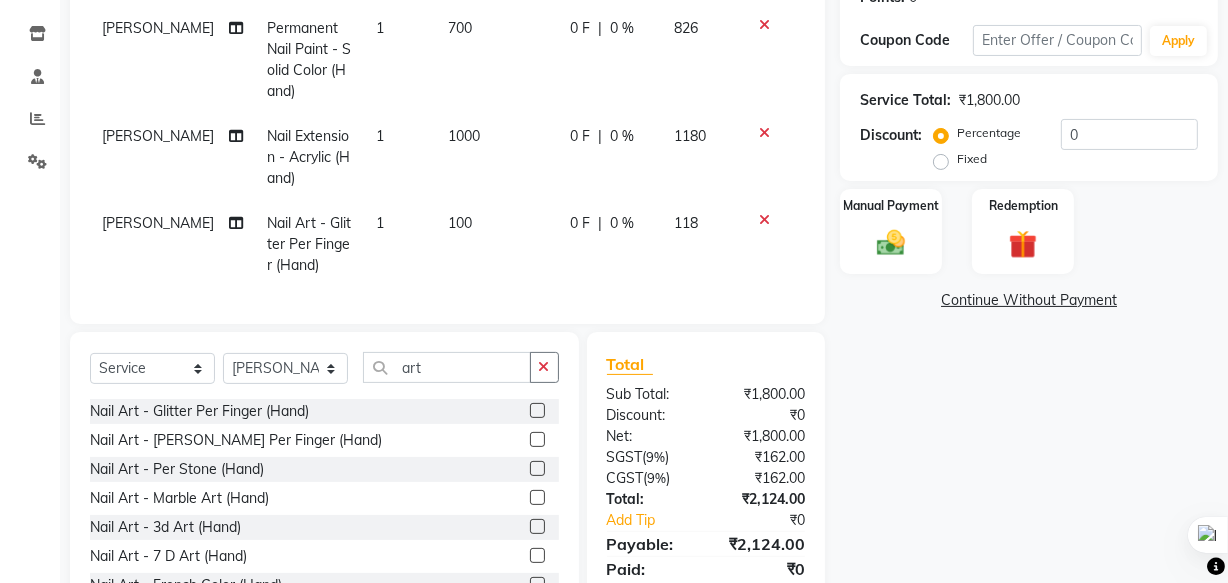 click on "100" 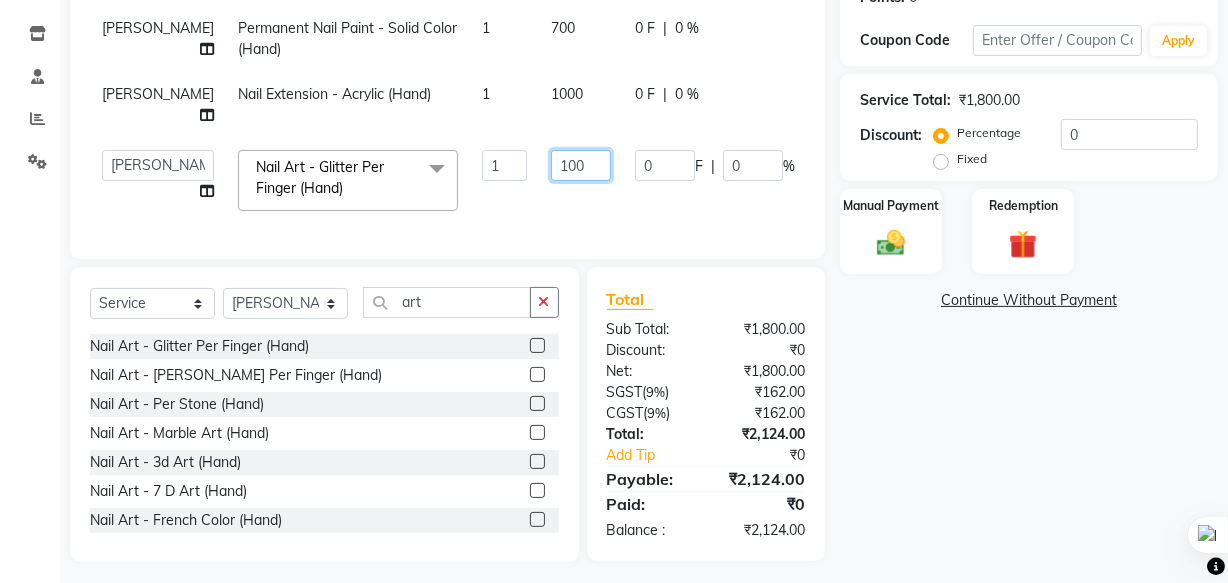 click on "100" 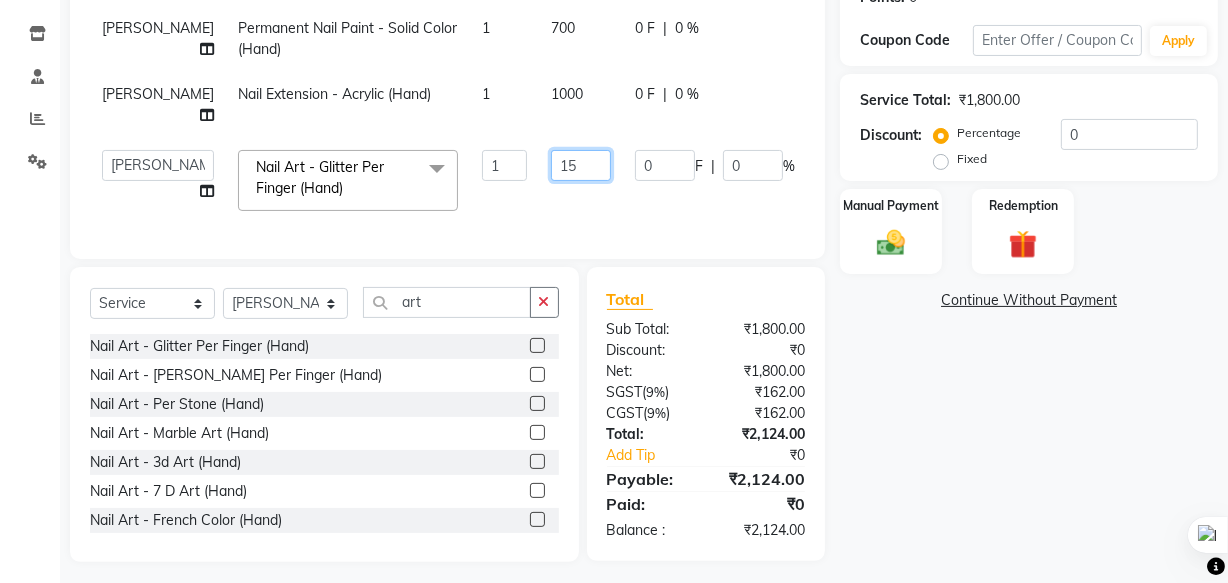 type on "150" 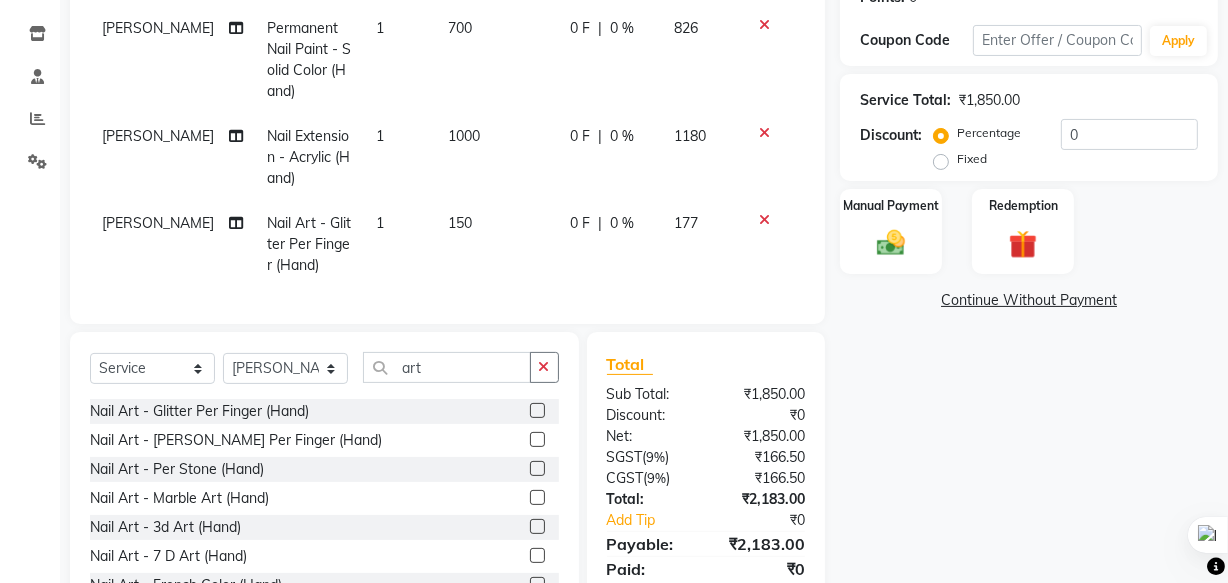 click on "1" 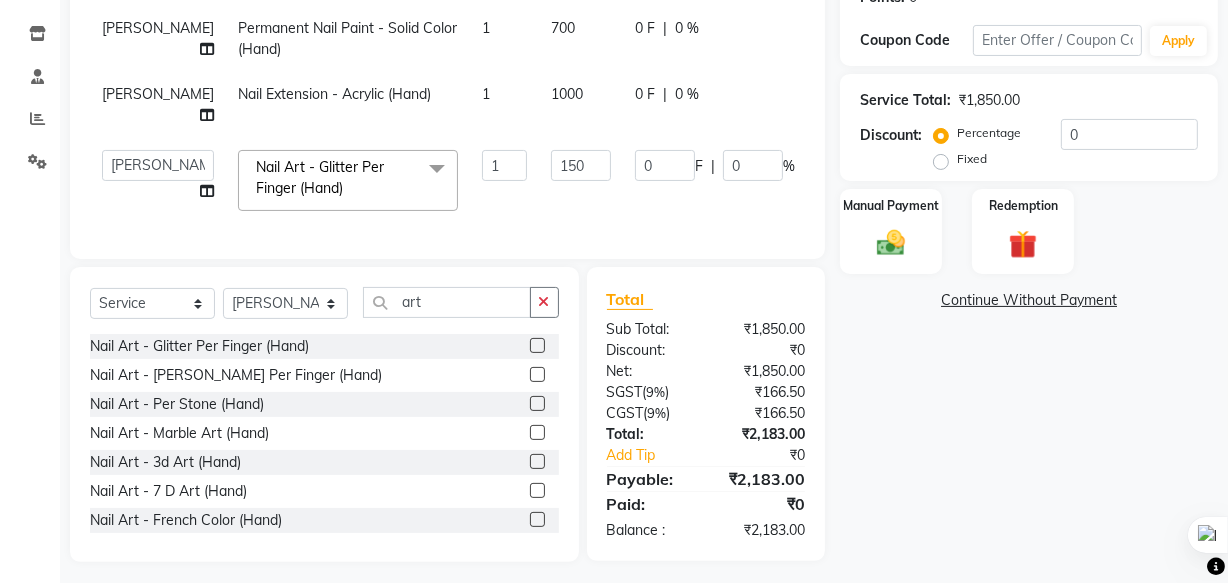 click on "1" 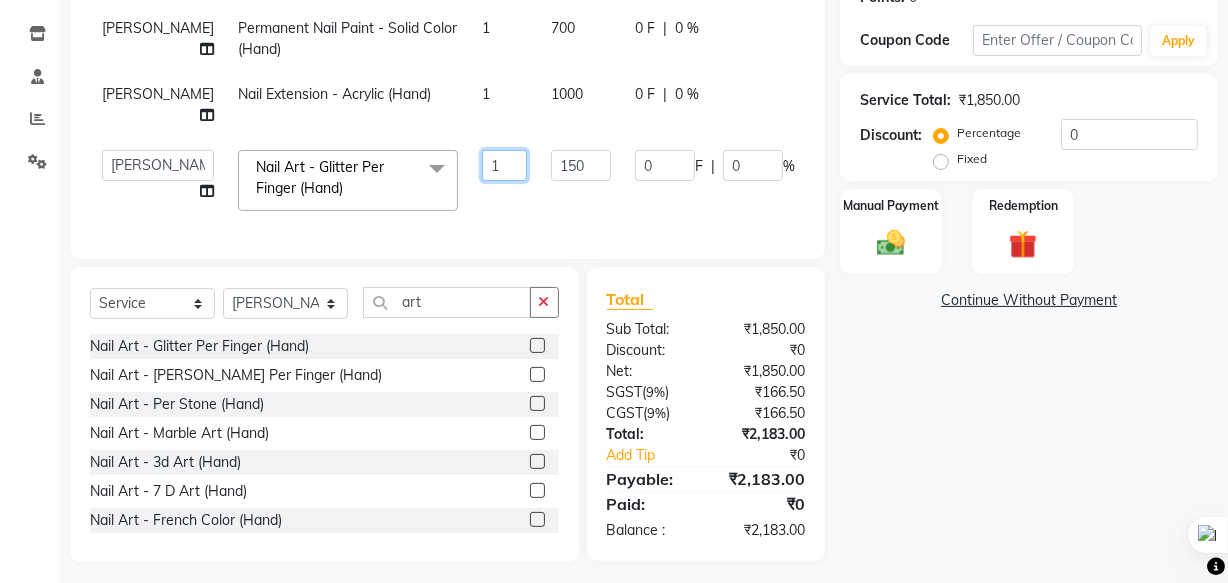 click on "1" 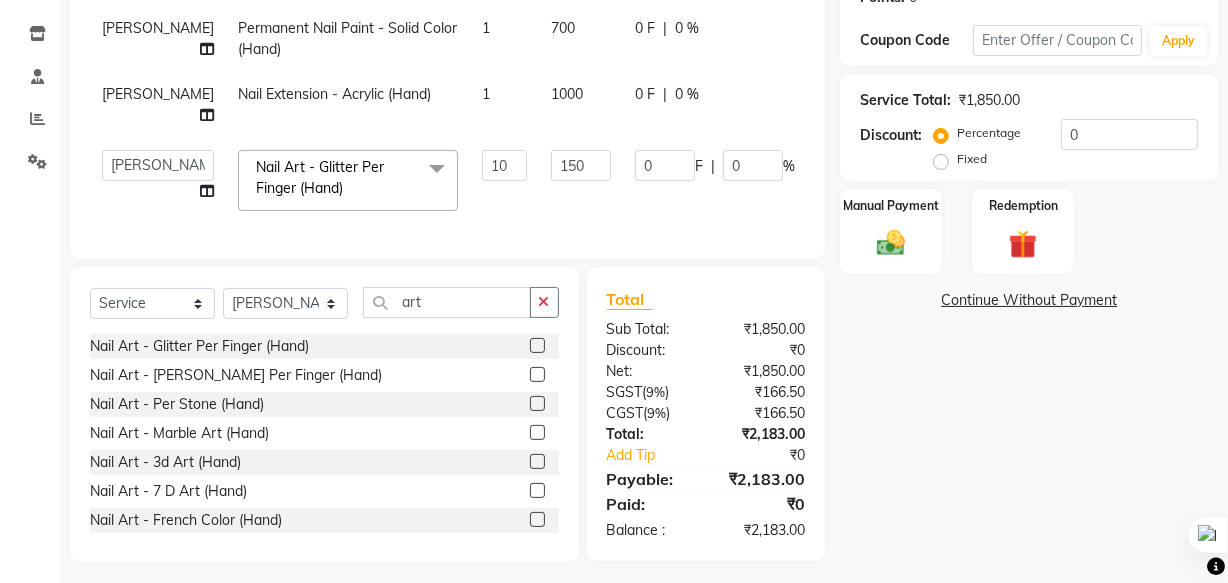 click on "[PERSON_NAME] Permanent Nail Paint - Solid Color (Hand) 1 700 0 F | 0 % 826 [PERSON_NAME] Nail Extension - Acrylic (Hand) 1 1000 0 F | 0 % 1180  [PERSON_NAME] [PERSON_NAME] [PERSON_NAME] mam   Manager   [PERSON_NAME]   ringya   rishi   thei  Nail Art - Glitter Per Finger (Hand)  x Permanent Nail Paint - Solid Color (Hand) Permanent Nail Paint - French (Hand) Permanent Nail Paint - Solid Color (Toes) Permanent Nail Paint - French (Toes) Nail course Basic Nail Course Advance Permanent Nail Paint - Regular Polish Restoration - Gel (Hand) Restoration - Tip Replacement (Hand) Restoration - Touch -up (Hand) Restoration - Gel Color Changes (Hand) Restoration - Removal of Extension (Hand) Restoration - Removal of Nail Paint (Hand) Restoration - Gel (Toes) Restoration - Tip Replacement (Toes) Restoration - Touch -up (Toes) Restoration - Gel Color Changes (Toes) Restoration - Removal of Extension (Toes) Restoration - Removal of Nail Paint (Toes) Gel polish removal Eyelash Refil - Classic Eyelash Refil - Hybrid Eyelash Refil - Volume 10" 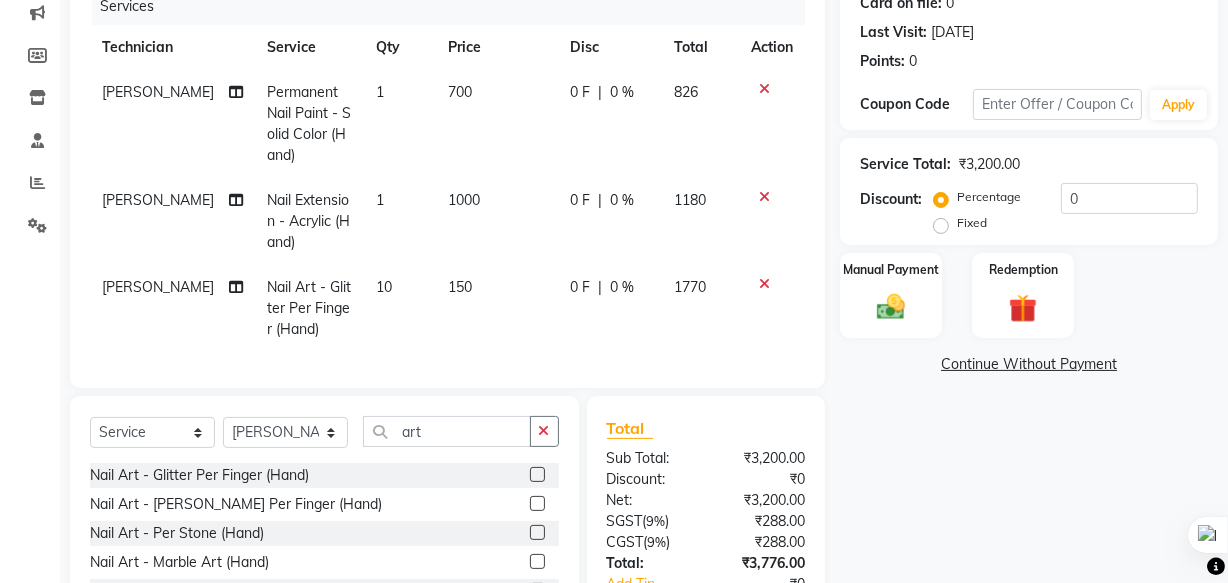 scroll, scrollTop: 412, scrollLeft: 0, axis: vertical 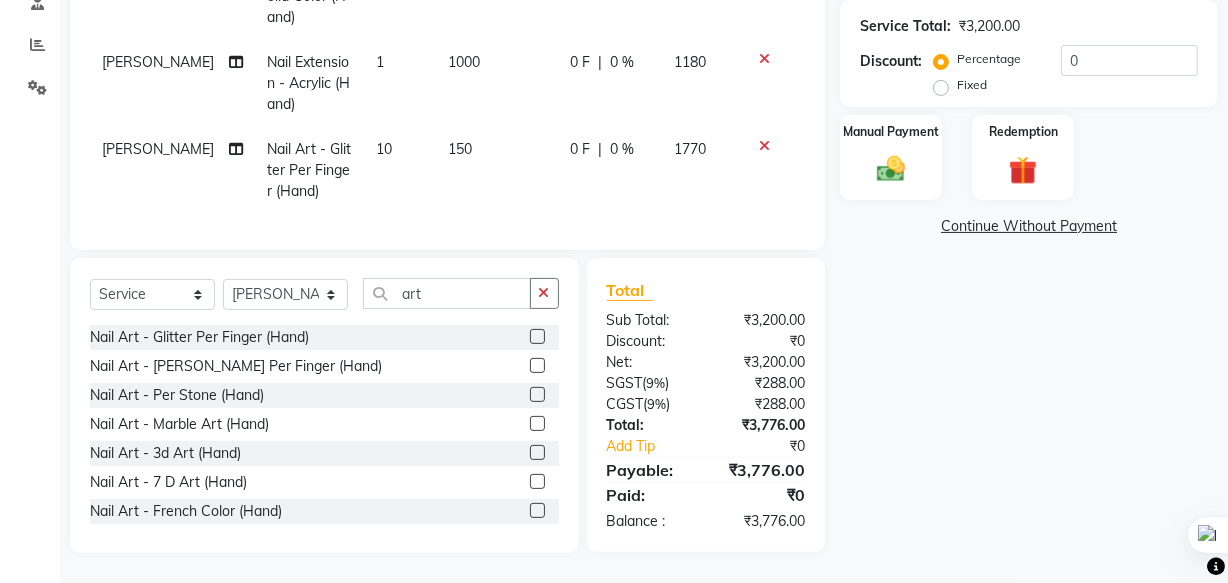 click 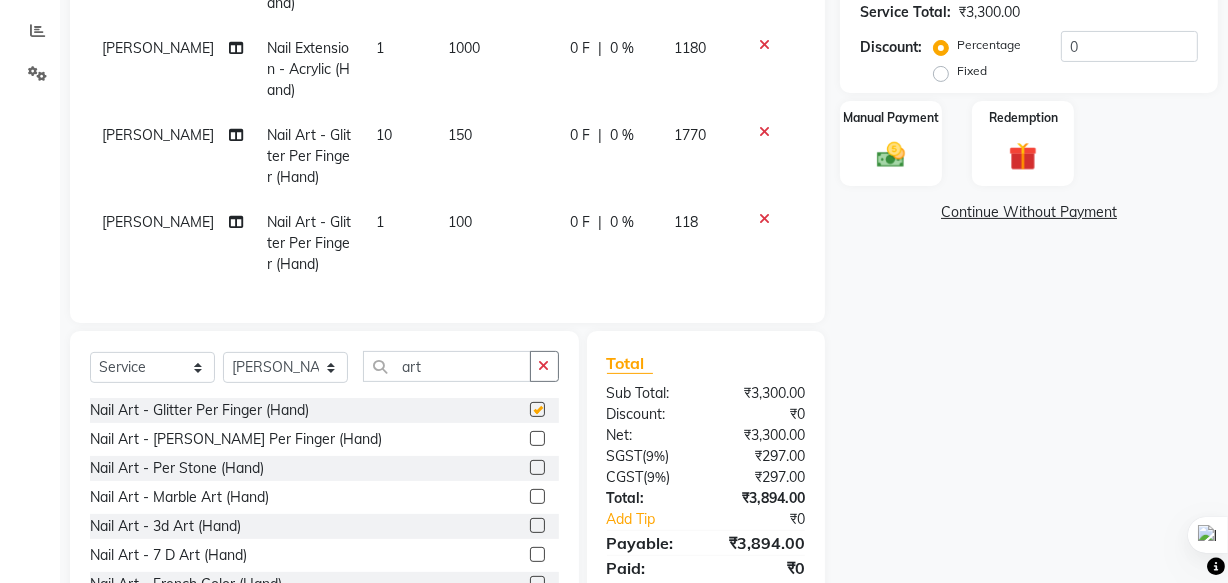 checkbox on "false" 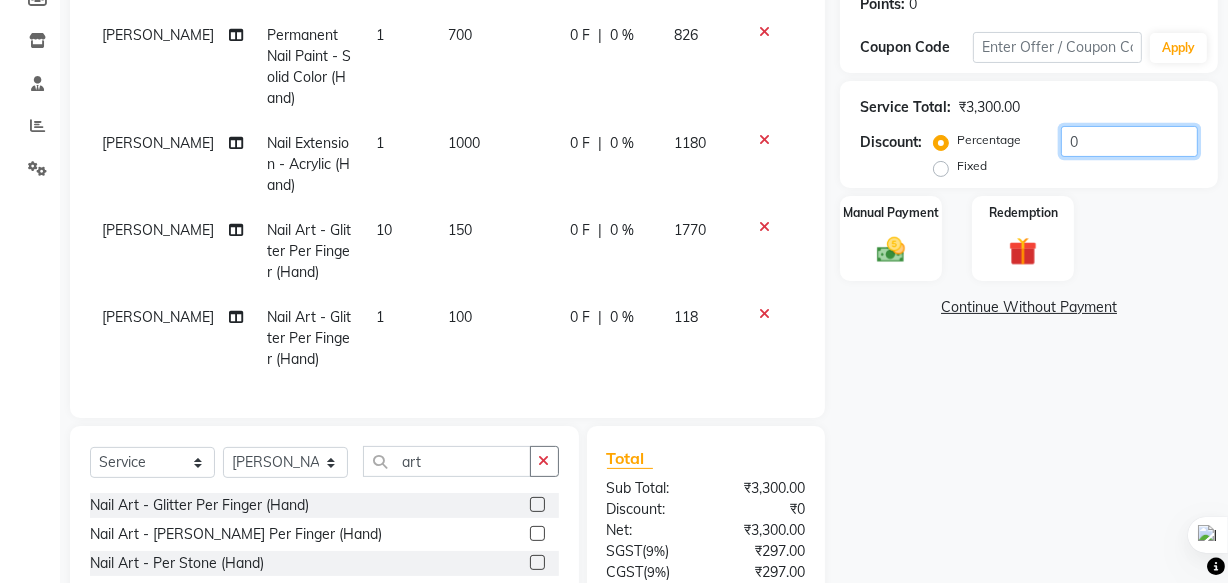 click on "0" 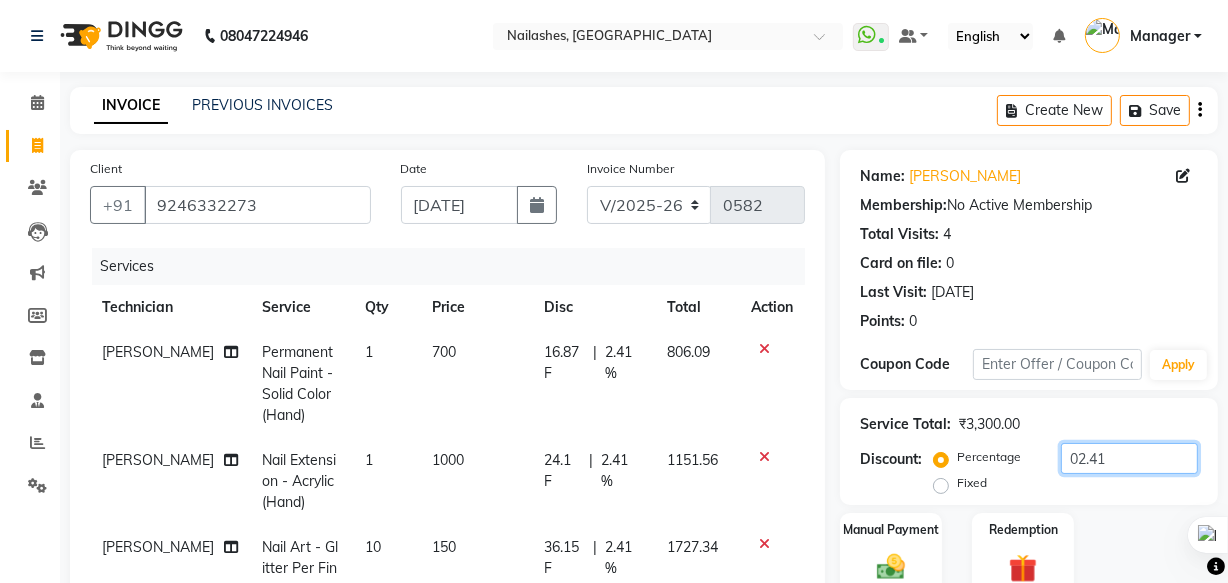 scroll, scrollTop: 454, scrollLeft: 0, axis: vertical 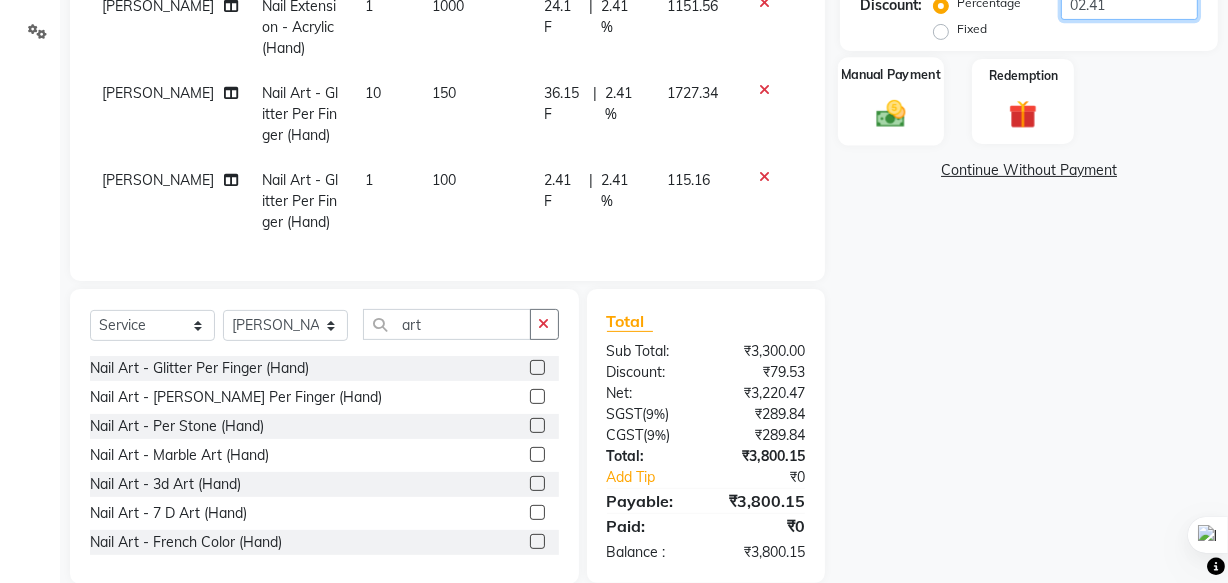 type on "02.41" 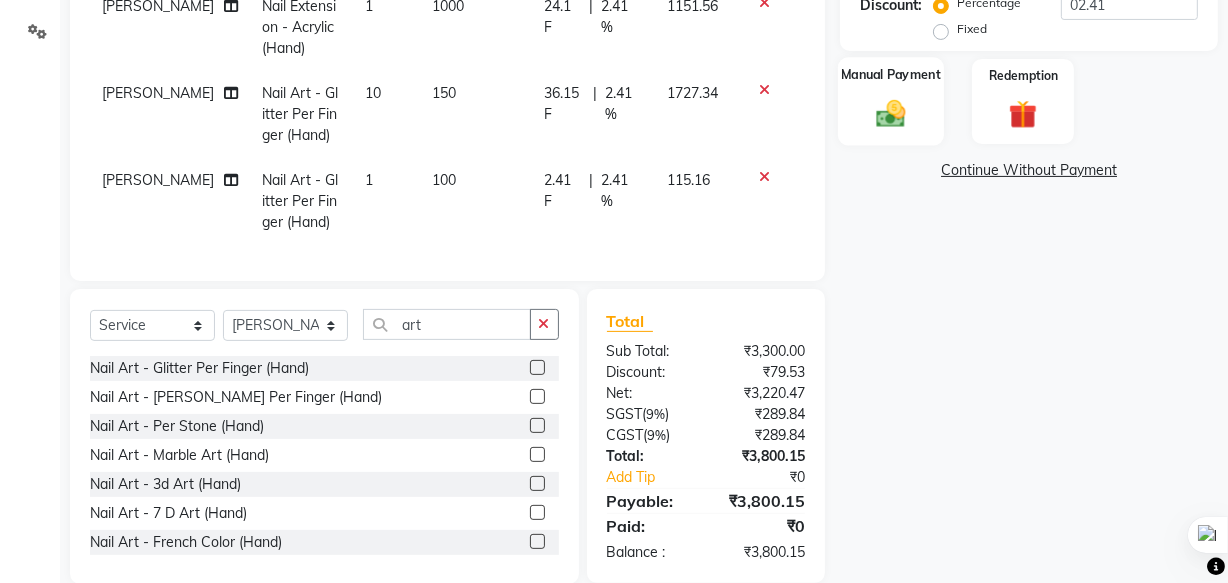 click on "Manual Payment" 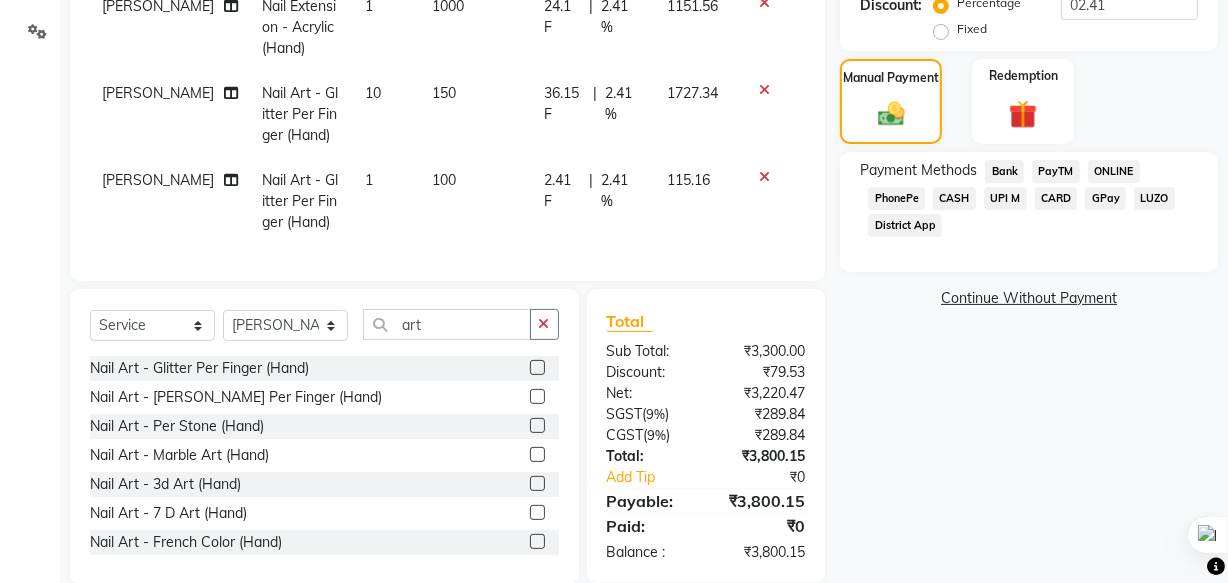 click on "CARD" 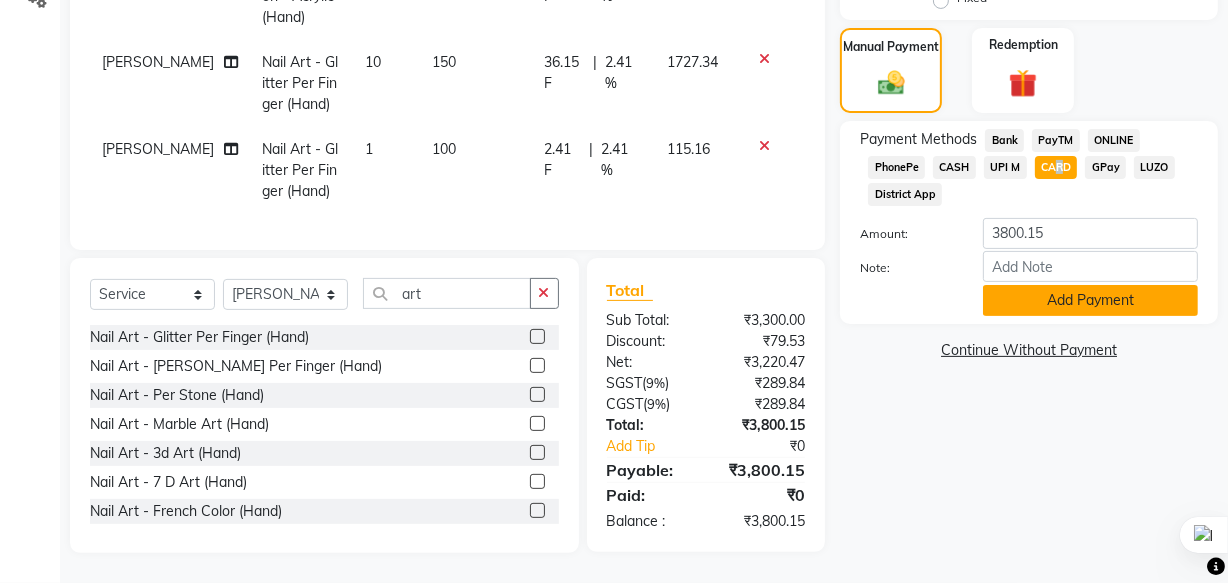 click on "Add Payment" 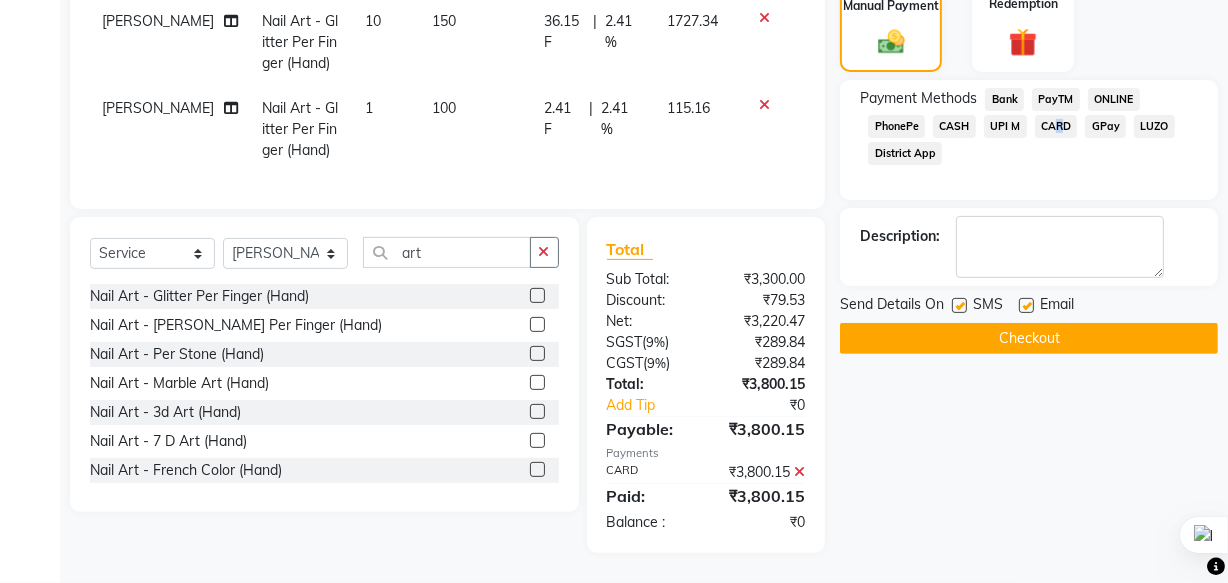 scroll, scrollTop: 540, scrollLeft: 0, axis: vertical 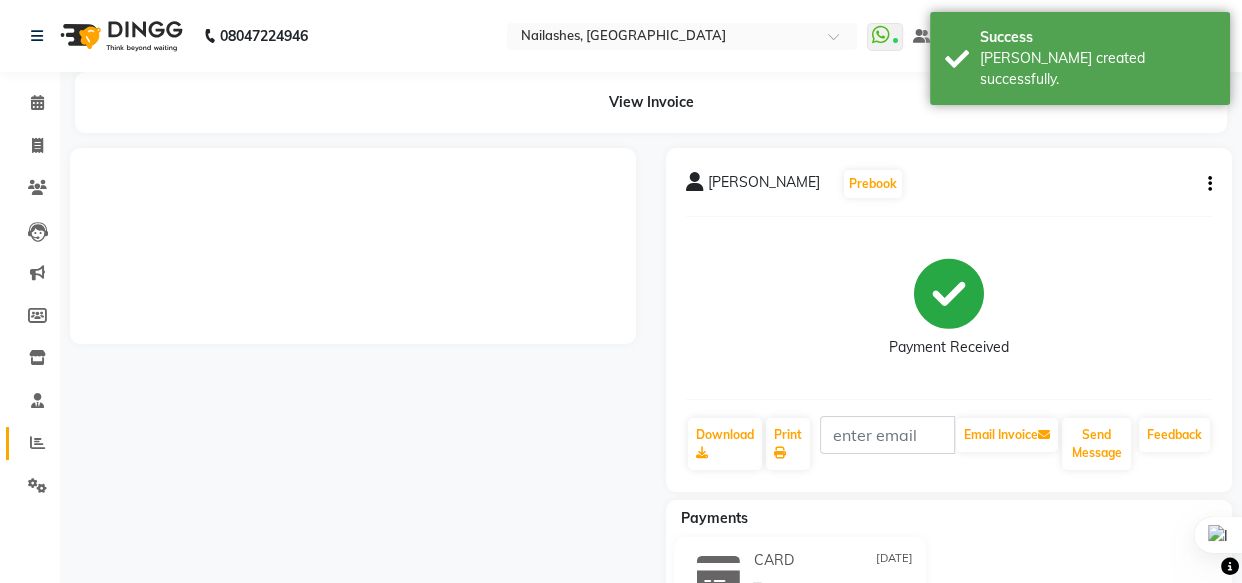click 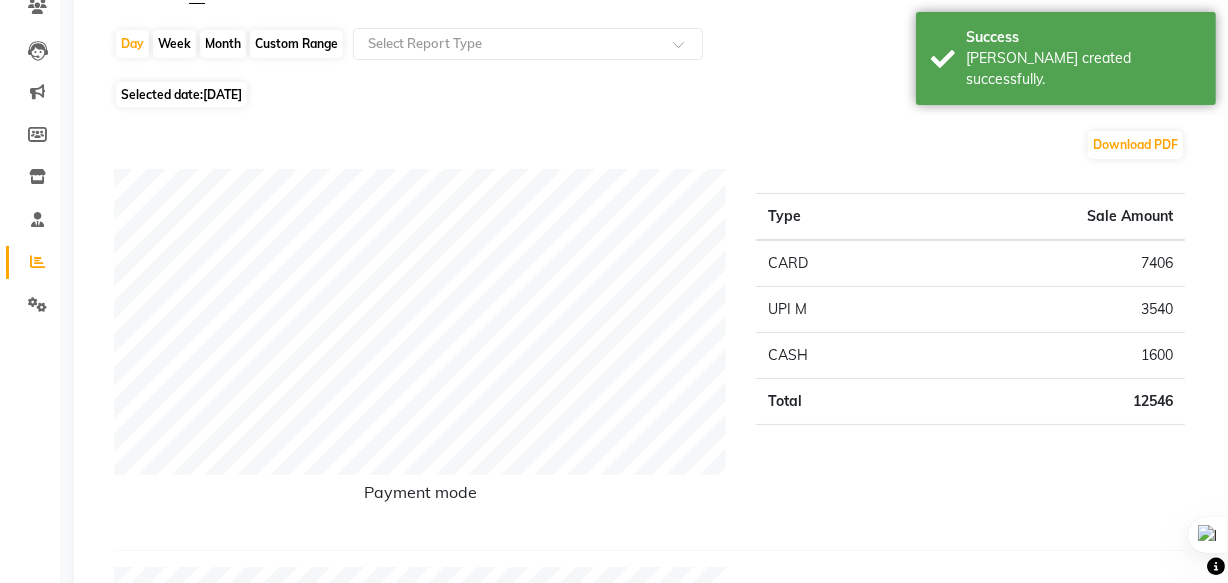 scroll, scrollTop: 0, scrollLeft: 0, axis: both 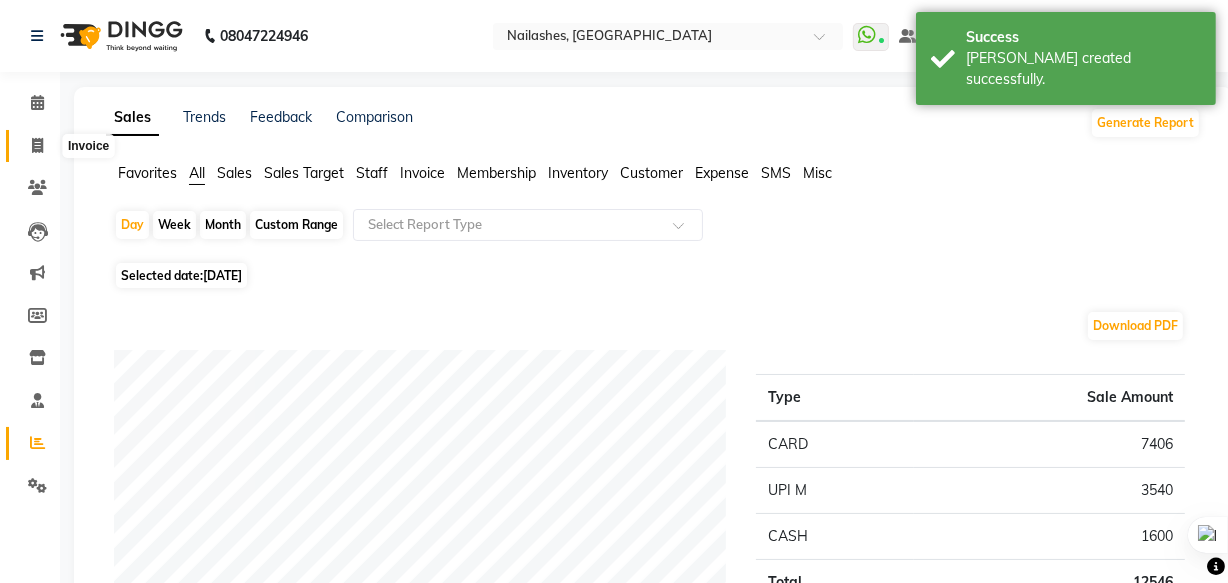 click 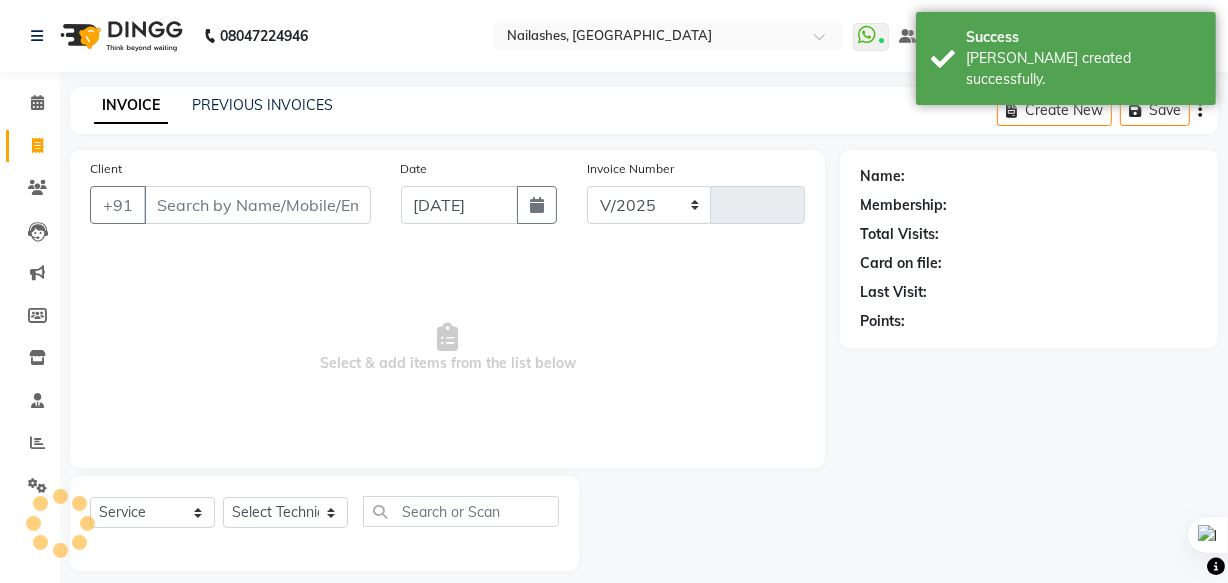 scroll, scrollTop: 19, scrollLeft: 0, axis: vertical 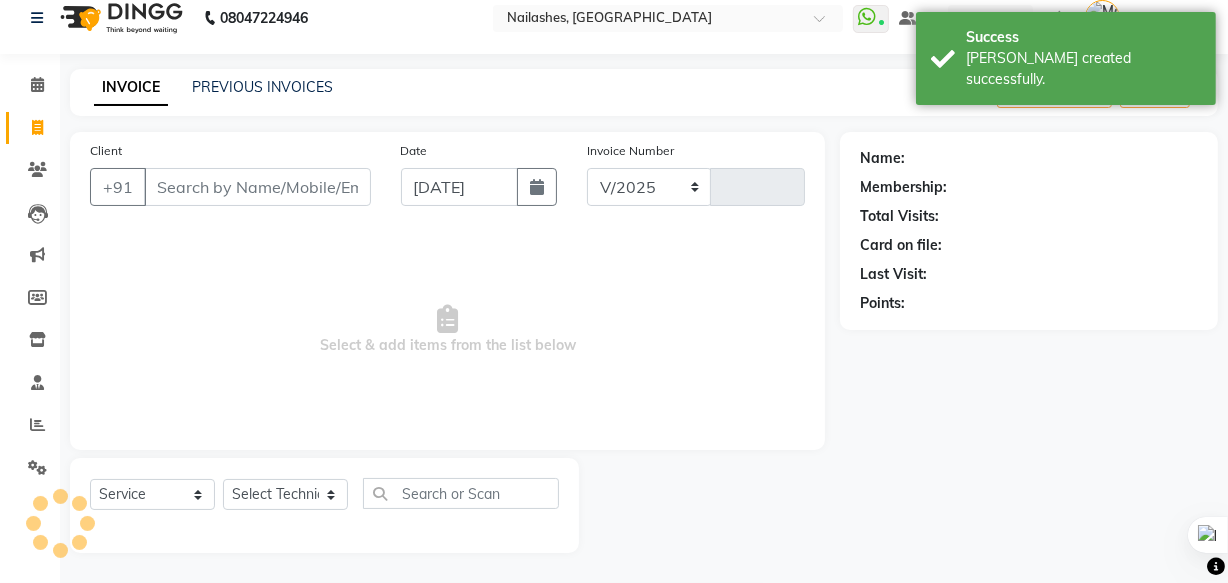 select on "5759" 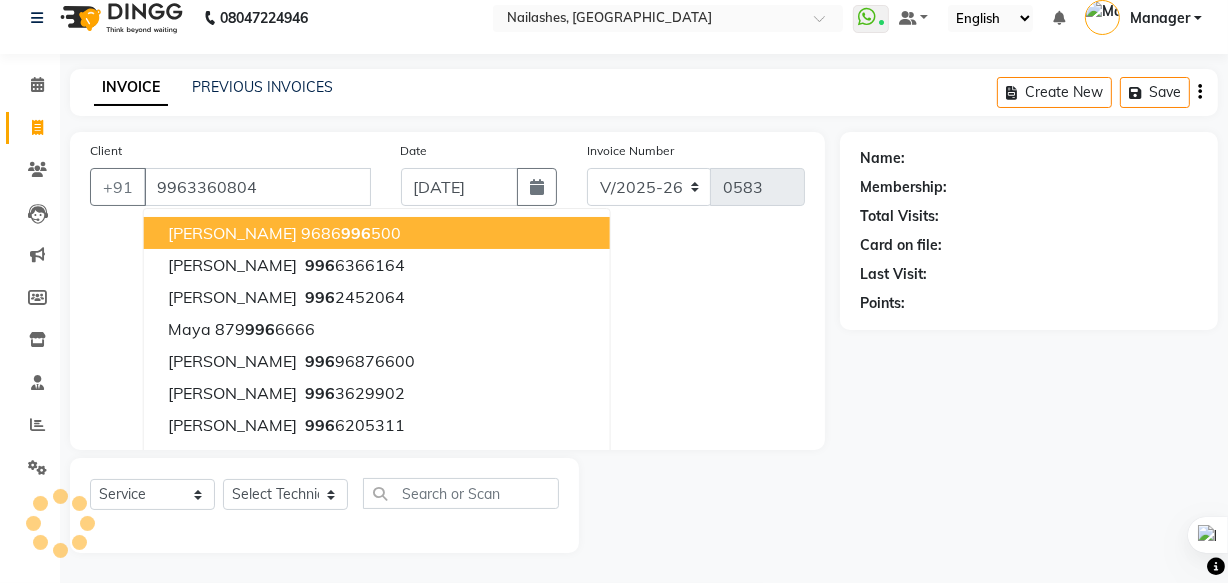 type on "9963360804" 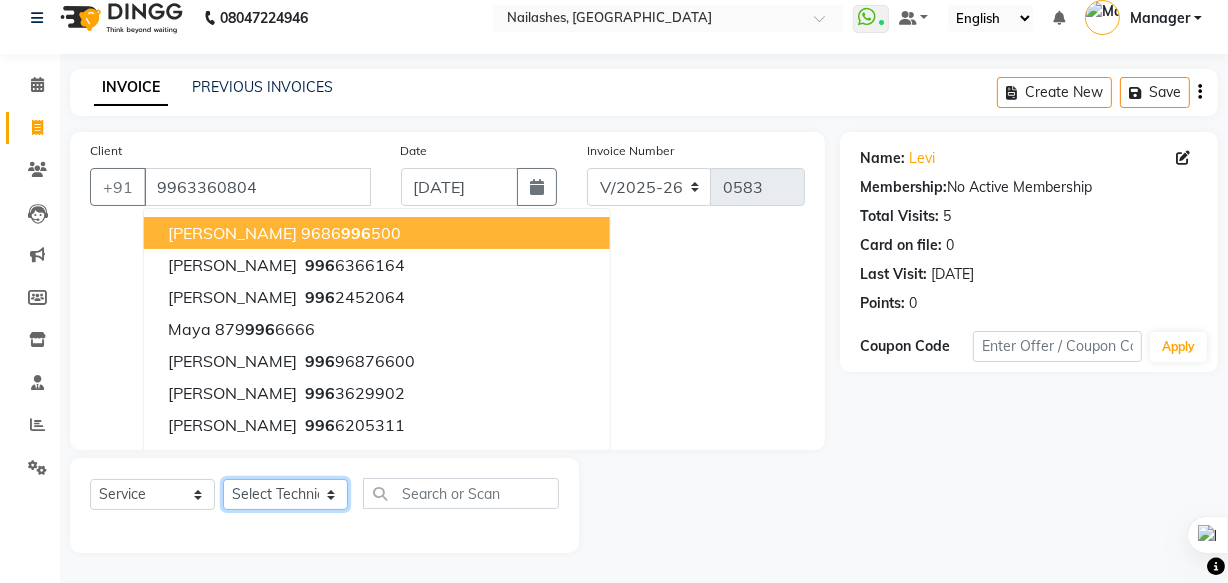 click on "Select Technician [PERSON_NAME] [PERSON_NAME] [PERSON_NAME] mam Manager [PERSON_NAME] thei" 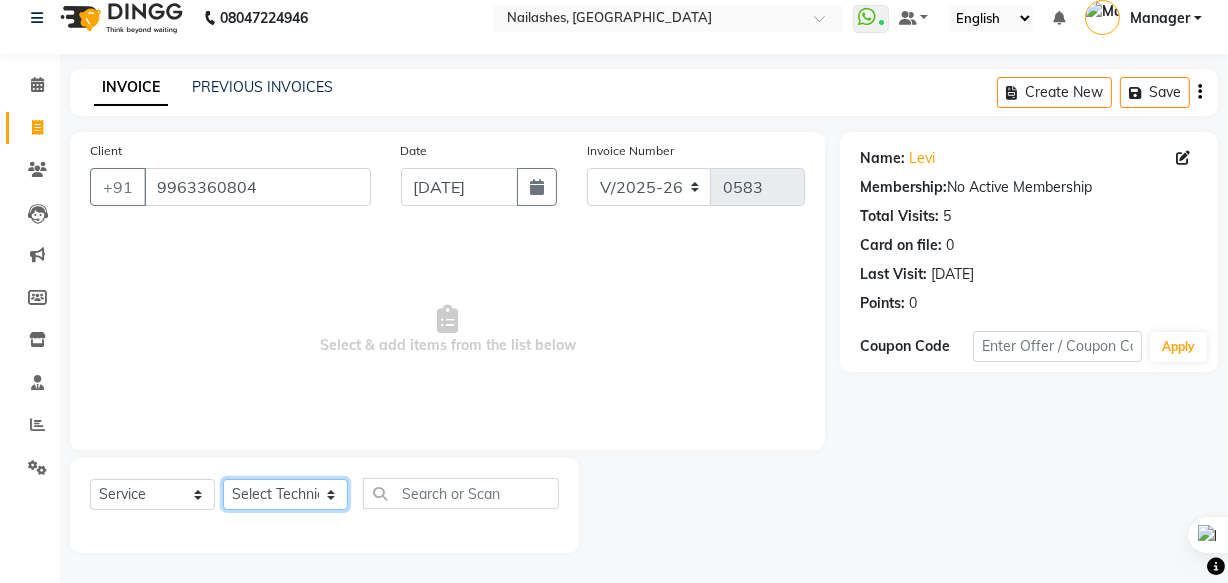 select on "71408" 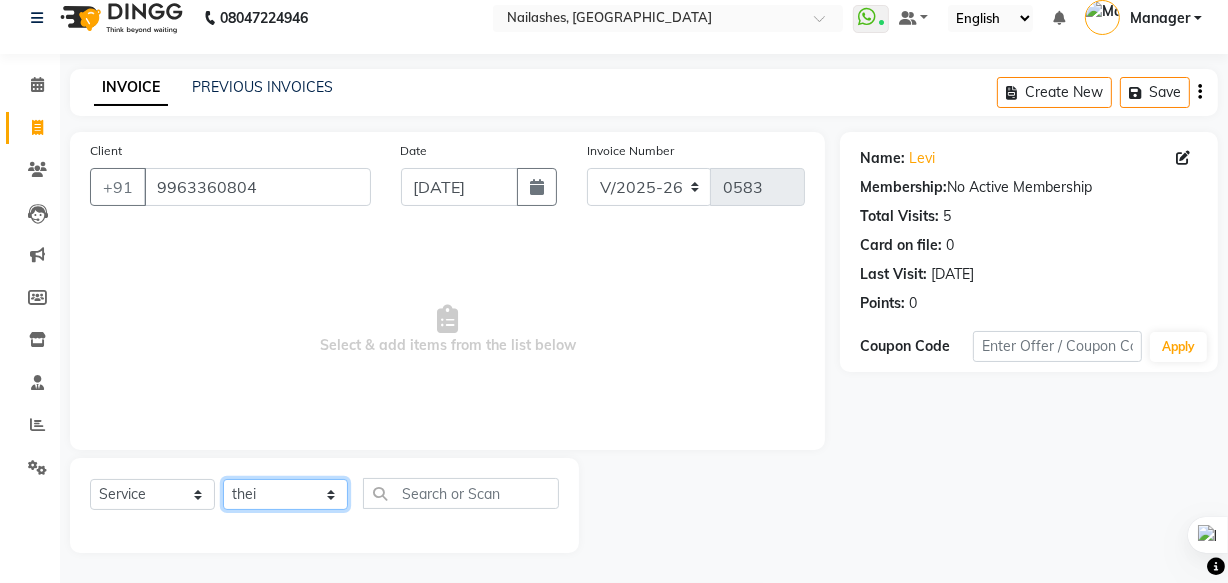 click on "Select Technician [PERSON_NAME] [PERSON_NAME] [PERSON_NAME] mam Manager [PERSON_NAME] thei" 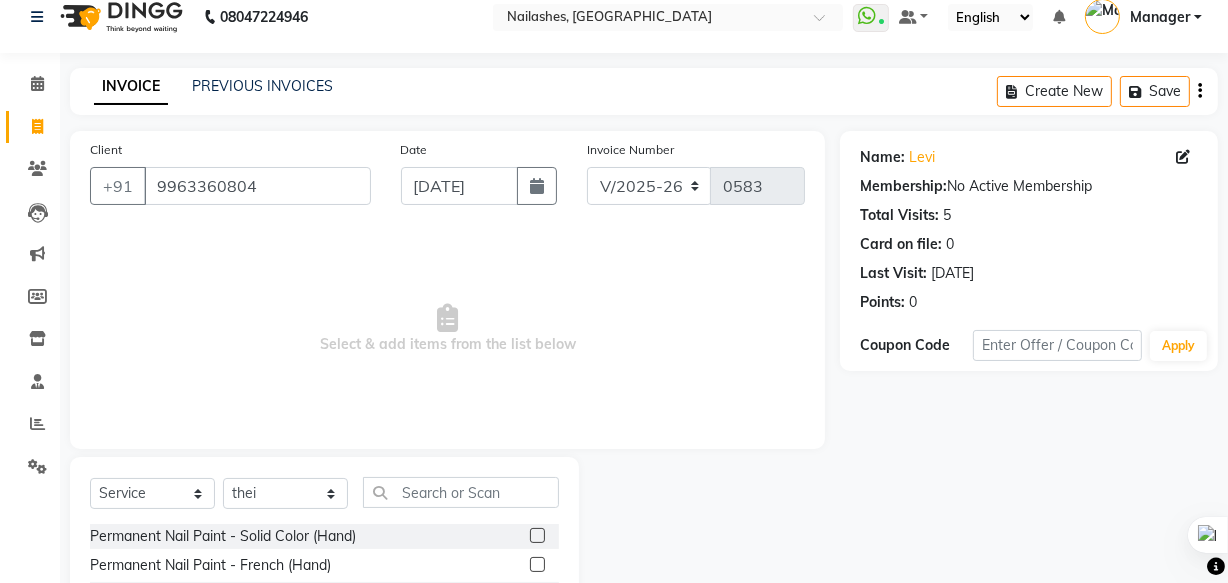 click 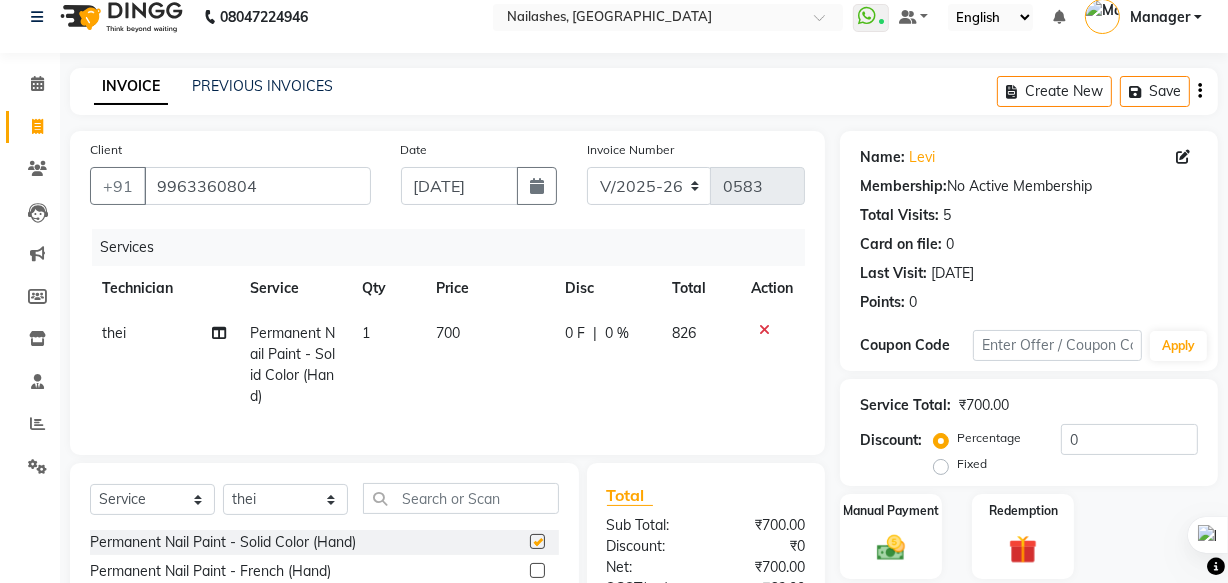 checkbox on "false" 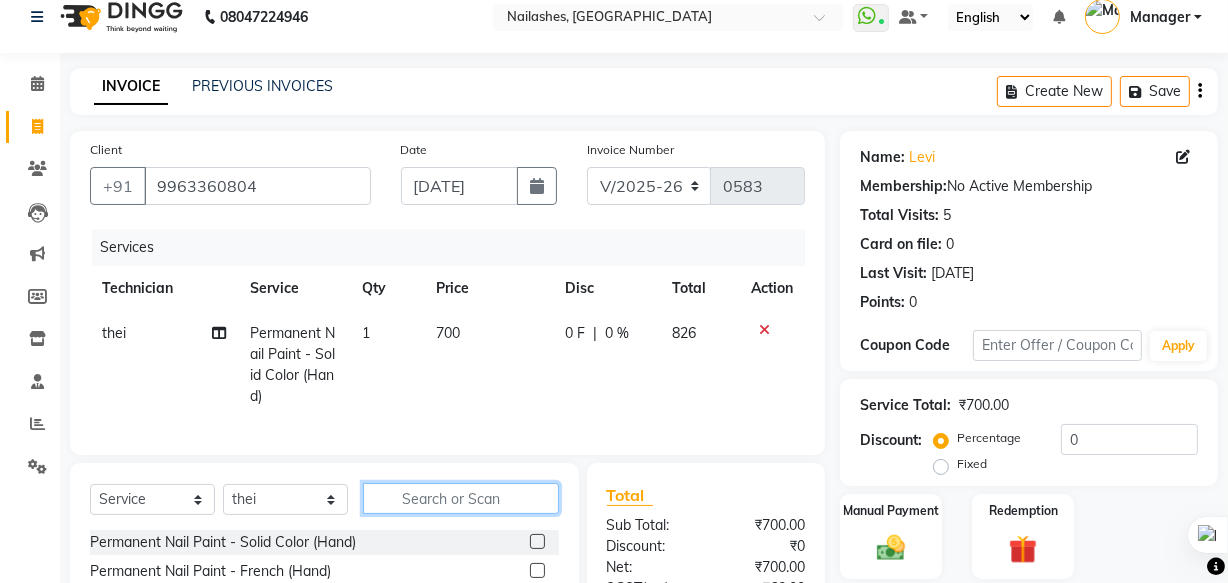 click 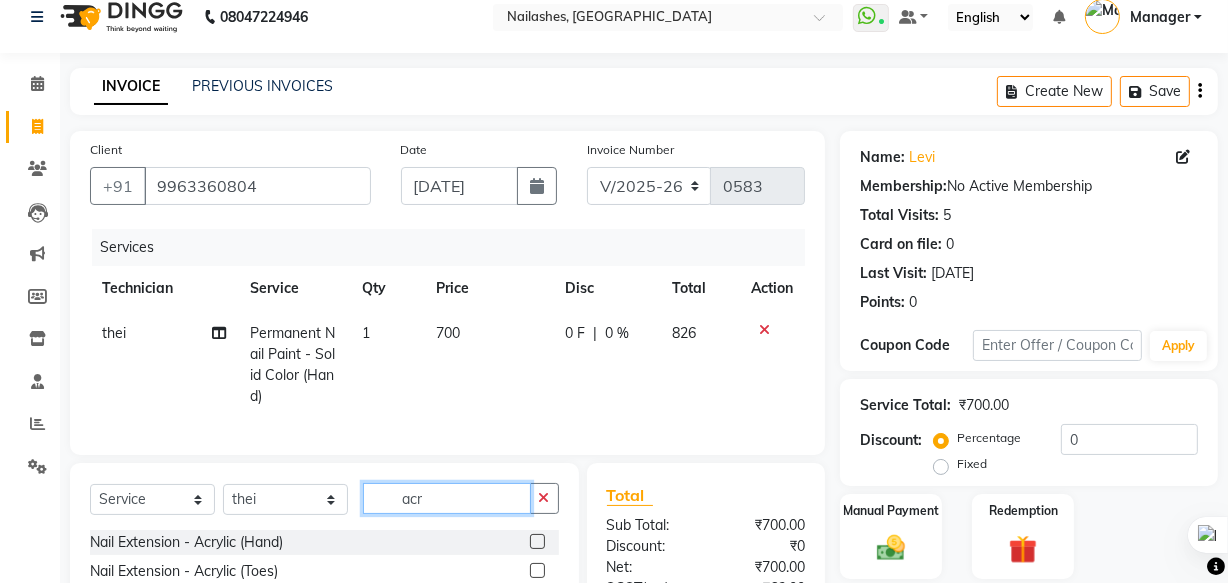 type on "acr" 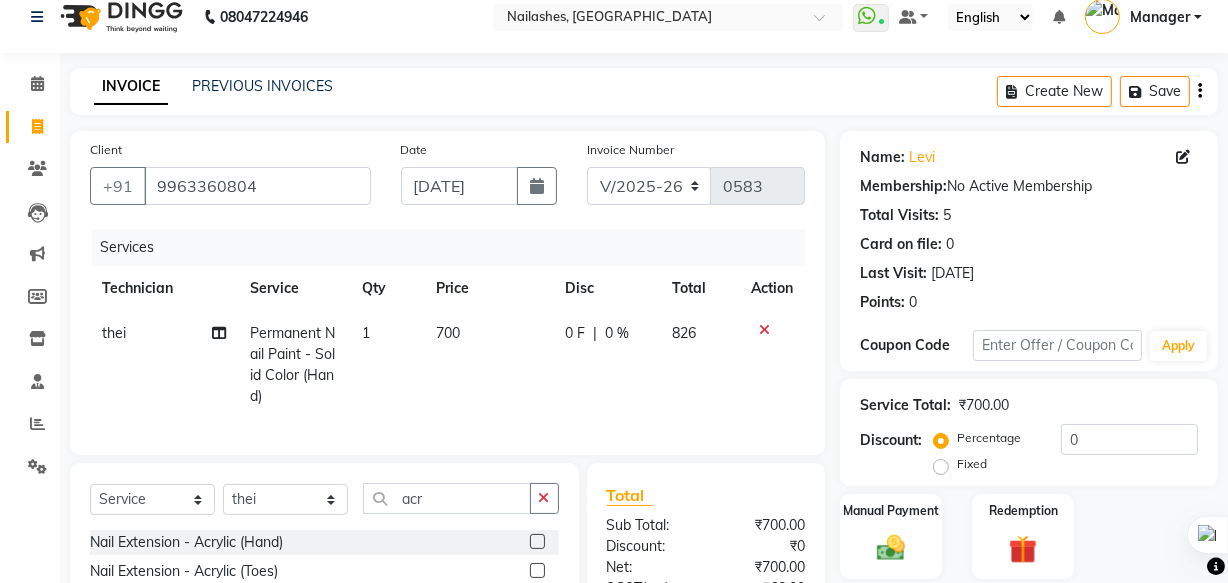 click on "Nail Extension - Acrylic (Hand)" 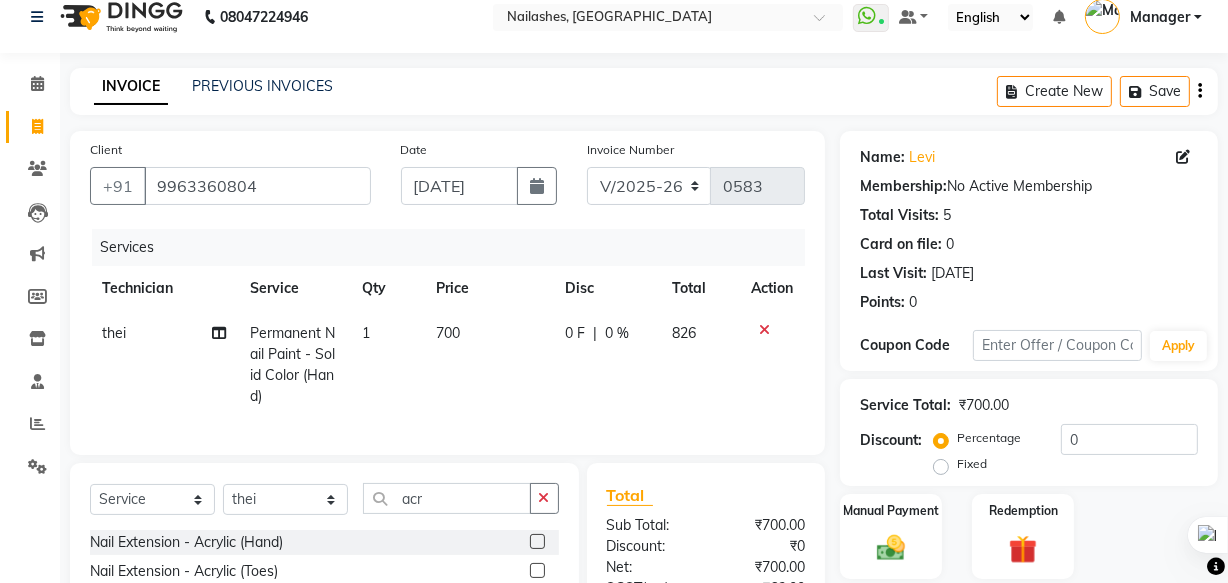 click 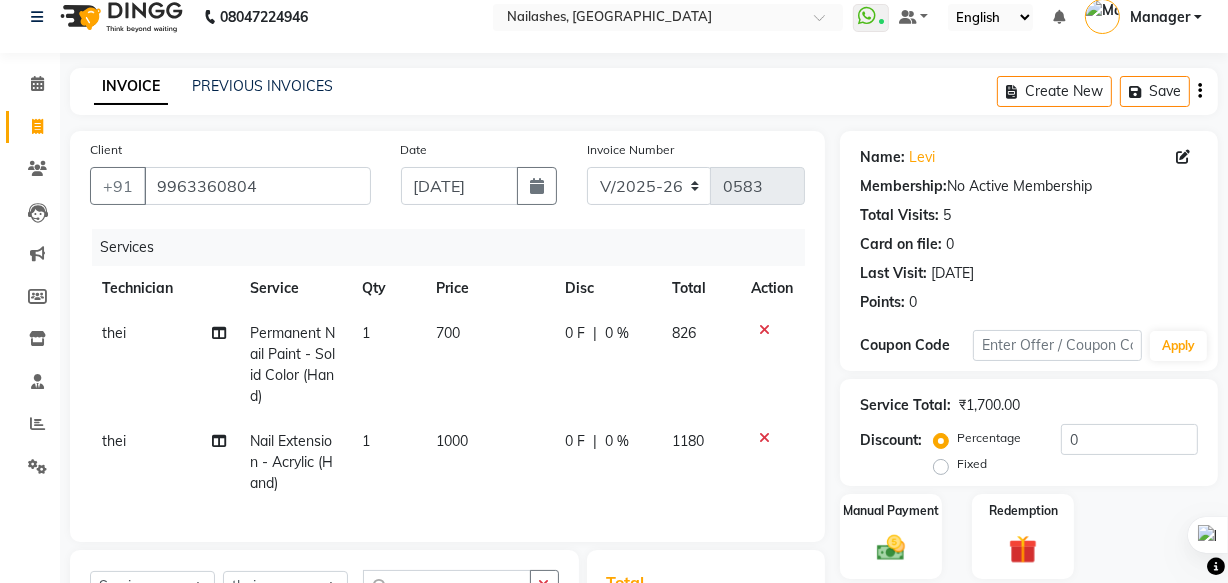 checkbox on "false" 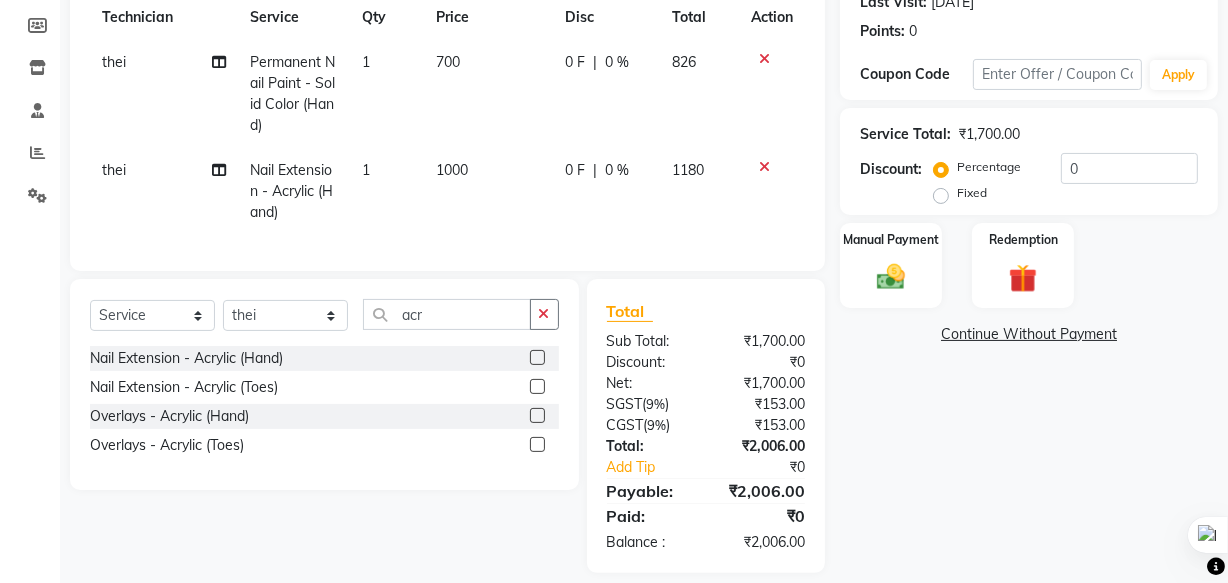 scroll, scrollTop: 291, scrollLeft: 0, axis: vertical 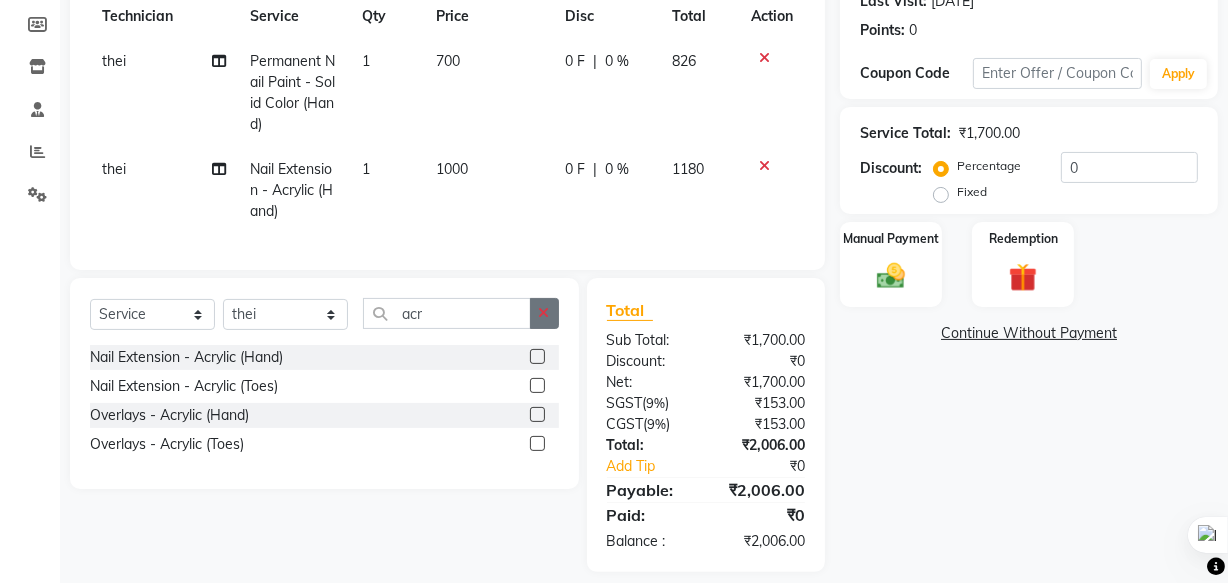 click 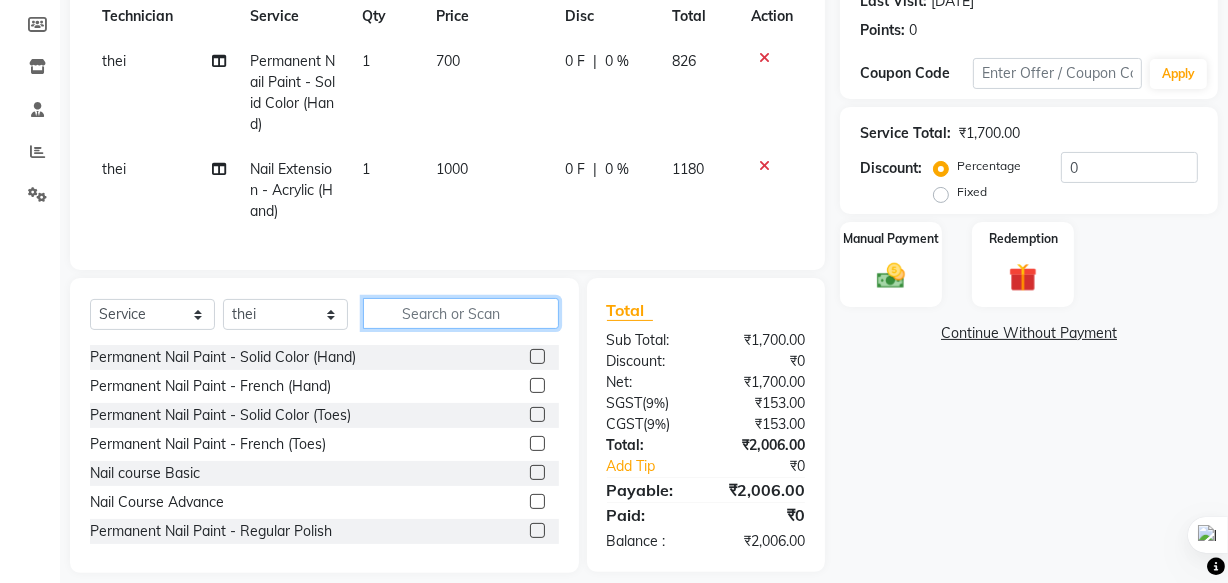 click 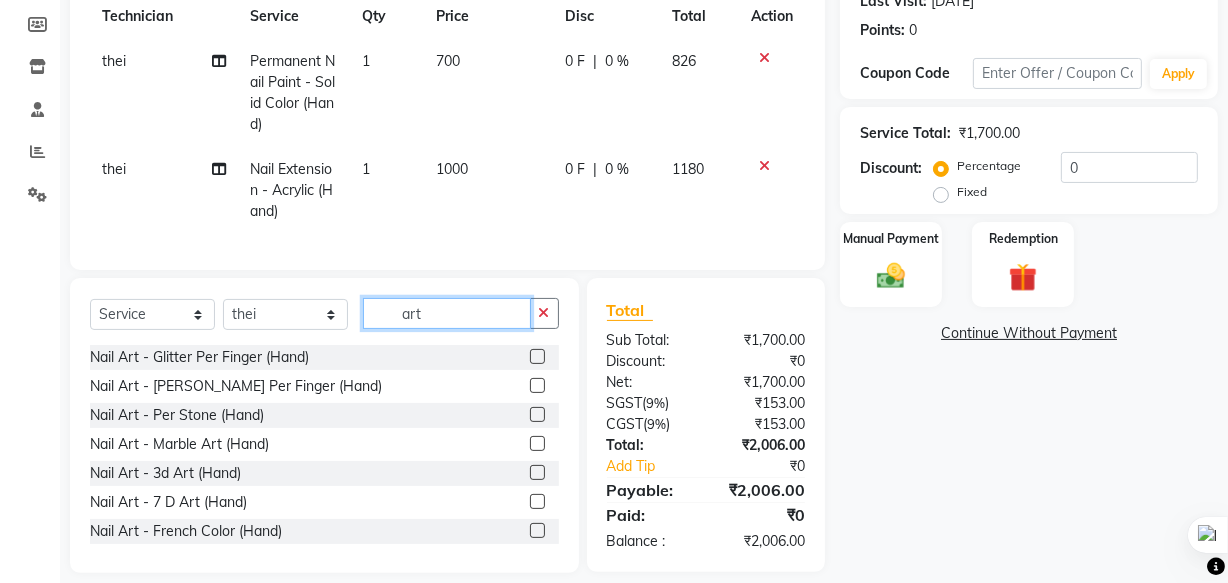 type on "art" 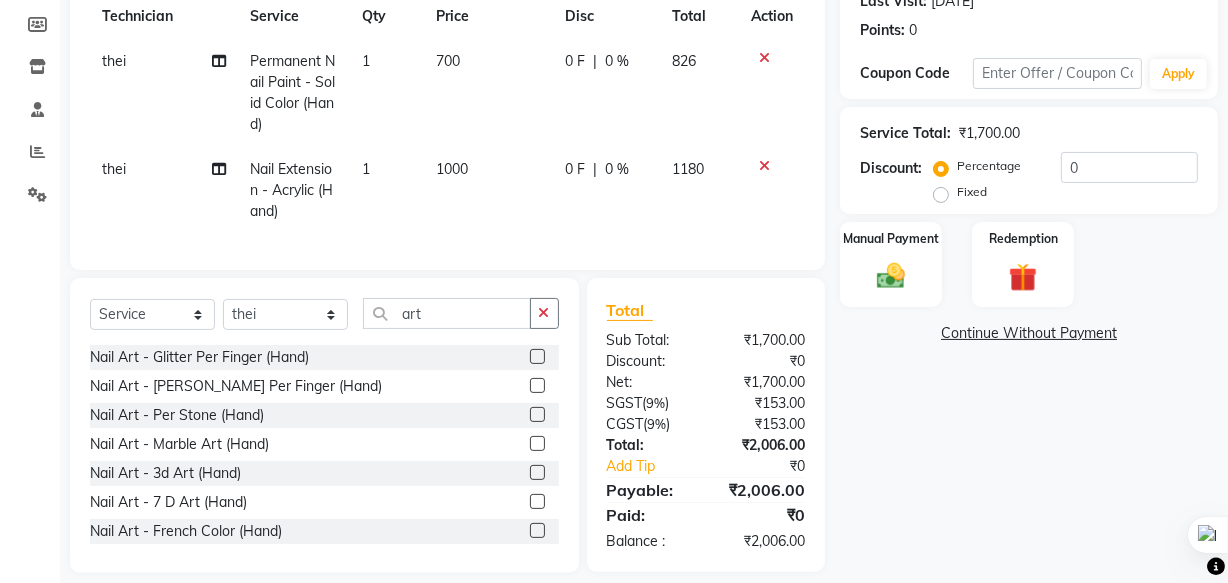 click 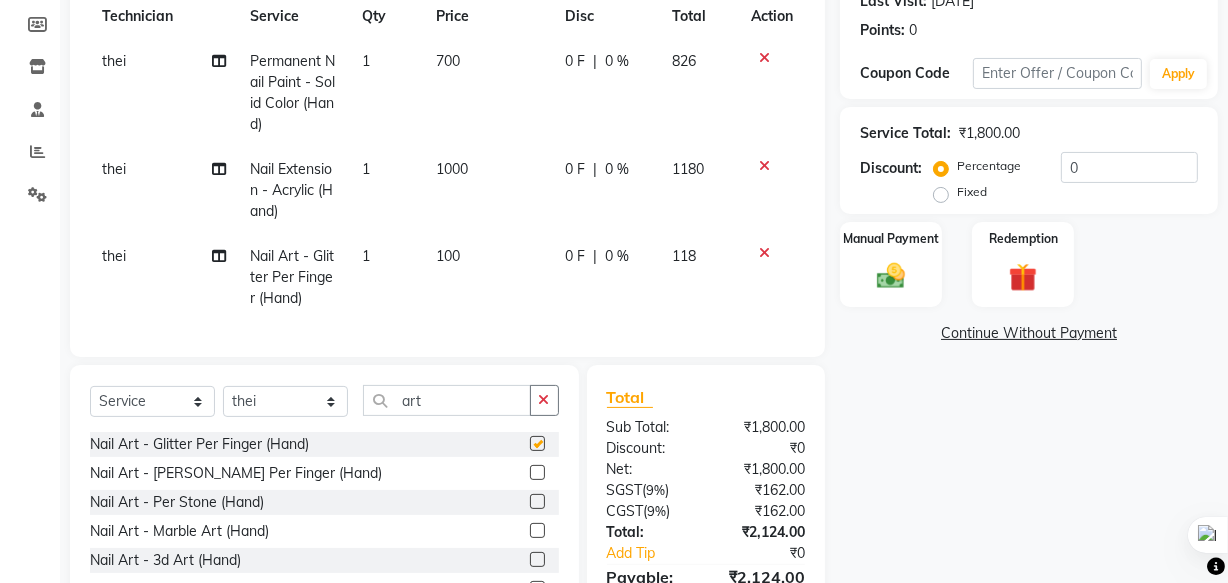 checkbox on "false" 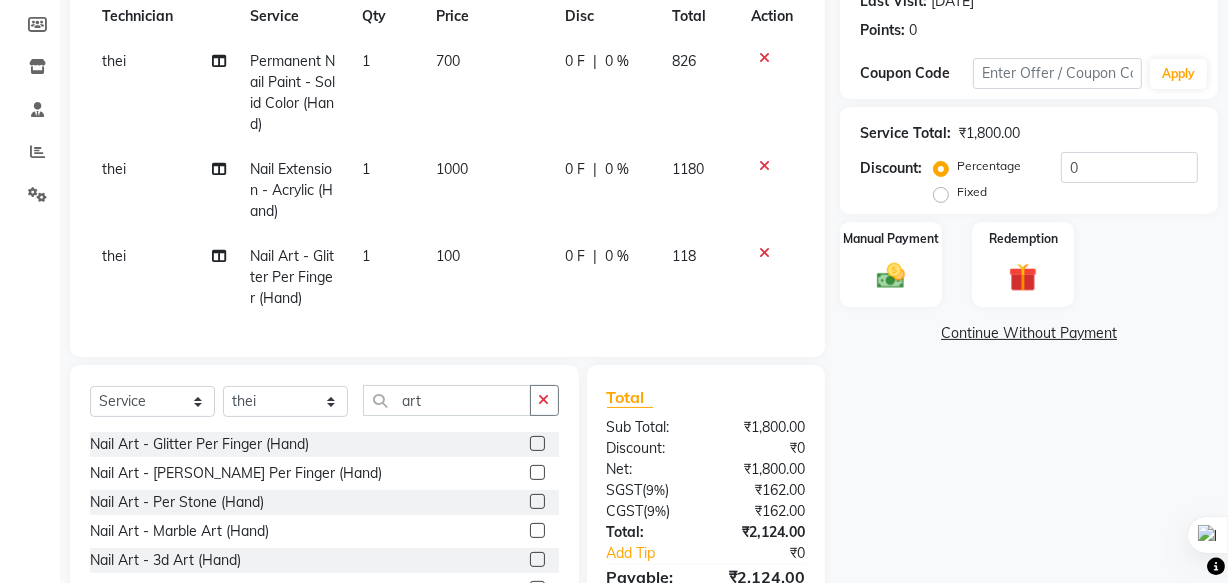 click on "100" 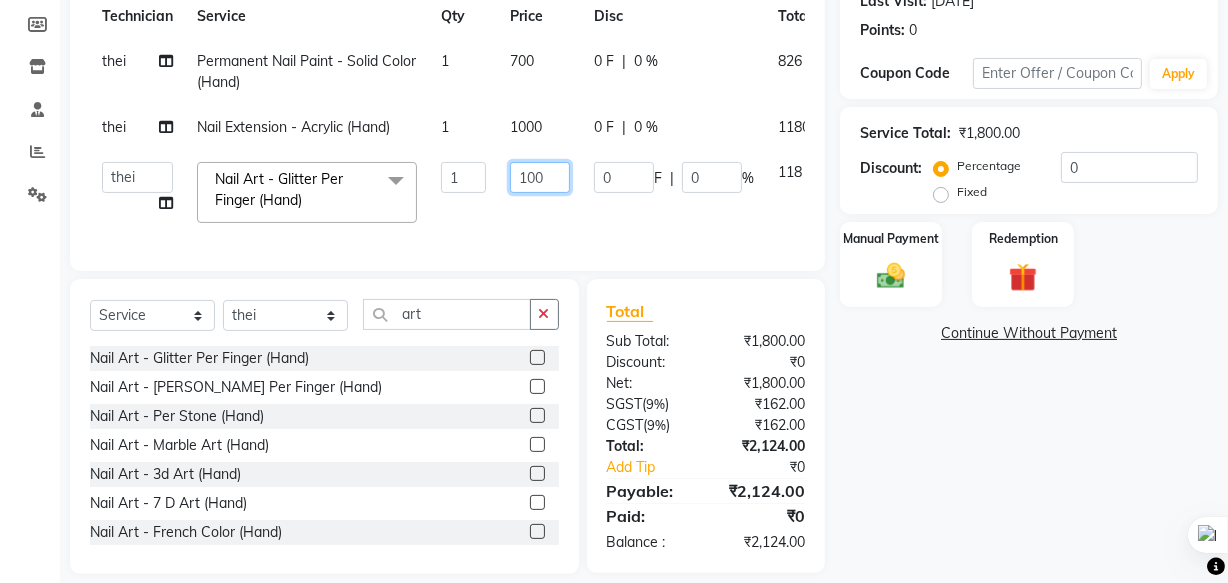 click on "100" 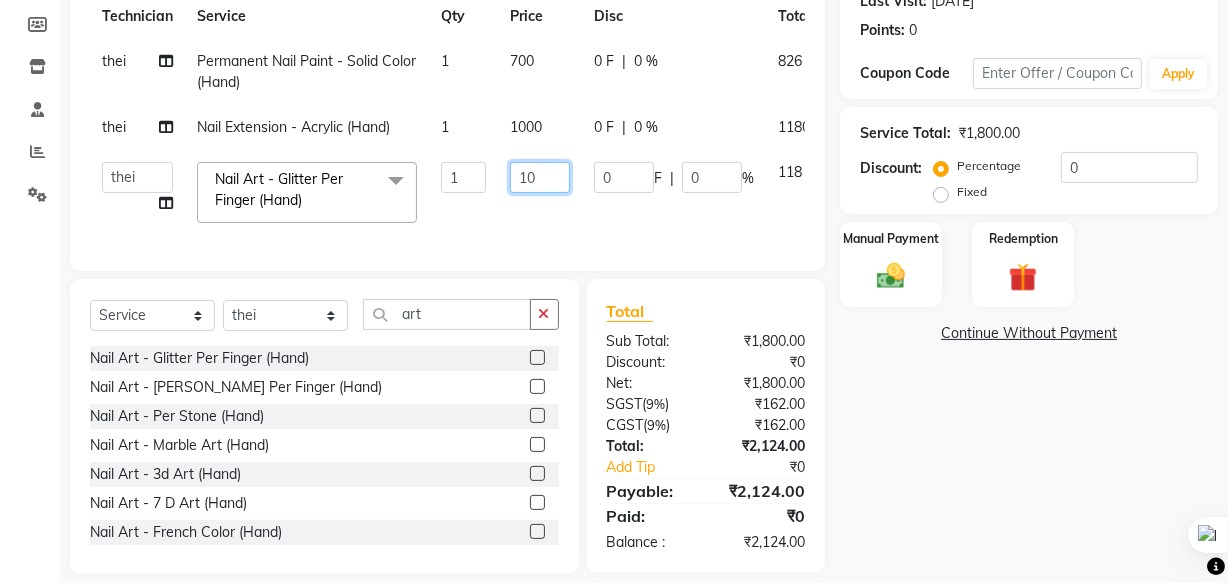 type on "1" 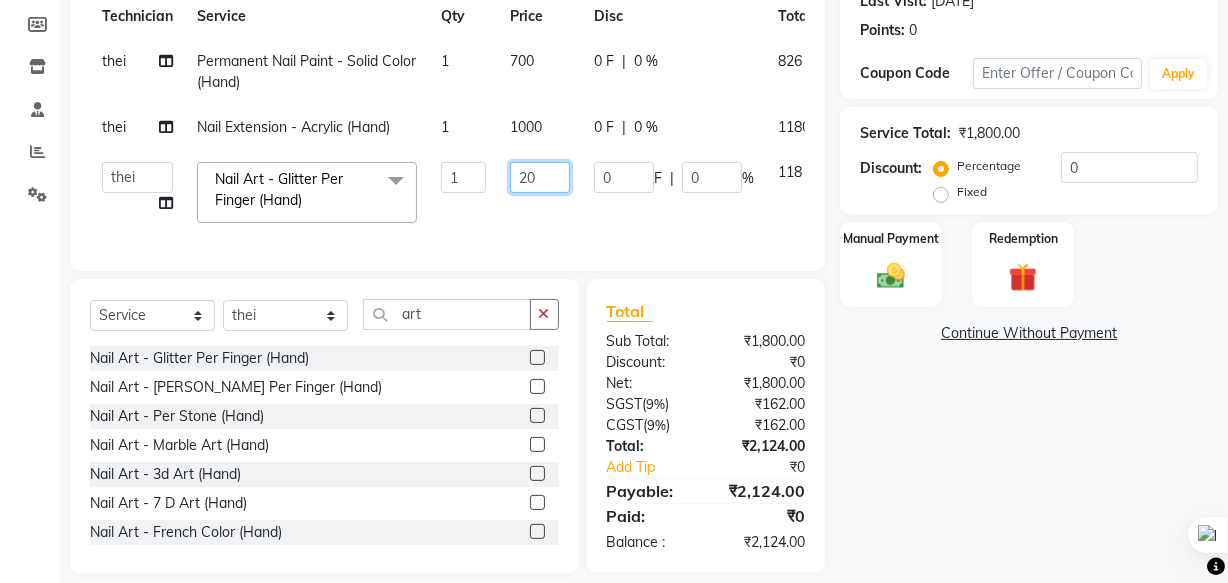 type on "200" 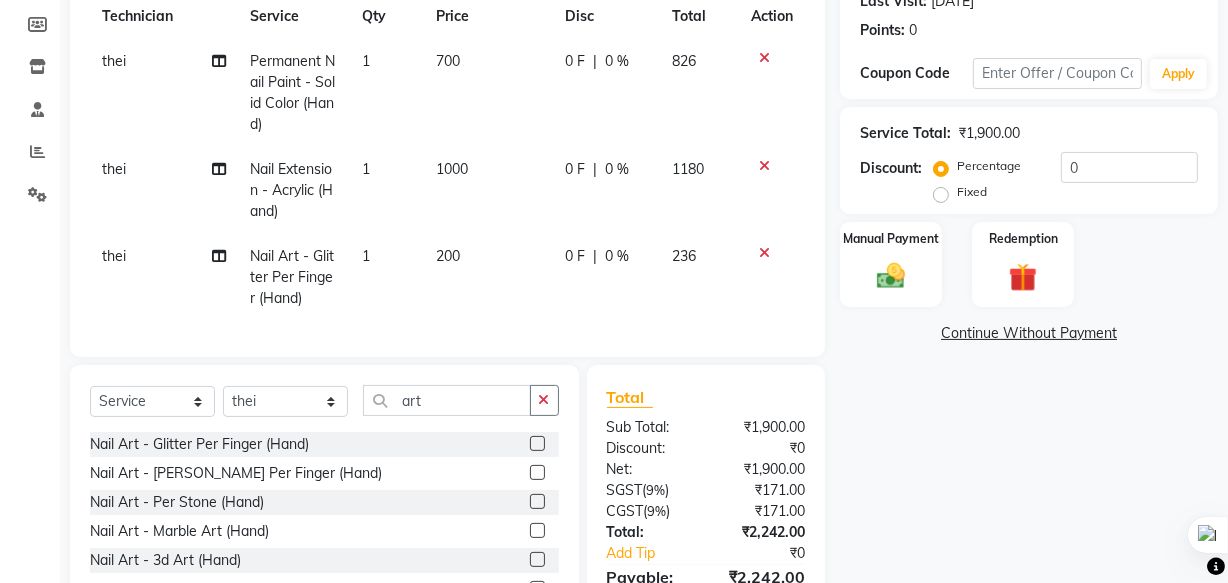 click on "1" 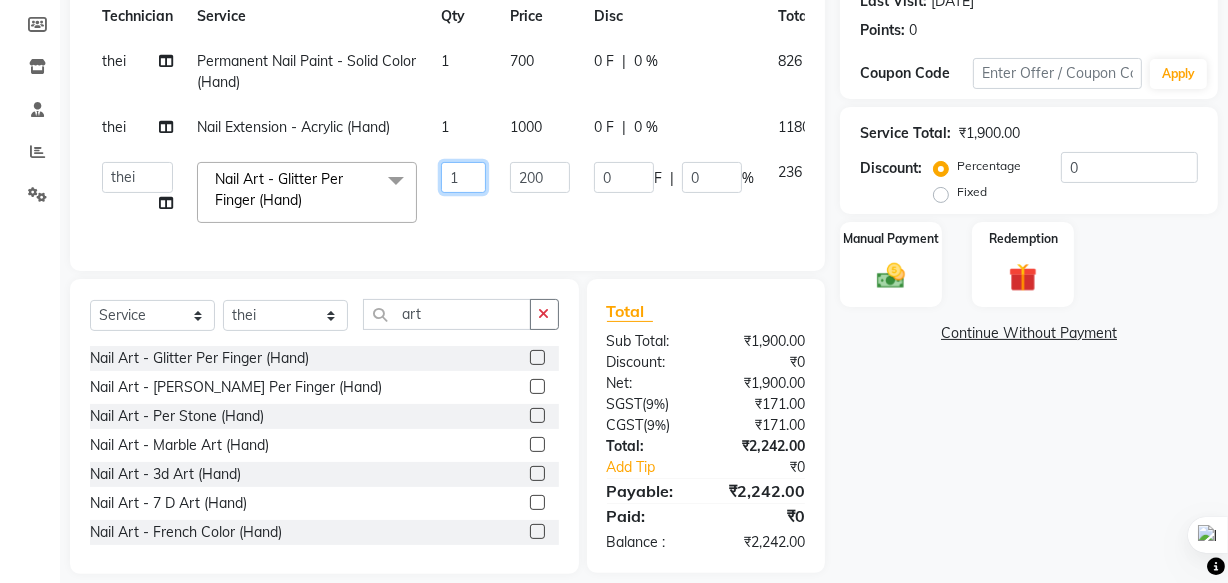 click on "1" 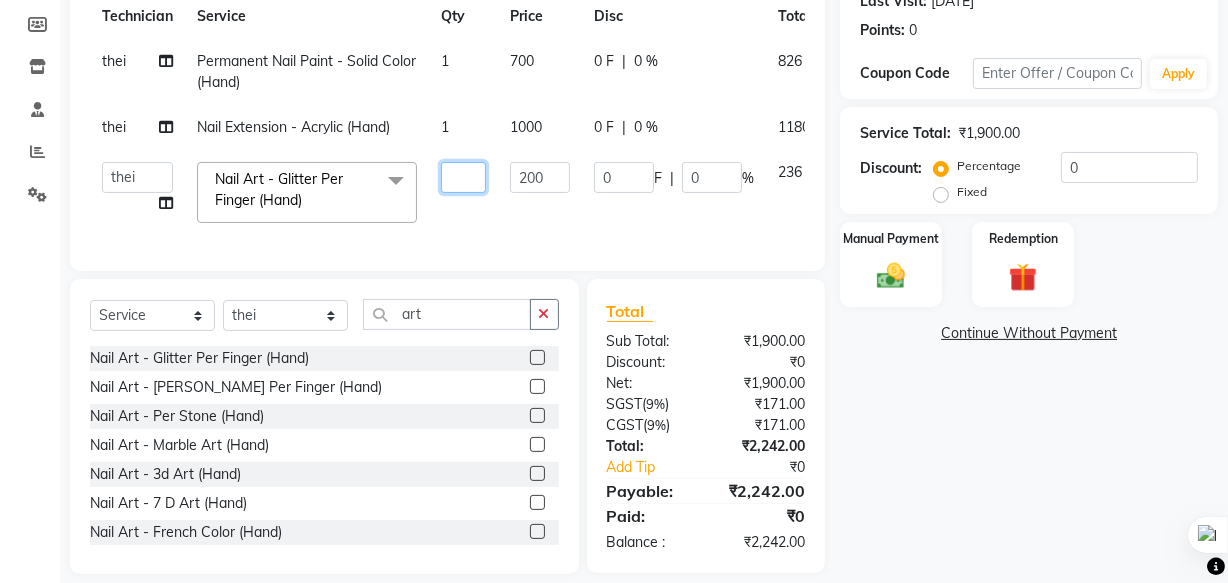 type on "4" 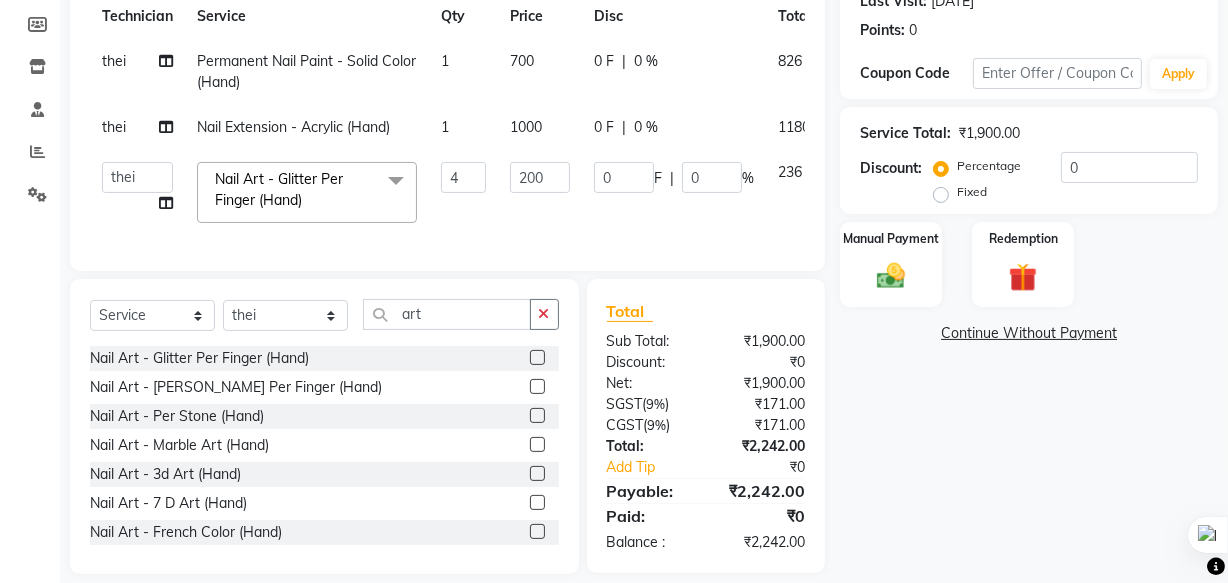 click on "thei Permanent Nail Paint - Solid Color (Hand) 1 700 0 F | 0 % 826 thei Nail Extension - Acrylic (Hand) 1 1000 0 F | 0 % 1180  [PERSON_NAME] [PERSON_NAME] [PERSON_NAME] mam   Manager   [PERSON_NAME]   ringya   rishi   thei  Nail Art - Glitter Per Finger (Hand)  x Permanent Nail Paint - Solid Color (Hand) Permanent Nail Paint - French (Hand) Permanent Nail Paint - Solid Color (Toes) Permanent Nail Paint - French (Toes) Nail course Basic Nail Course Advance Permanent Nail Paint - Regular Polish Restoration - Gel (Hand) Restoration - Tip Replacement (Hand) Restoration - Touch -up (Hand) Restoration - Gel Color Changes (Hand) Restoration - Removal of Extension (Hand) Restoration - Removal of Nail Paint (Hand) Restoration - Gel (Toes) Restoration - Tip Replacement (Toes) Restoration - Touch -up (Toes) Restoration - Gel Color Changes (Toes) Restoration - Removal of Extension (Toes) Restoration - Removal of Nail Paint (Toes) Gel polish removal Eyelash Refil - Classic Eyelash Refil - Hybrid Eyelash Refil - Volume 4 0" 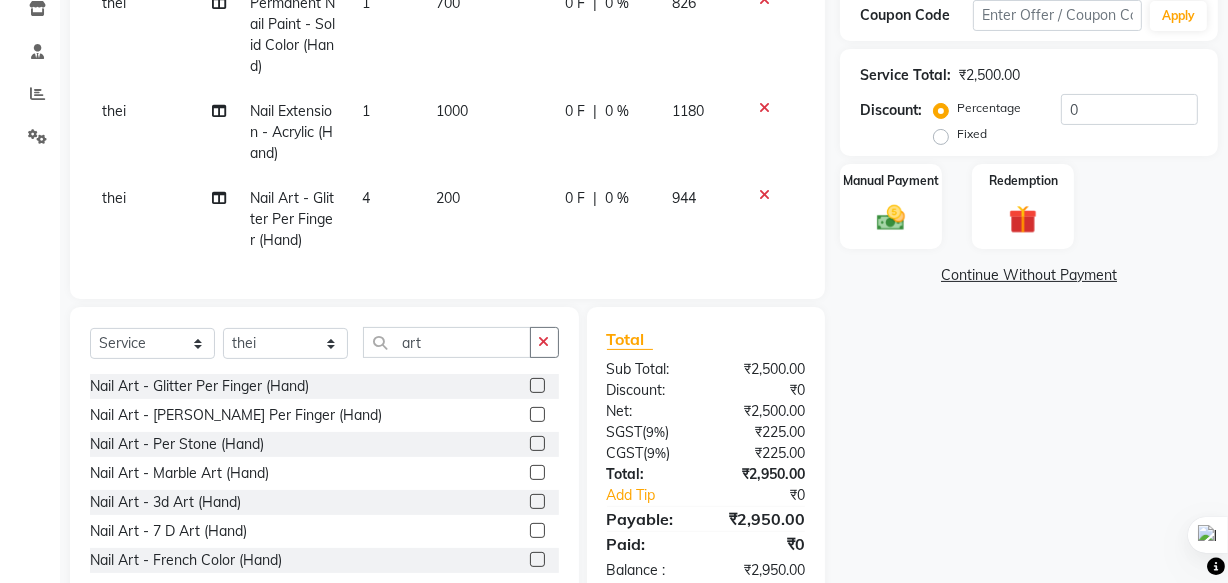 scroll, scrollTop: 412, scrollLeft: 0, axis: vertical 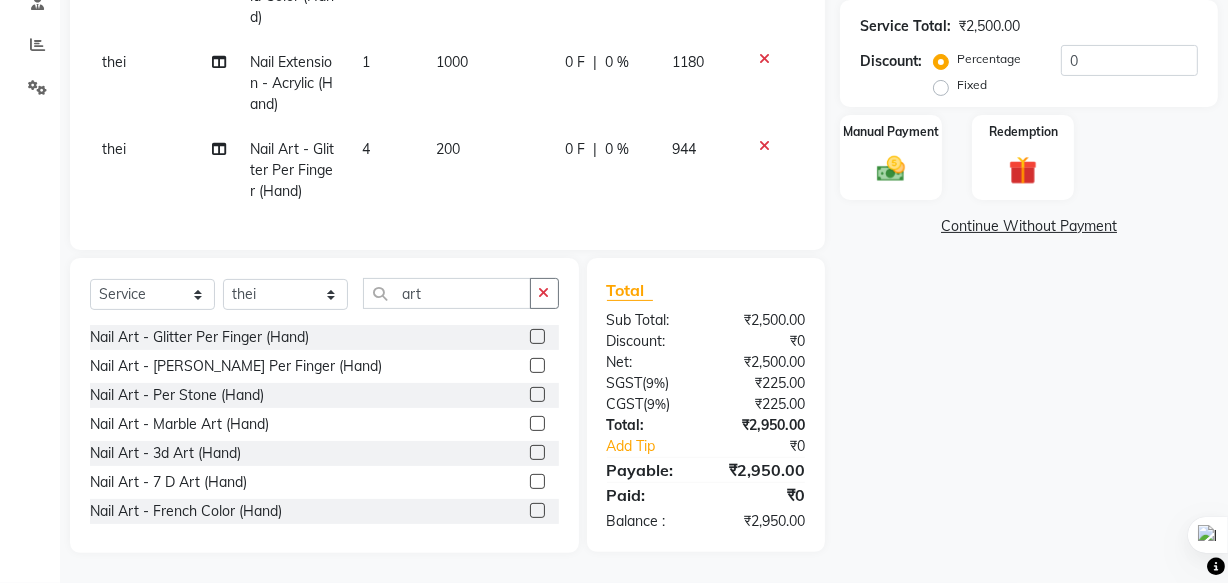 click 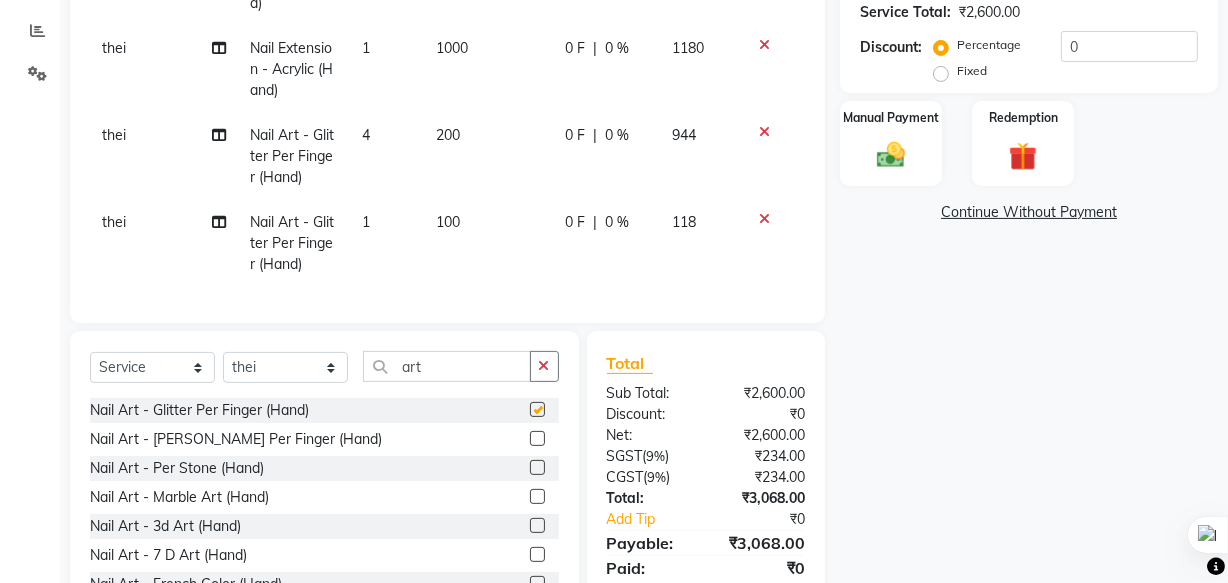 checkbox on "false" 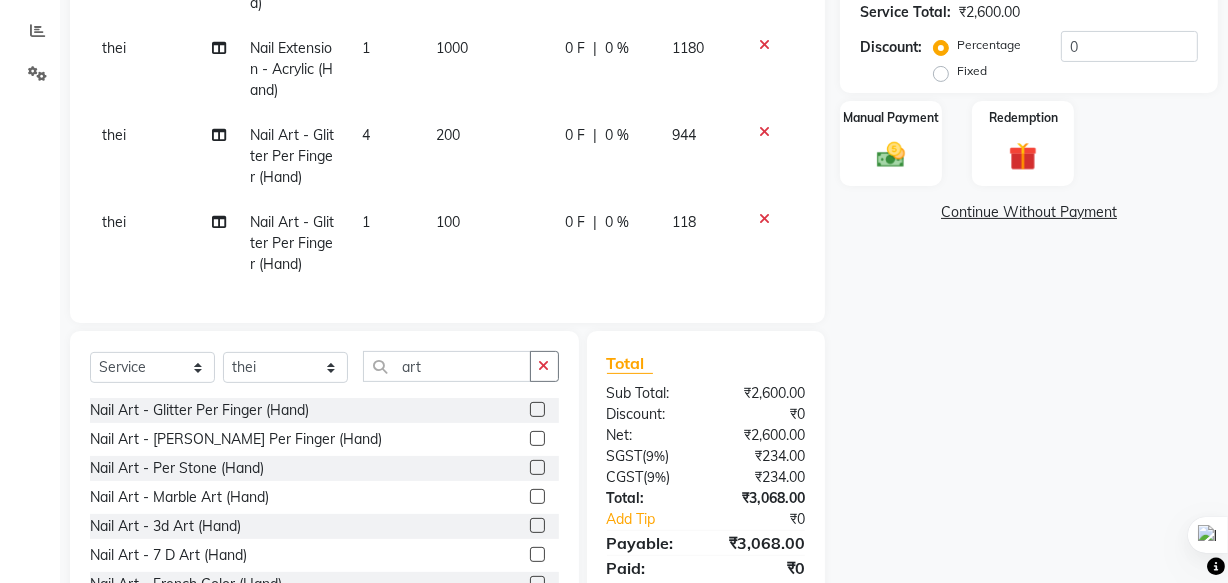 click on "100" 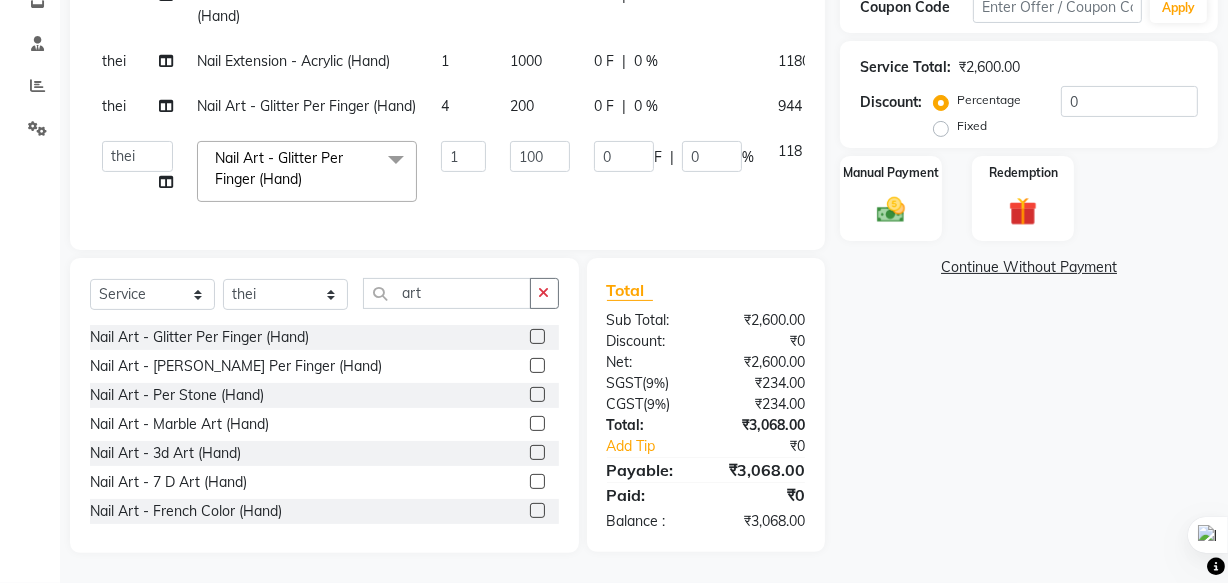 scroll, scrollTop: 391, scrollLeft: 0, axis: vertical 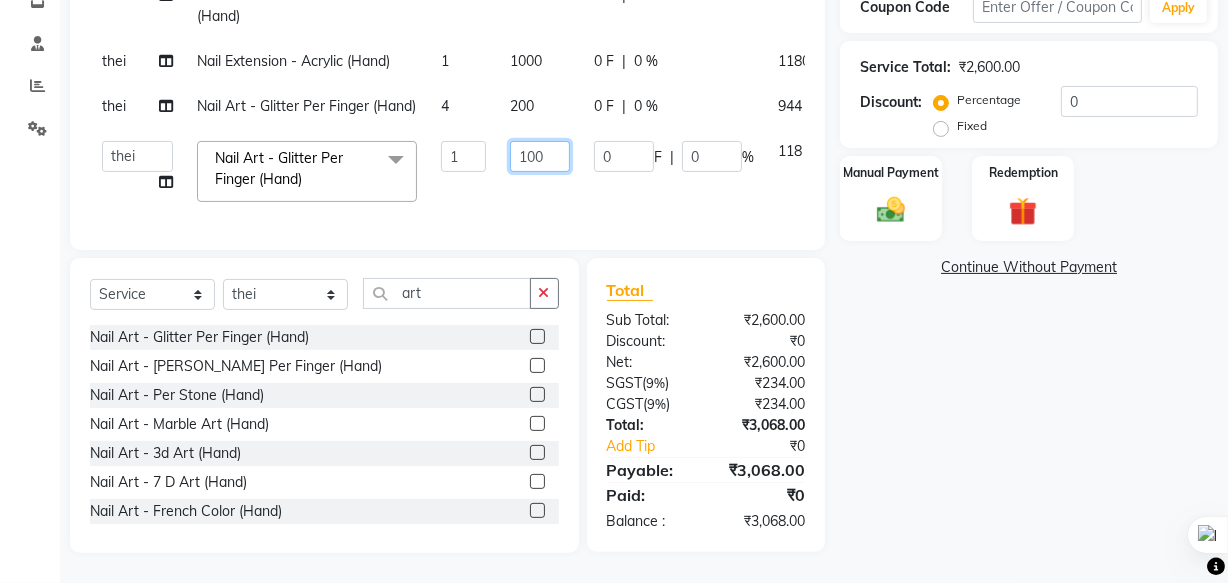 click on "100" 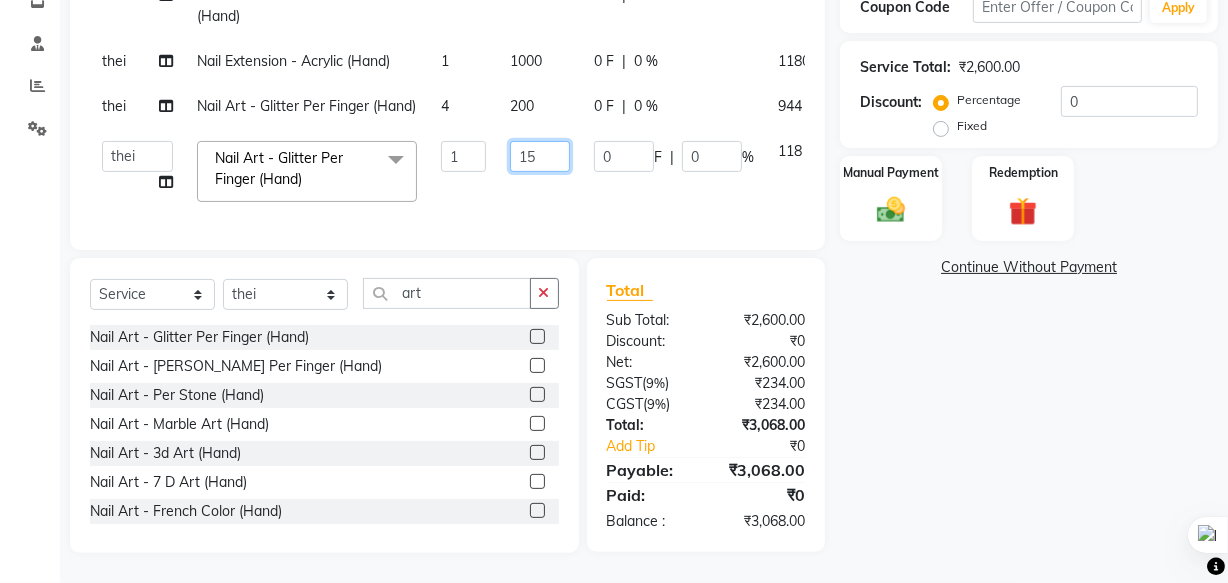 type on "150" 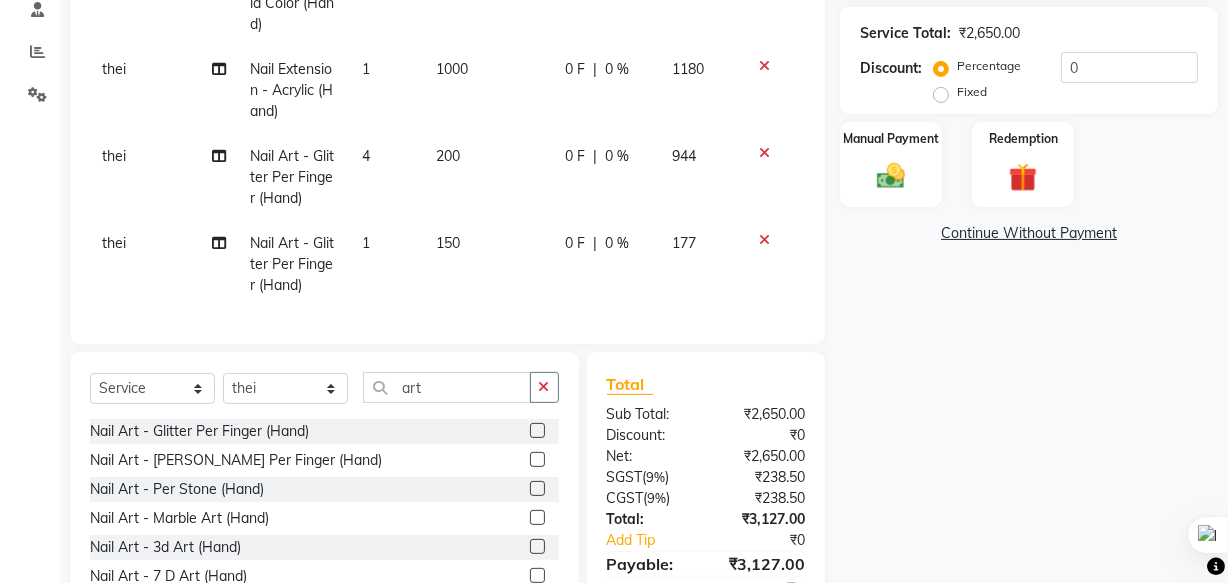 click on "1" 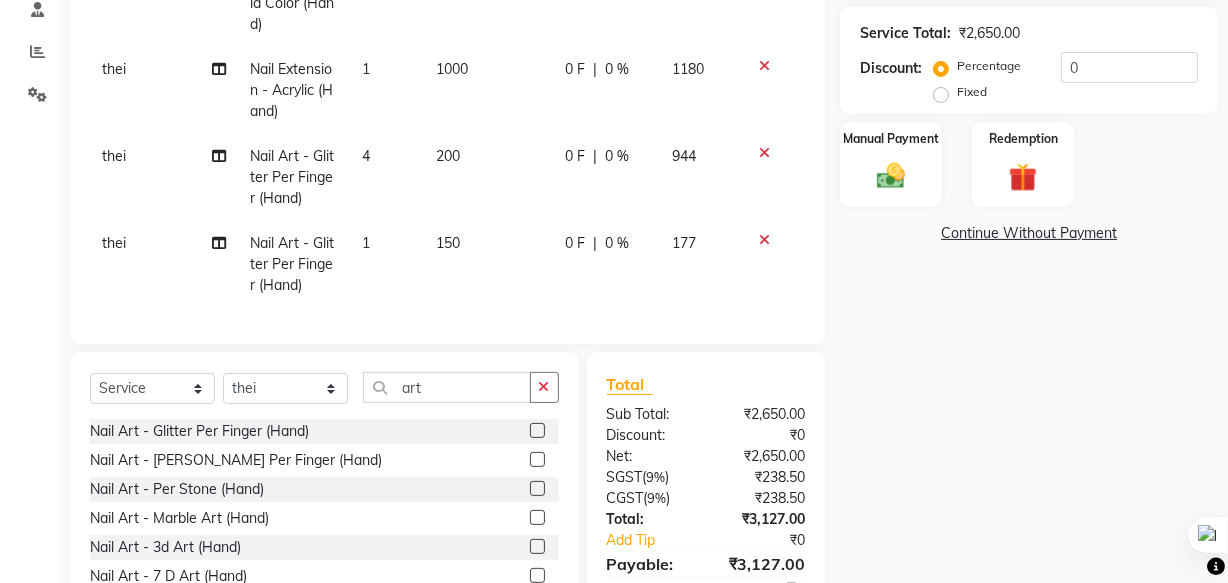 select on "71408" 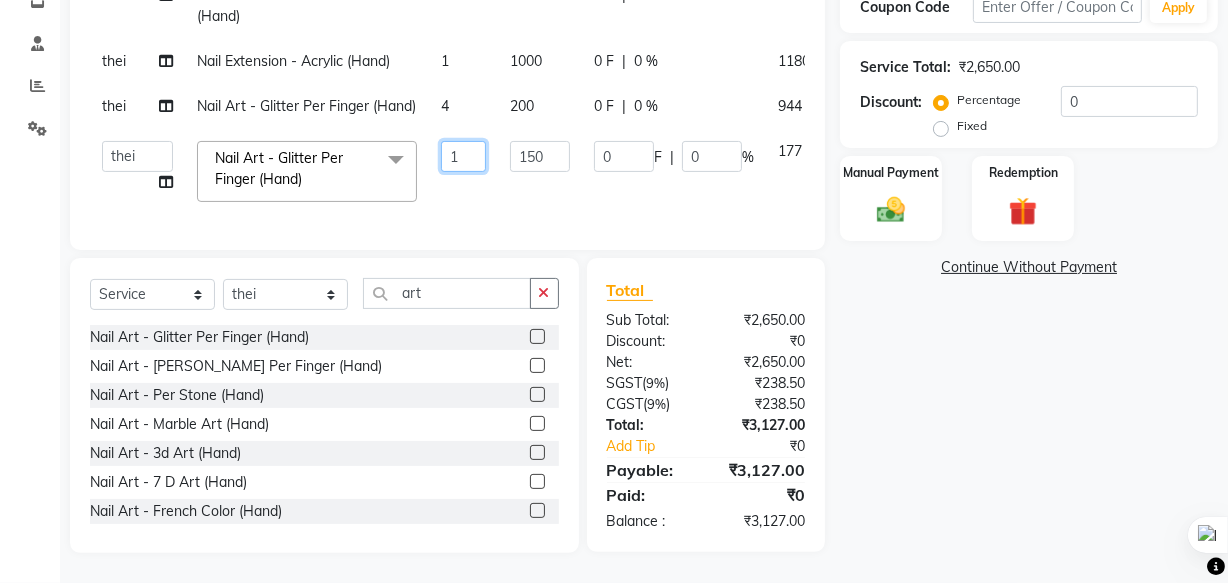 click on "1" 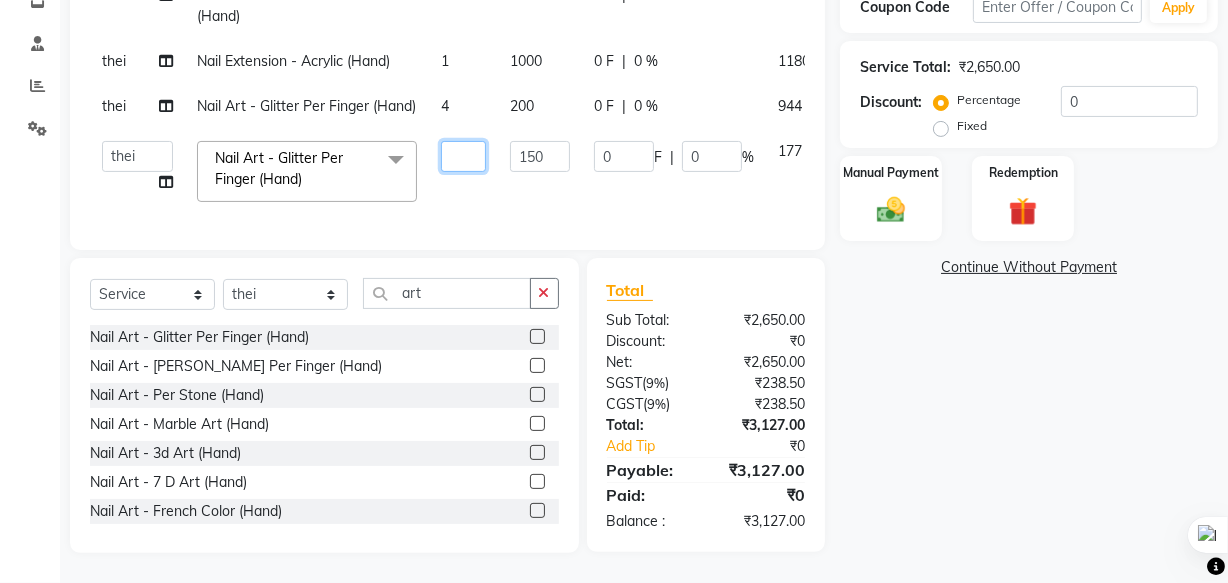 type on "2" 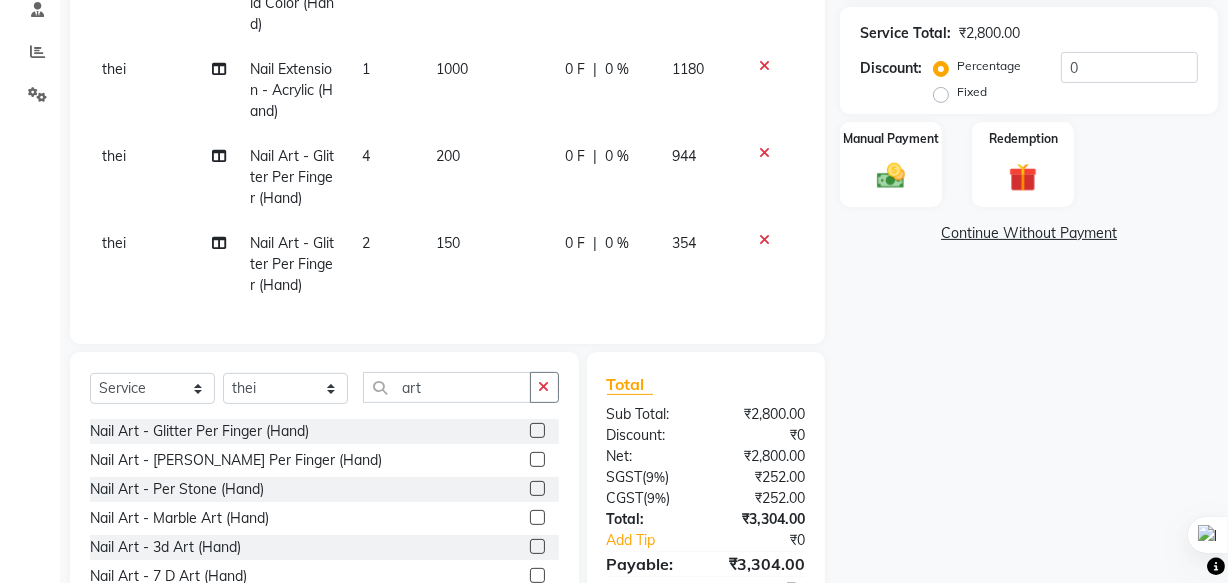click on "thei Permanent Nail Paint - Solid Color (Hand) 1 700 0 F | 0 % 826 thei Nail Extension - Acrylic (Hand) 1 1000 0 F | 0 % 1180 thei Nail Art - Glitter Per Finger (Hand) 4 200 0 F | 0 % 944 thei Nail Art - Glitter Per Finger (Hand) 2 150 0 F | 0 % 354" 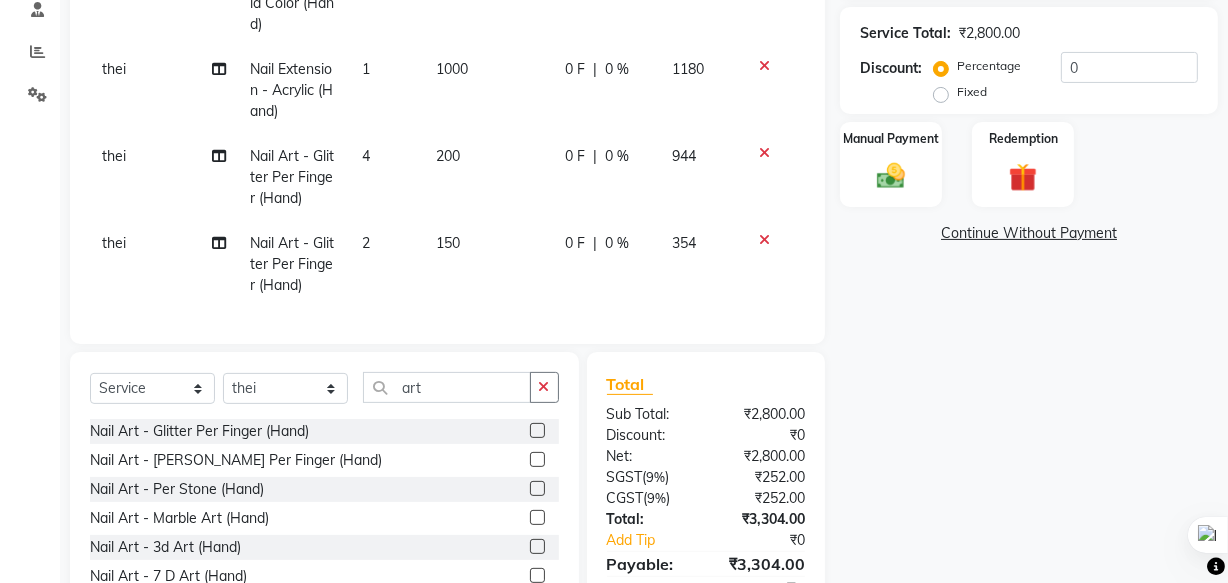 select on "71408" 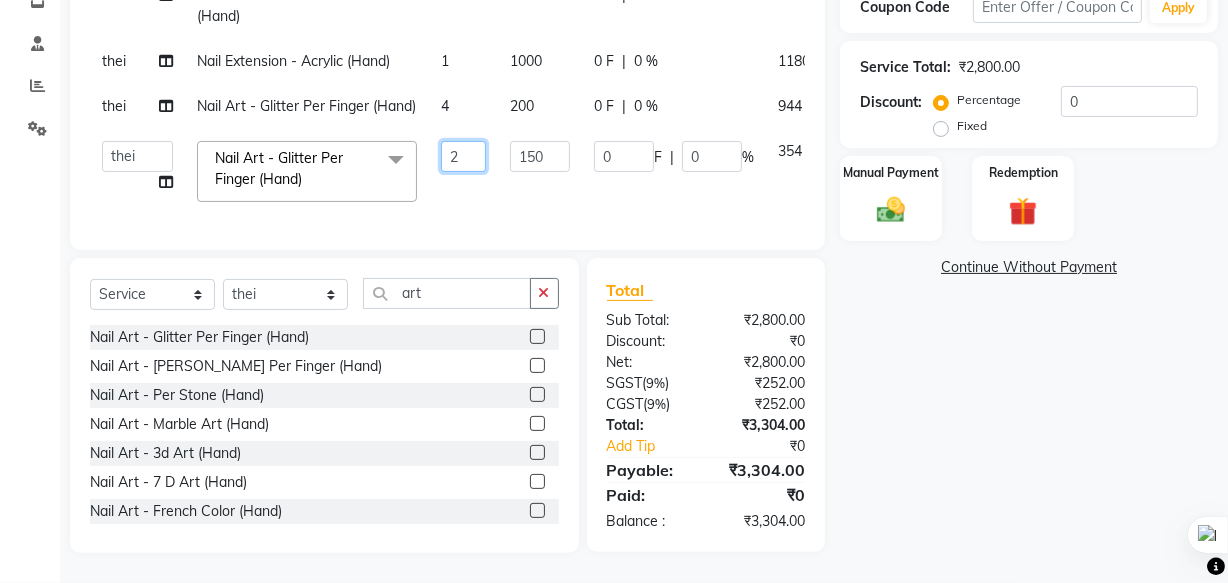 click on "2" 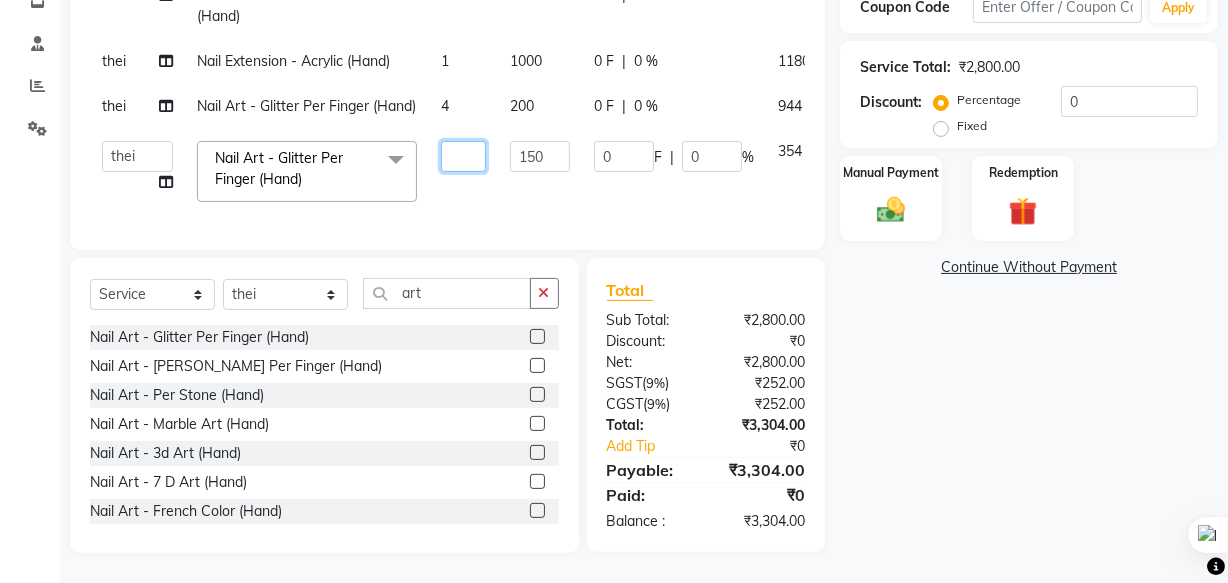 type on "3" 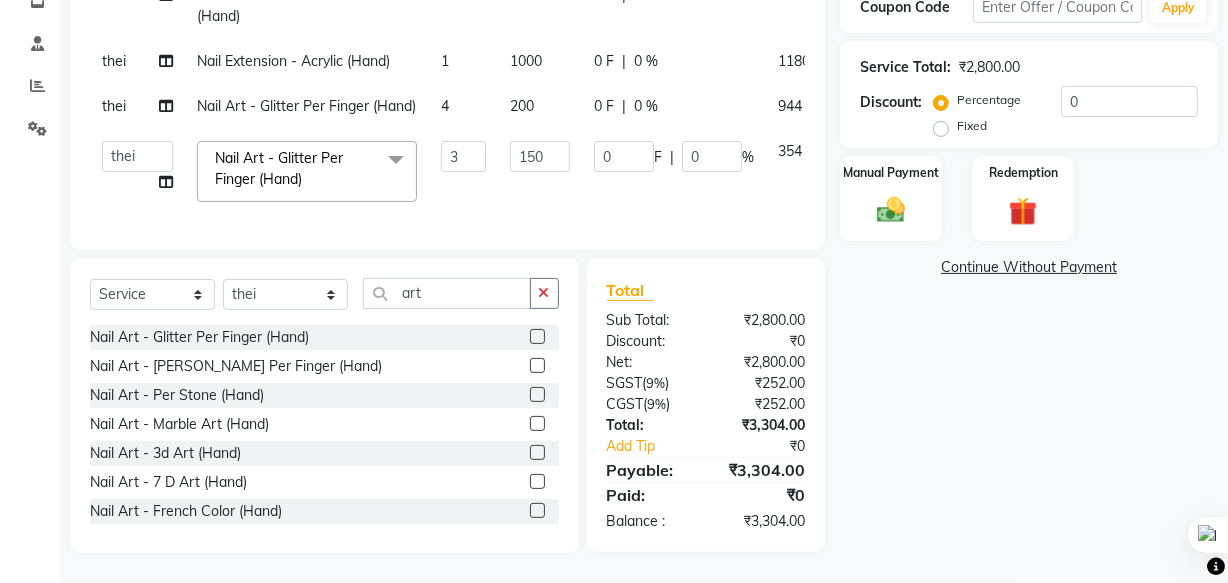 click on "thei Permanent Nail Paint - Solid Color (Hand) 1 700 0 F | 0 % 826 thei Nail Extension - Acrylic (Hand) 1 1000 0 F | 0 % 1180 thei Nail Art - Glitter Per Finger (Hand) 4 200 0 F | 0 % 944  [PERSON_NAME] [PERSON_NAME] [PERSON_NAME] mam   Manager   [PERSON_NAME]   ringya   rishi   thei  Nail Art - Glitter Per Finger (Hand)  x Permanent Nail Paint - Solid Color (Hand) Permanent Nail Paint - French (Hand) Permanent Nail Paint - Solid Color (Toes) Permanent Nail Paint - French (Toes) Nail course Basic Nail Course Advance Permanent Nail Paint - Regular Polish Restoration - Gel (Hand) Restoration - Tip Replacement (Hand) Restoration - Touch -up (Hand) Restoration - Gel Color Changes (Hand) Restoration - Removal of Extension (Hand) Restoration - Removal of Nail Paint (Hand) Restoration - Gel (Toes) Restoration - Tip Replacement (Toes) Restoration - Touch -up (Toes) Restoration - Gel Color Changes (Toes) Restoration - Removal of Extension (Toes) Restoration - Removal of Nail Paint (Toes) Gel polish removal Combo D Tan" 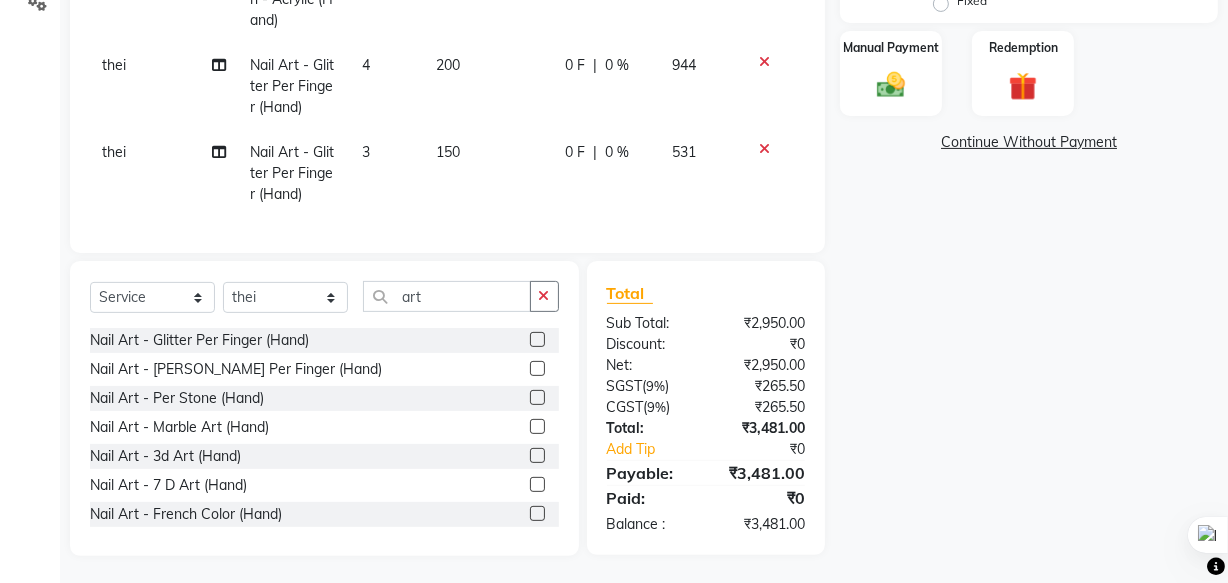 scroll, scrollTop: 391, scrollLeft: 0, axis: vertical 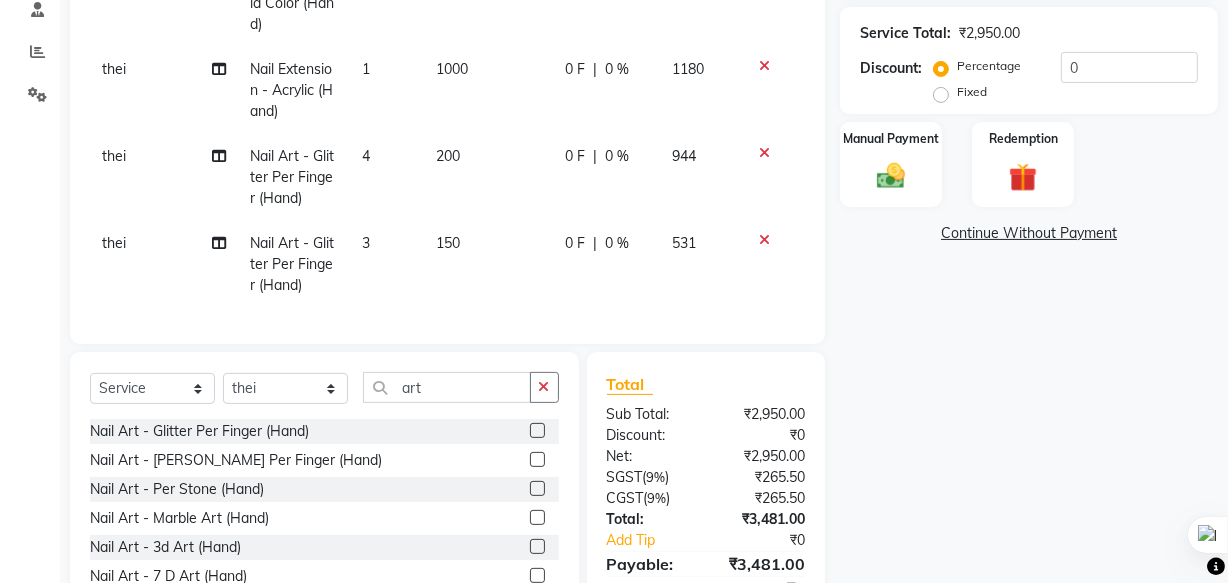 click on "4" 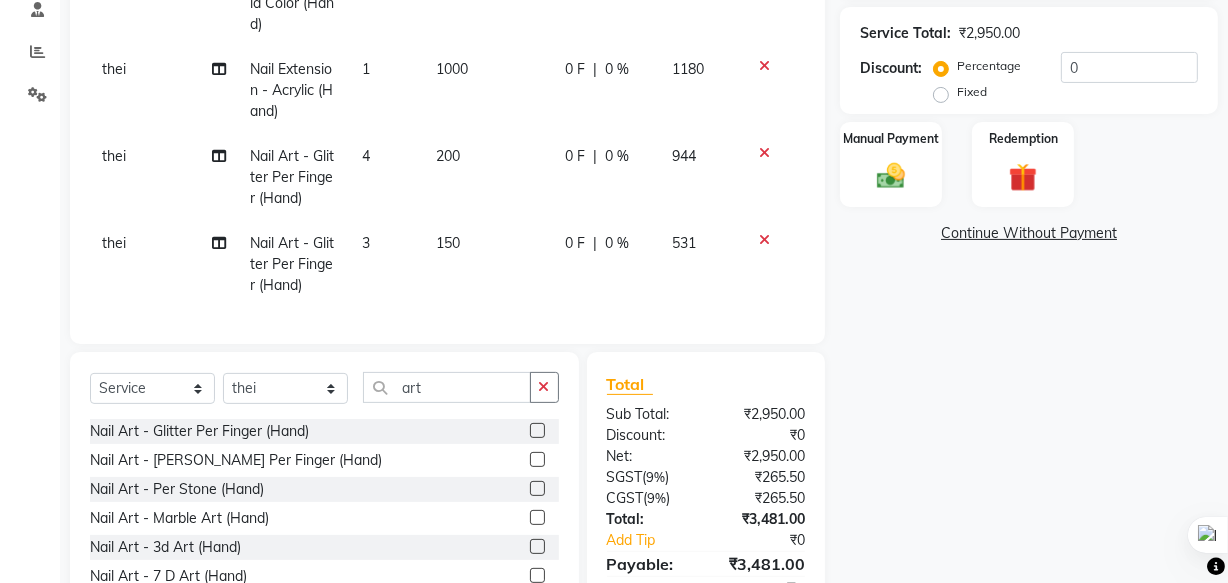 select on "71408" 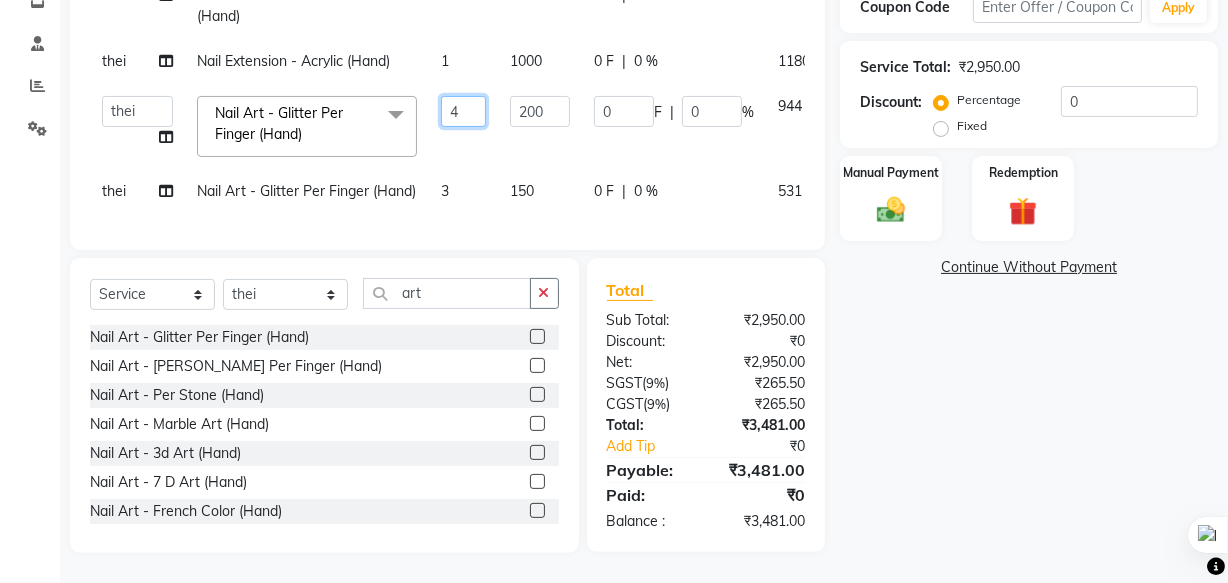 click on "4" 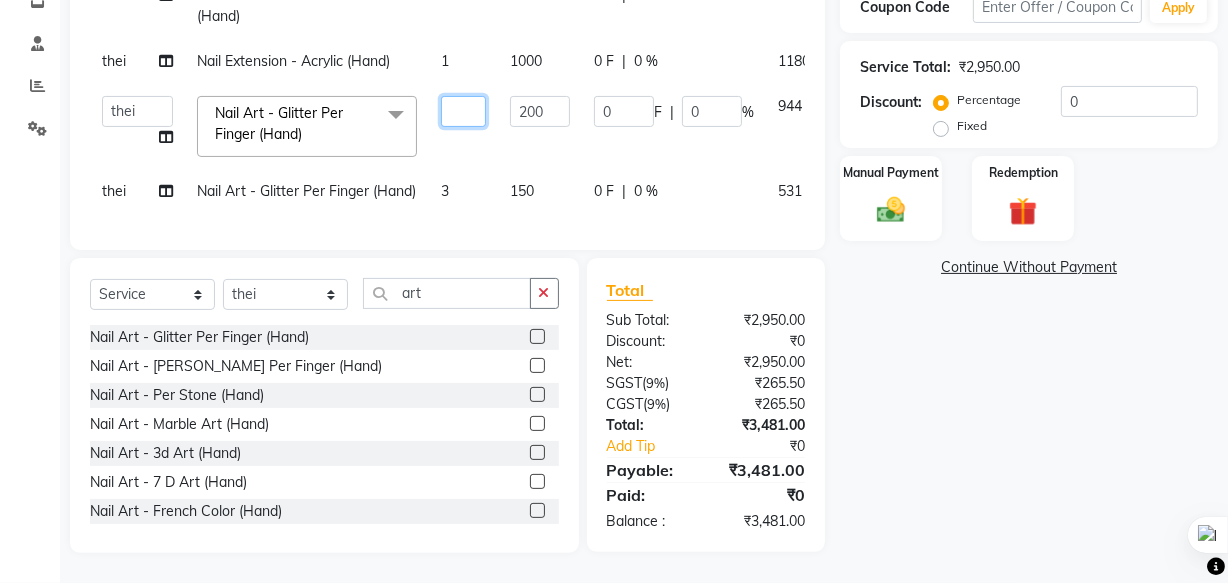 type on "3" 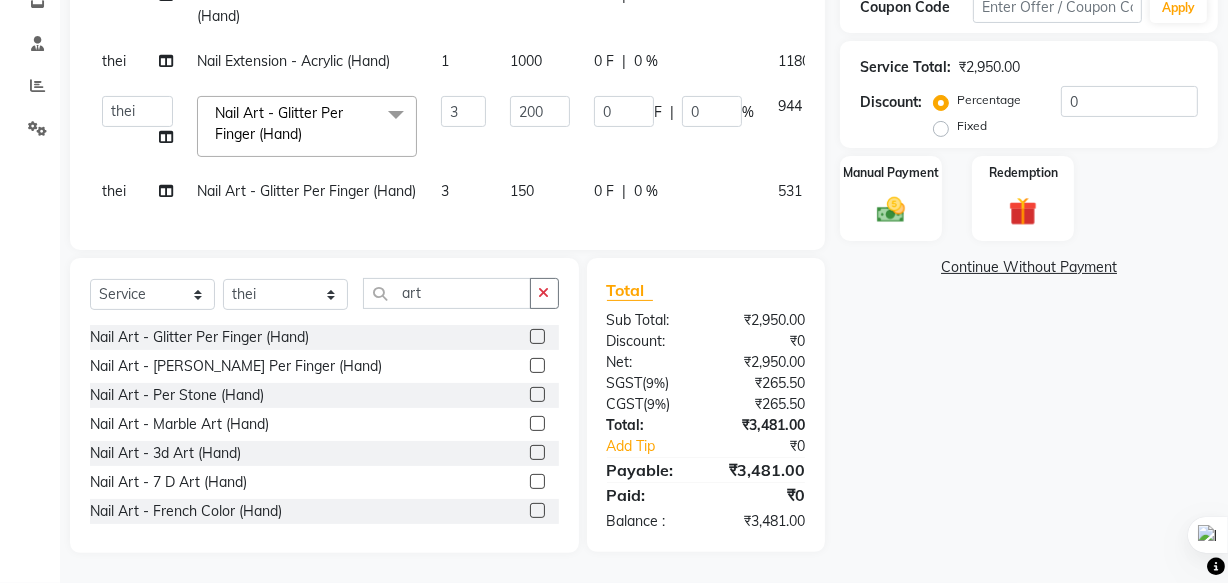 click on "thei Permanent Nail Paint - Solid Color (Hand) 1 700 0 F | 0 % 826 thei Nail Extension - Acrylic (Hand) 1 1000 0 F | 0 % 1180  [PERSON_NAME] [PERSON_NAME] [PERSON_NAME] mam   Manager   [PERSON_NAME]   ringya   rishi   thei  Nail Art - Glitter Per Finger (Hand)  x Permanent Nail Paint - Solid Color (Hand) Permanent Nail Paint - French (Hand) Permanent Nail Paint - Solid Color (Toes) Permanent Nail Paint - French (Toes) Nail course Basic Nail Course Advance Permanent Nail Paint - Regular Polish Restoration - Gel (Hand) Restoration - Tip Replacement (Hand) Restoration - Touch -up (Hand) Restoration - Gel Color Changes (Hand) Restoration - Removal of Extension (Hand) Restoration - Removal of Nail Paint (Hand) Restoration - Gel (Toes) Restoration - Tip Replacement (Toes) Restoration - Touch -up (Toes) Restoration - Gel Color Changes (Toes) Restoration - Removal of Extension (Toes) Restoration - Removal of Nail Paint (Toes) Gel polish removal Eyelash Refil - Classic Eyelash Refil - Hybrid Eyelash Refil - Volume 3 0" 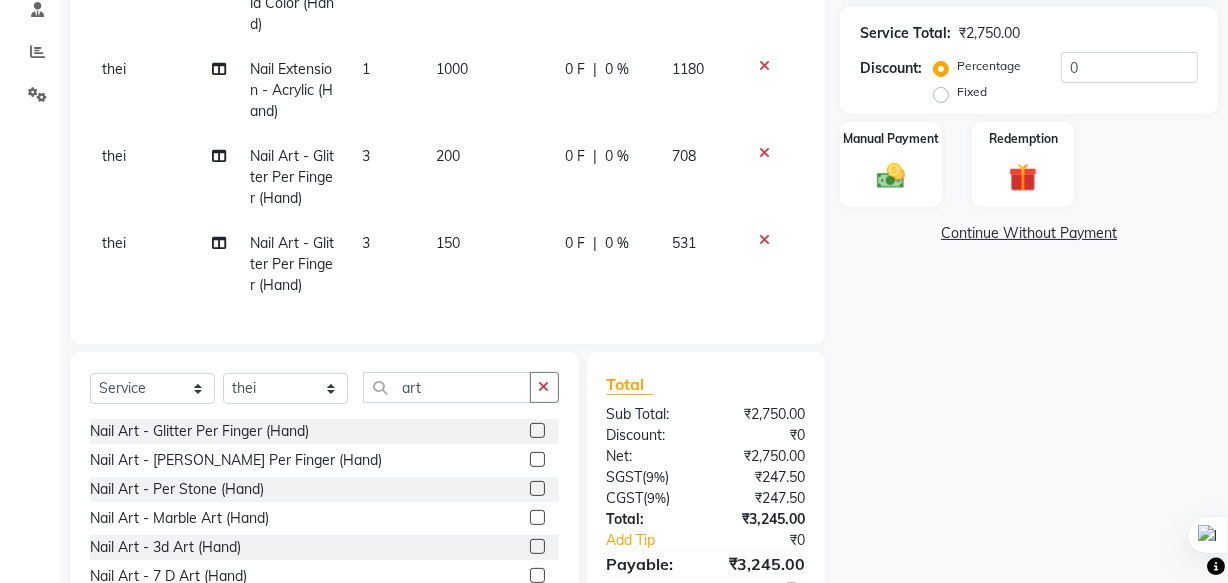 click on "3" 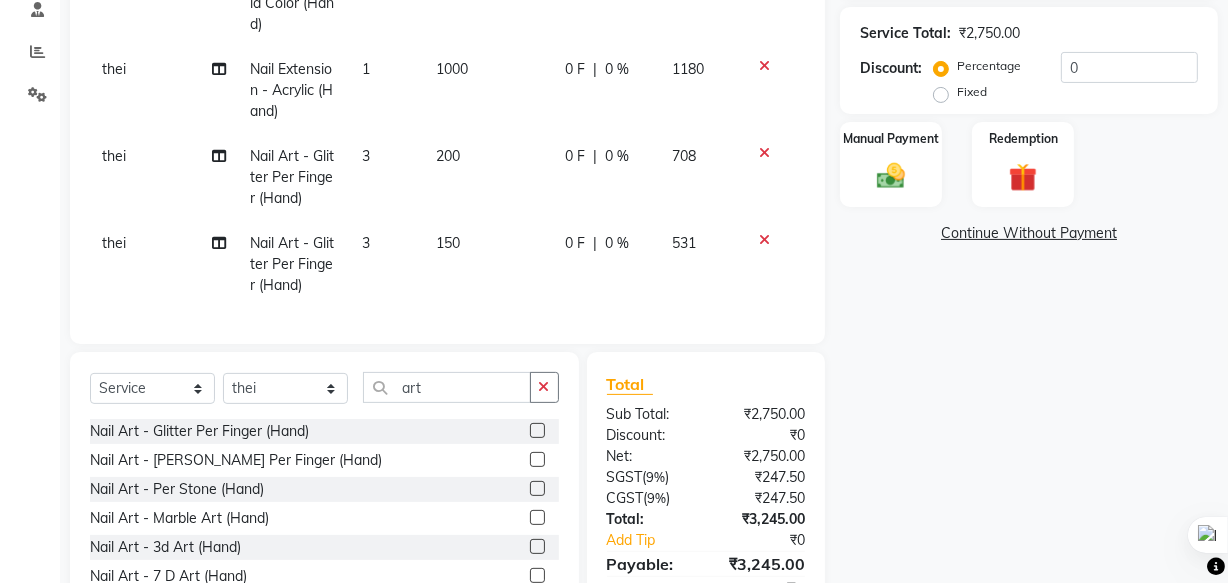 select on "71408" 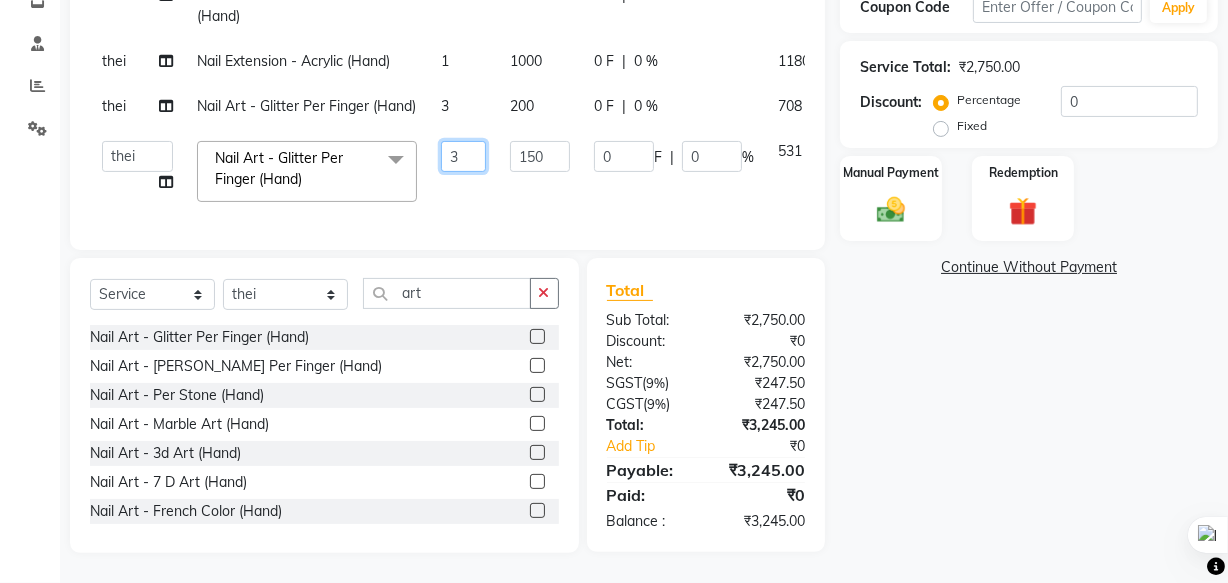 click on "3" 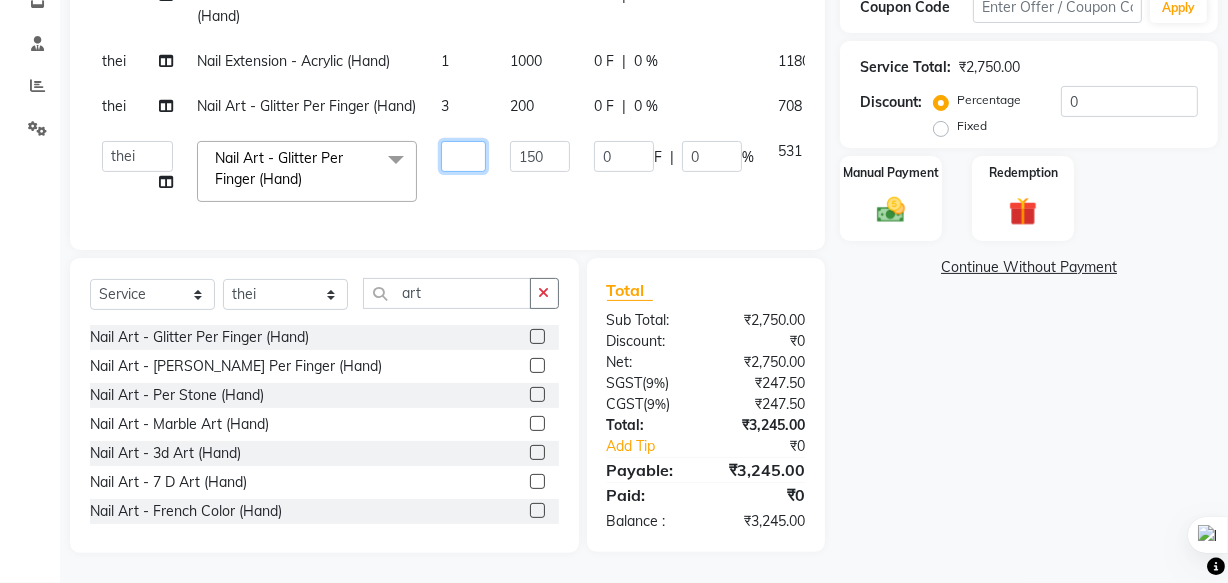 type on "4" 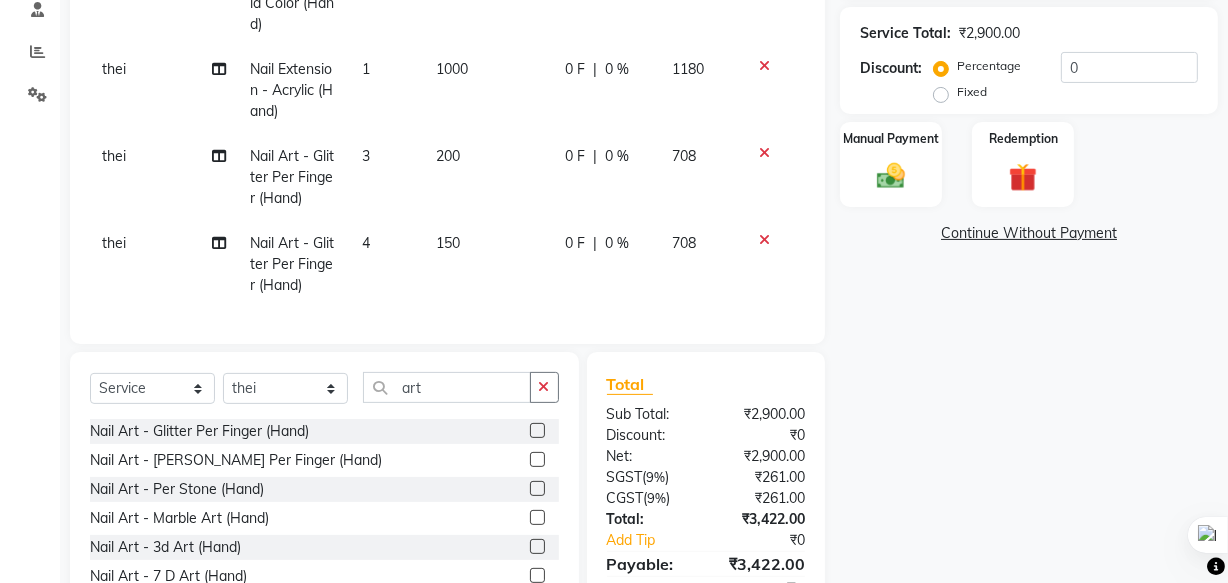 click on "thei Permanent Nail Paint - Solid Color (Hand) 1 700 0 F | 0 % 826 thei Nail Extension - Acrylic (Hand) 1 1000 0 F | 0 % 1180 thei Nail Art - Glitter Per Finger (Hand) 3 200 0 F | 0 % 708 thei Nail Art - Glitter Per Finger (Hand) 4 150 0 F | 0 % 708" 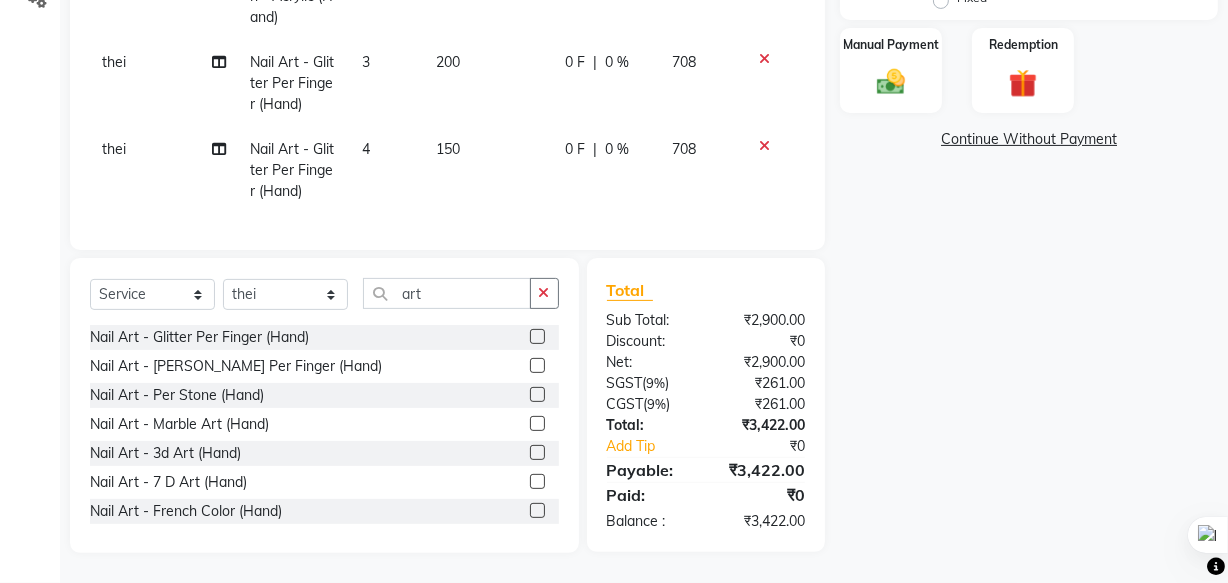 scroll, scrollTop: 499, scrollLeft: 0, axis: vertical 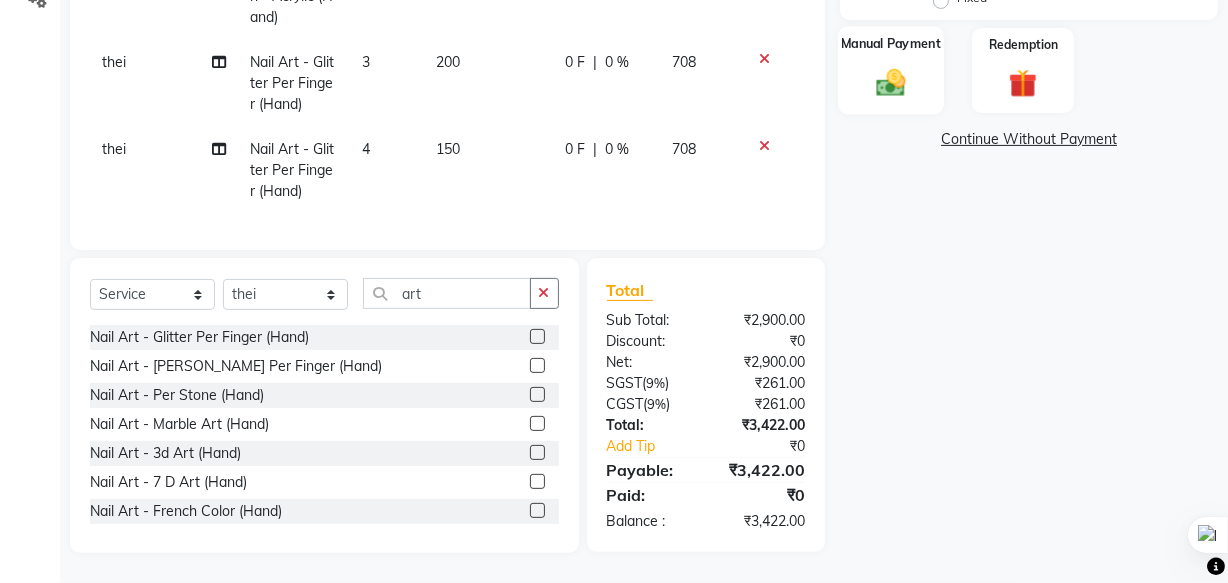 click 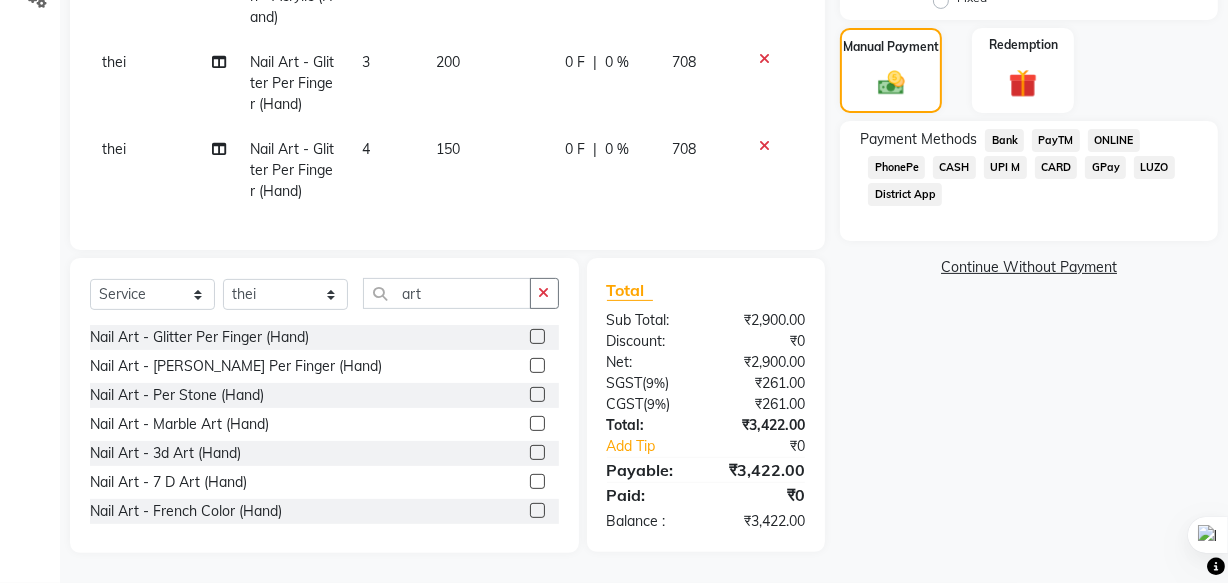 click on "CARD" 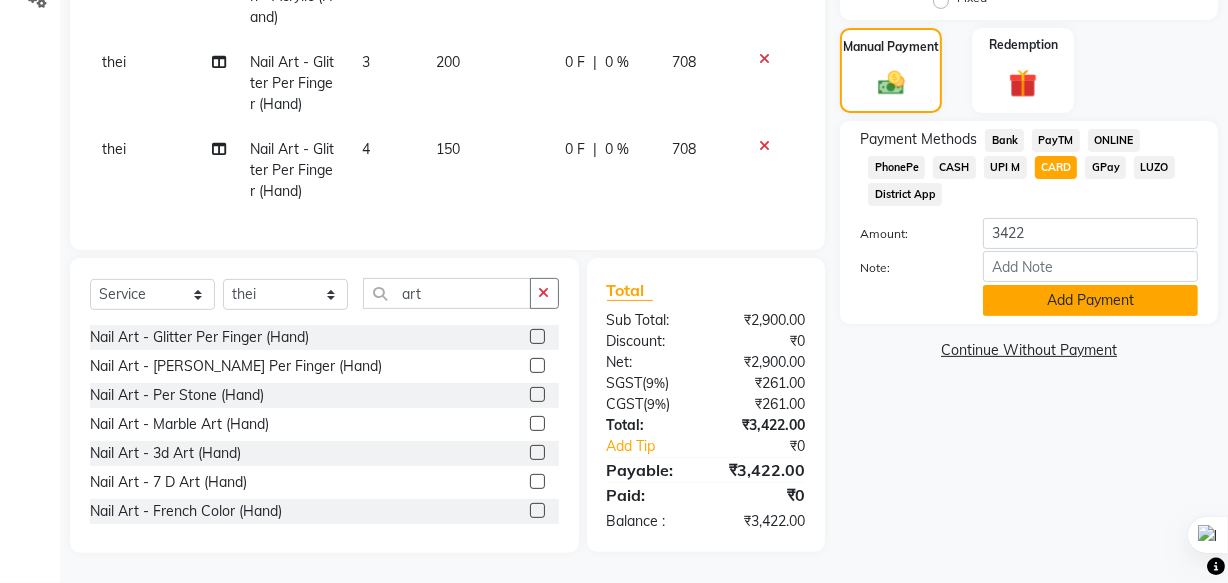 click on "Add Payment" 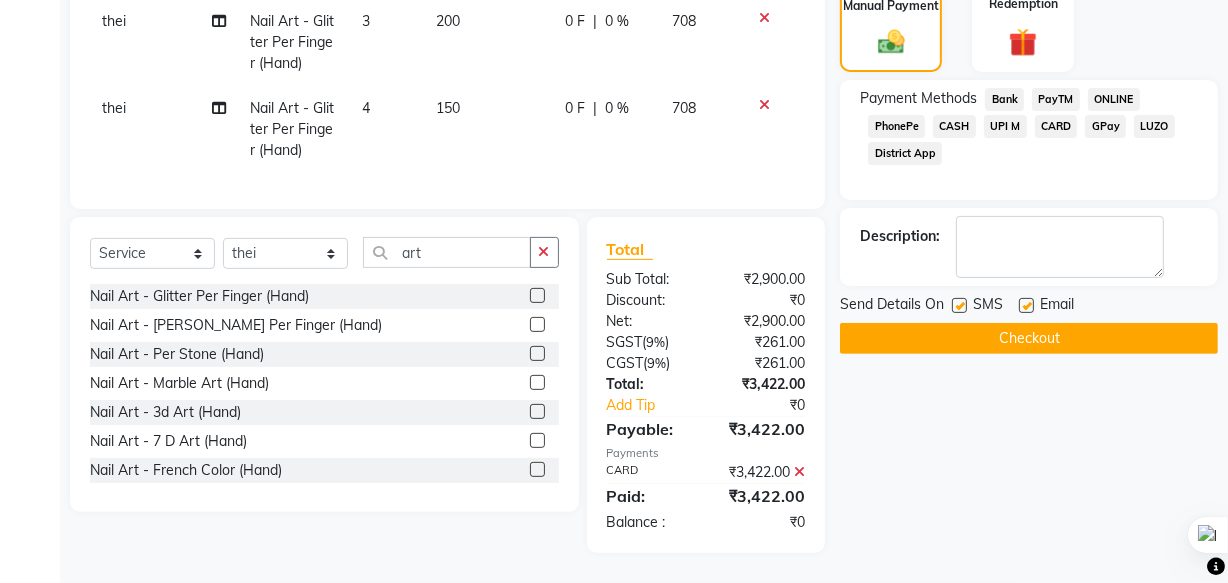 scroll, scrollTop: 540, scrollLeft: 0, axis: vertical 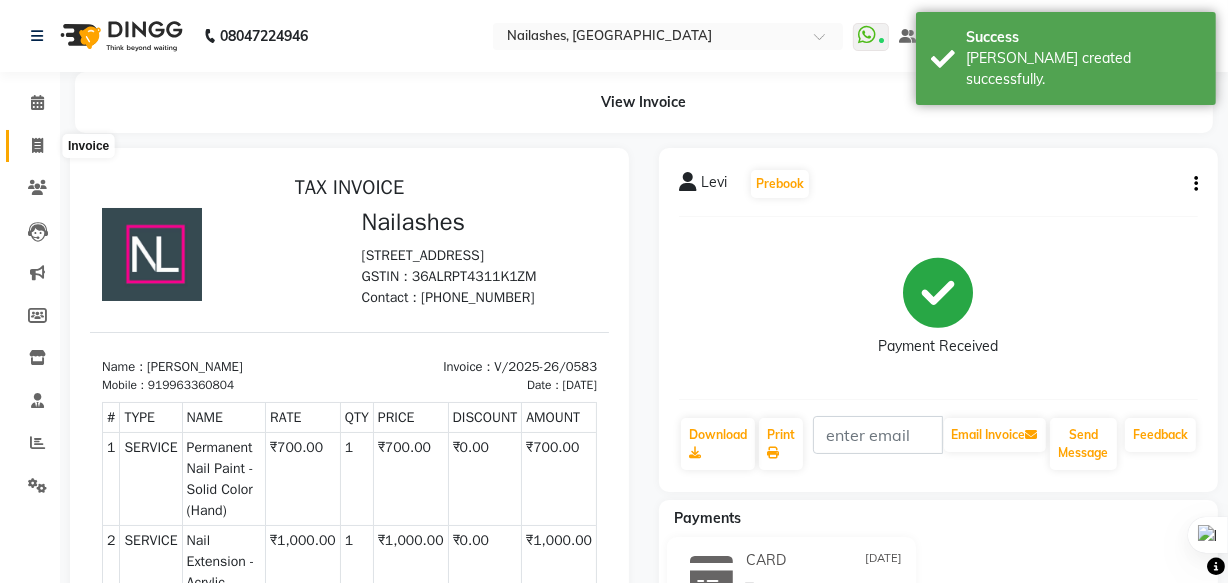 click 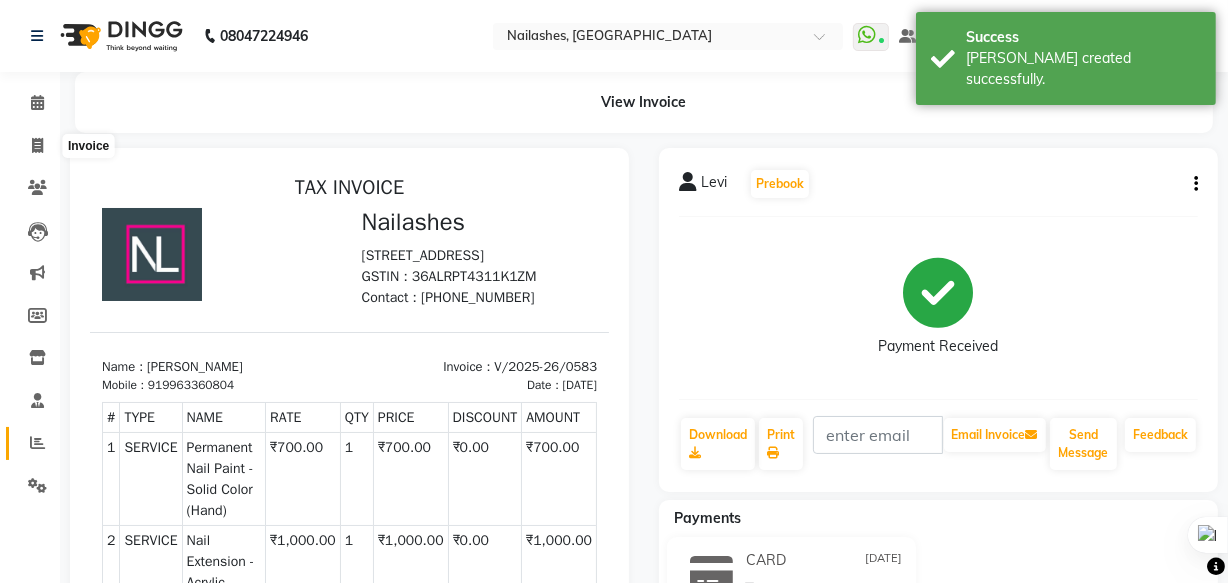 select on "5759" 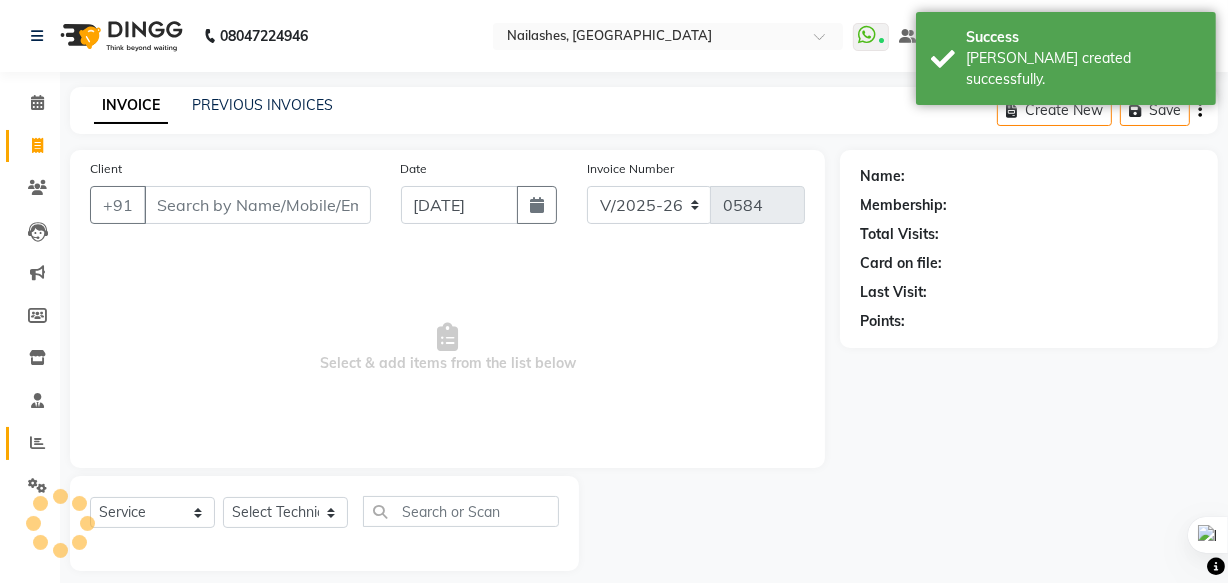 scroll, scrollTop: 19, scrollLeft: 0, axis: vertical 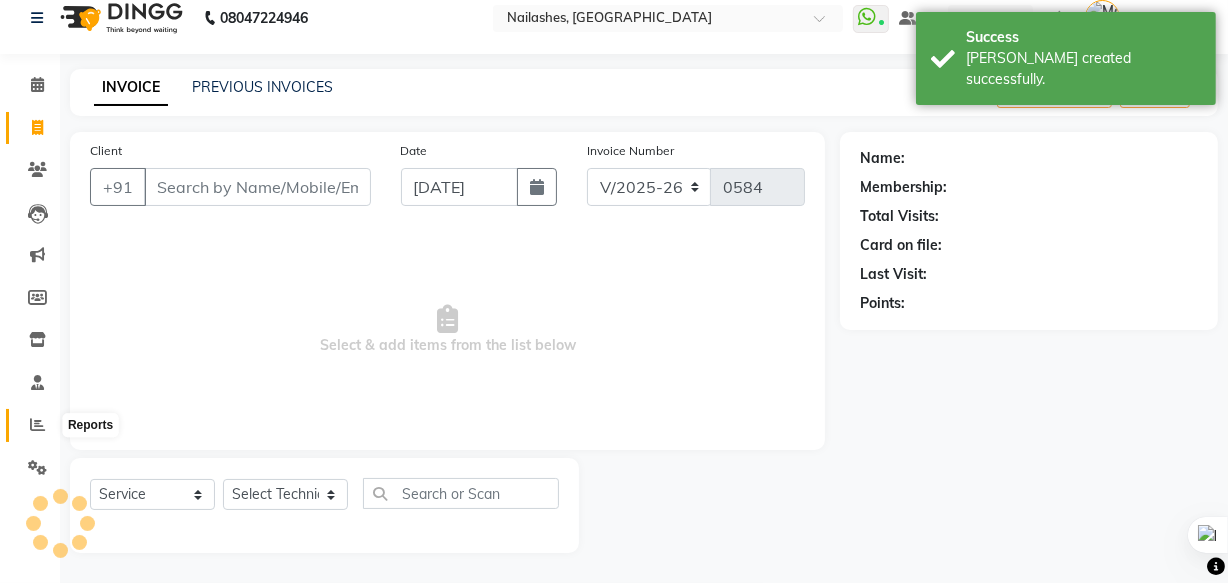 click 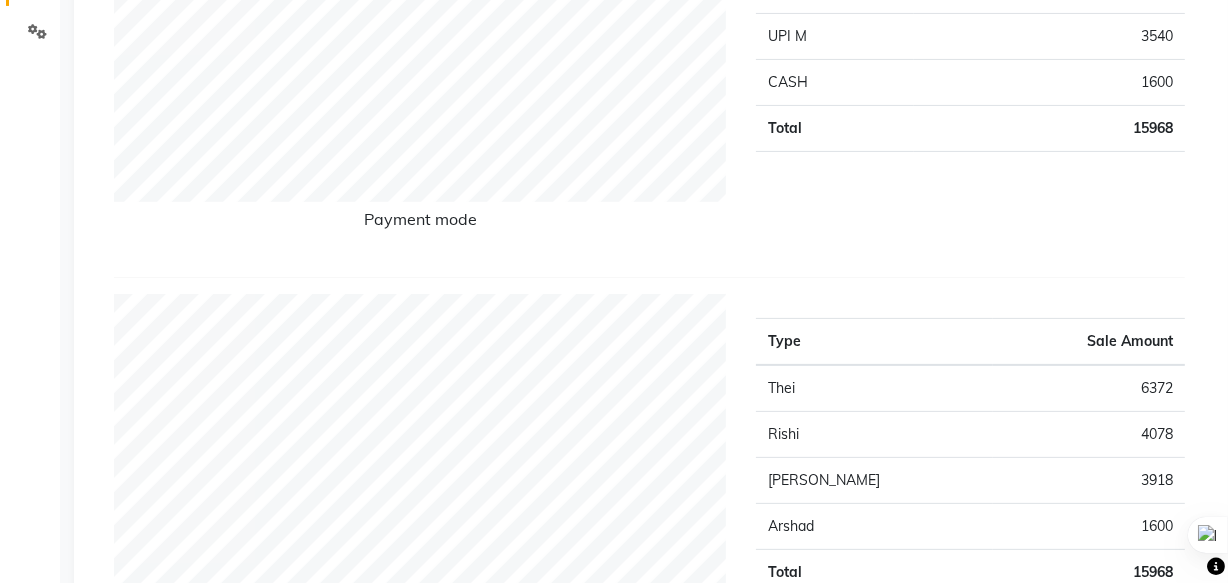 scroll, scrollTop: 0, scrollLeft: 0, axis: both 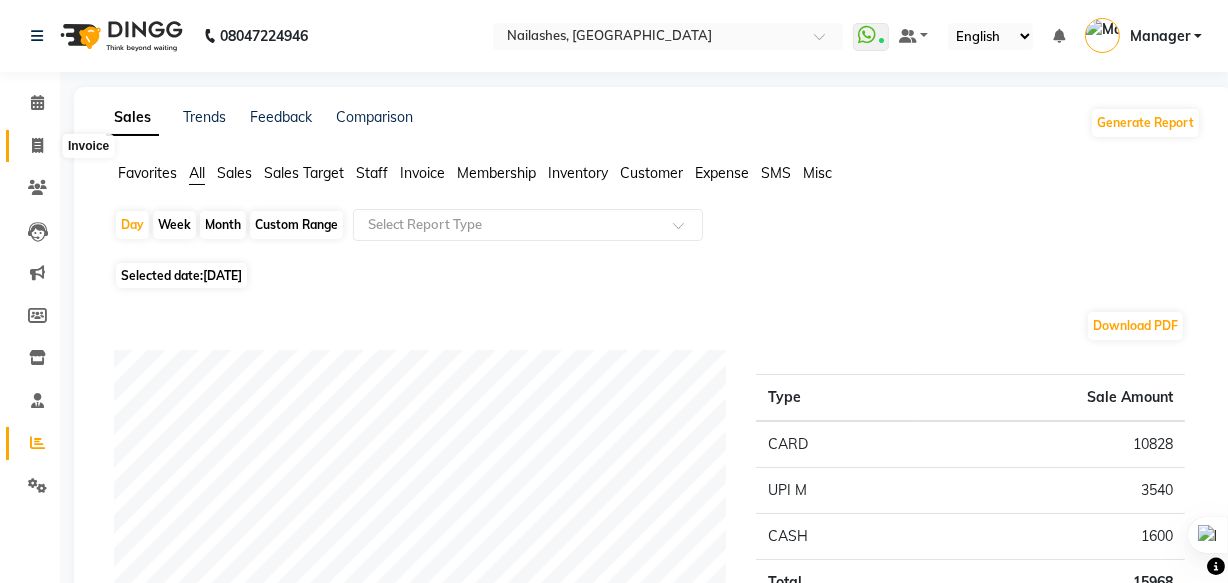 click 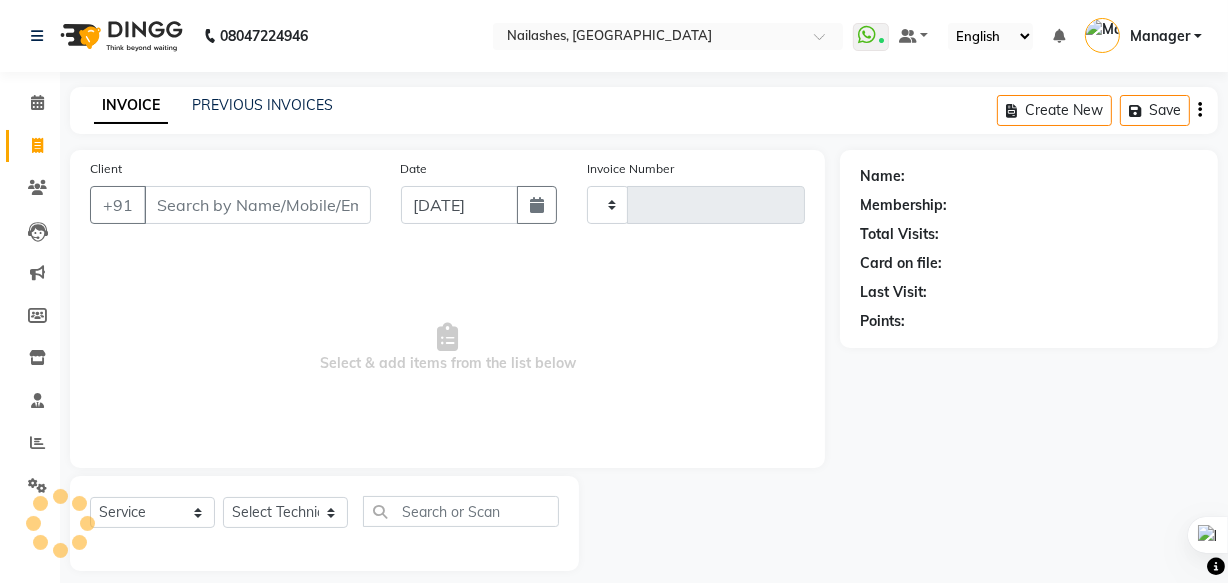 scroll, scrollTop: 19, scrollLeft: 0, axis: vertical 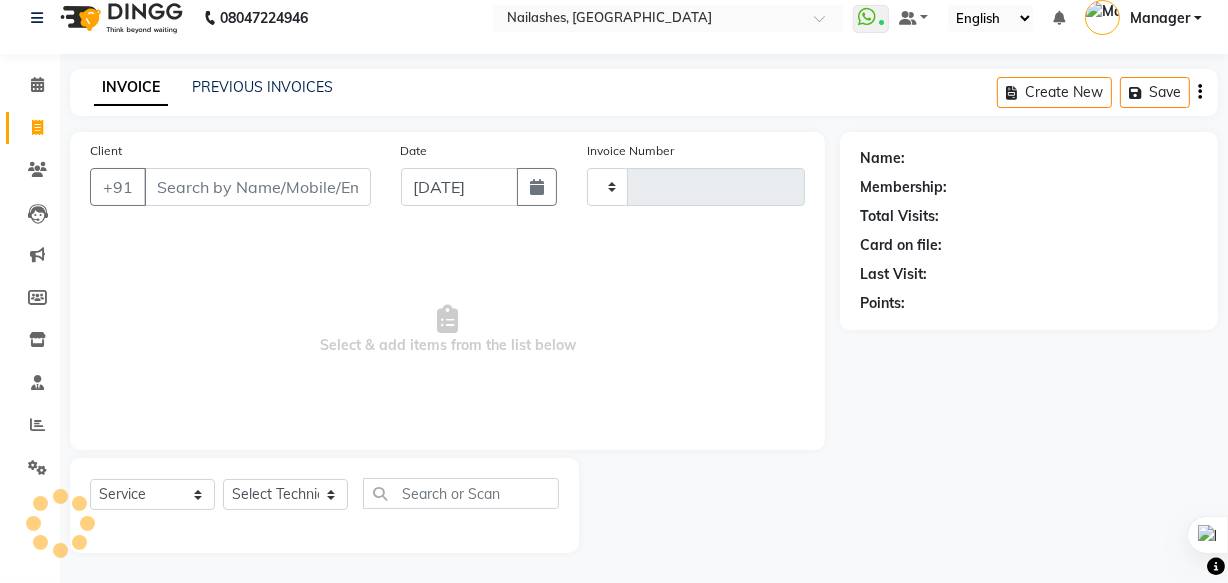 type on "0584" 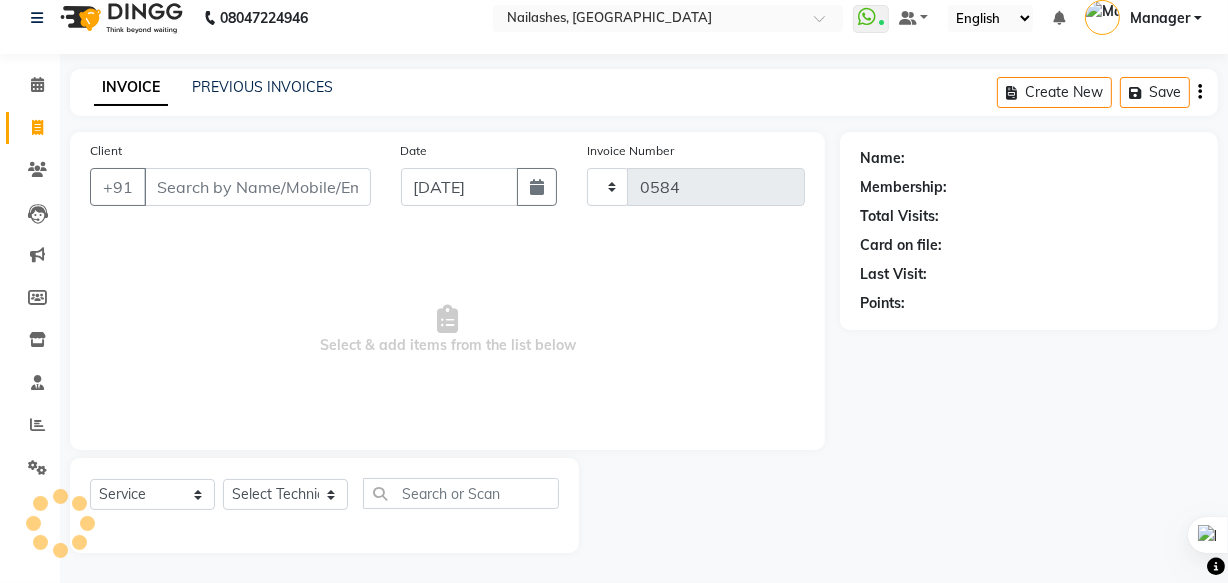 select on "5759" 